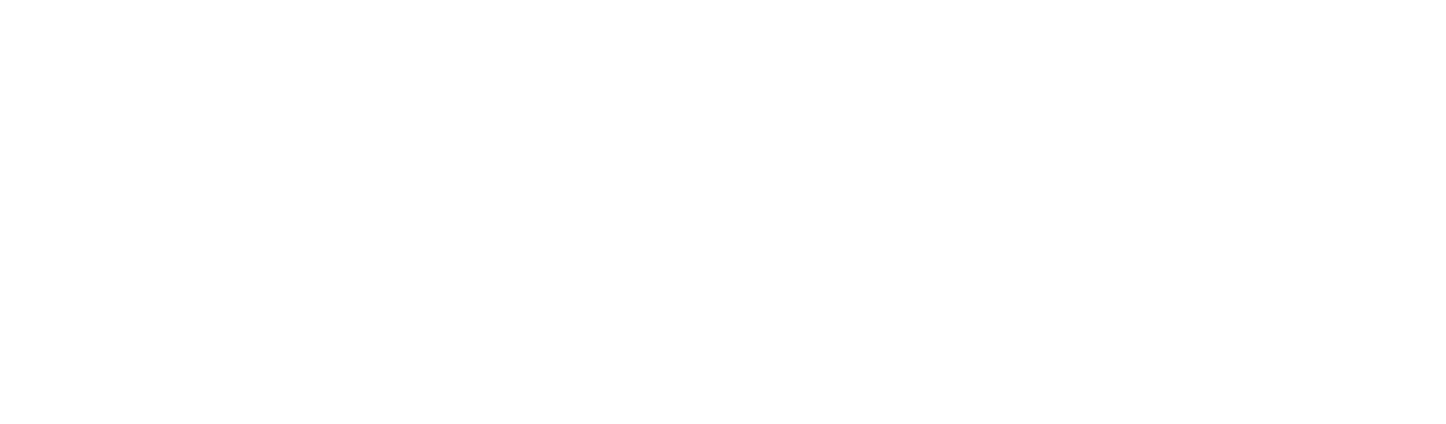 scroll, scrollTop: 0, scrollLeft: 0, axis: both 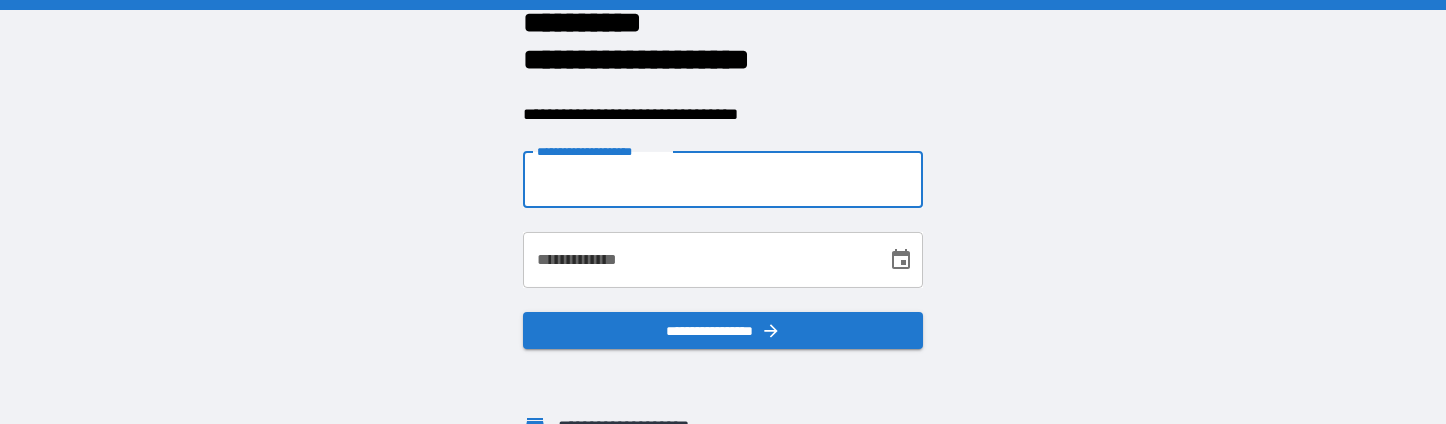 click on "**********" at bounding box center [723, 180] 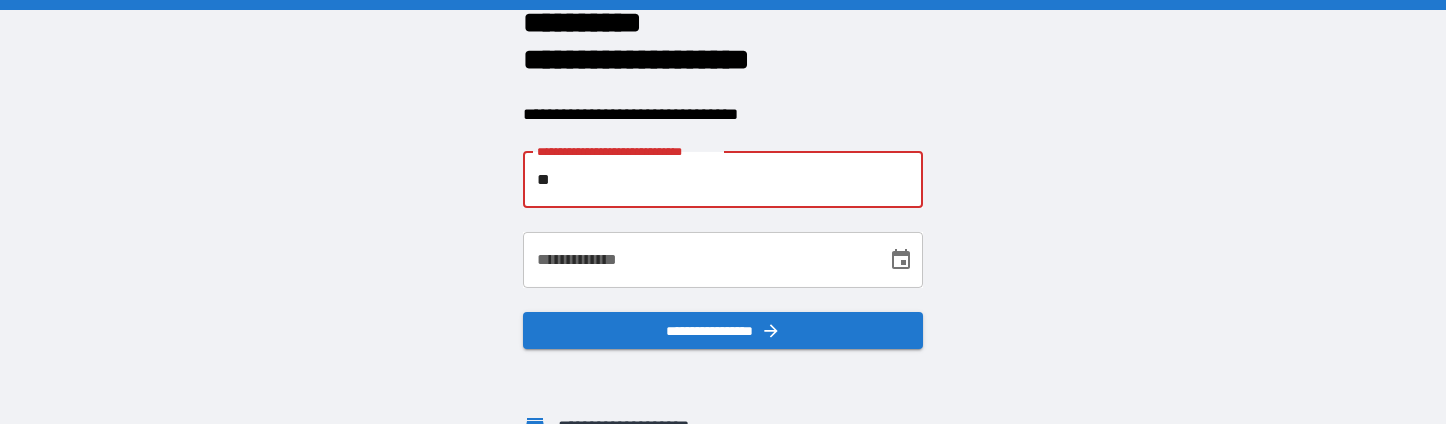 type on "*" 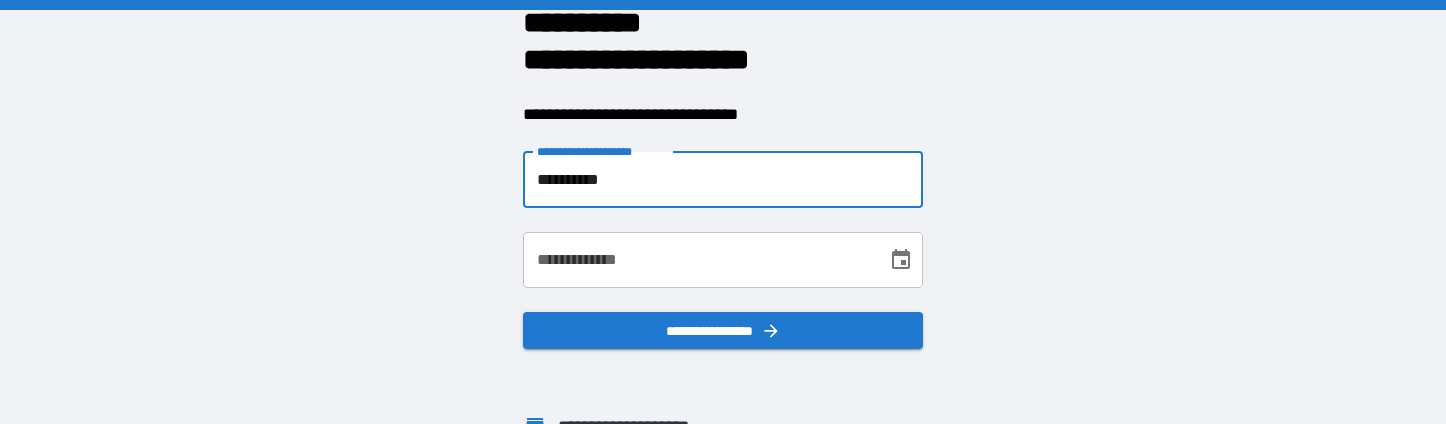 type on "**********" 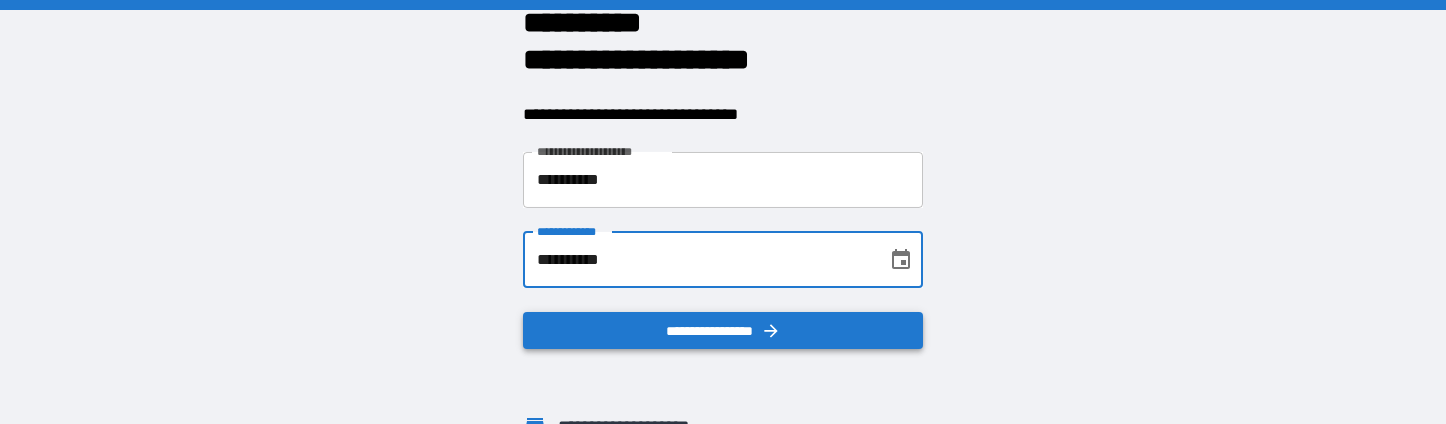 type on "**********" 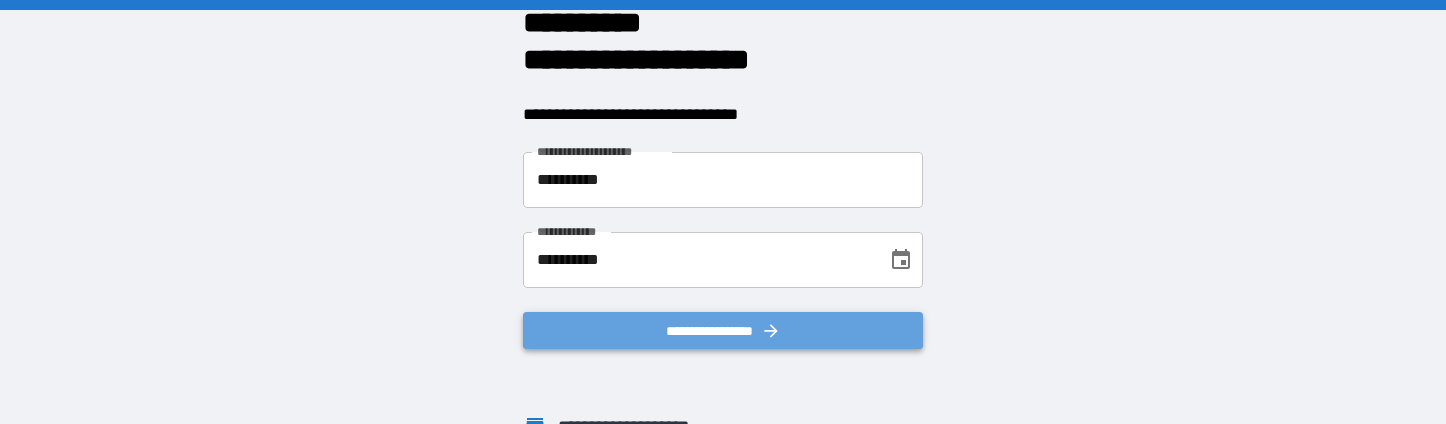 click on "**********" at bounding box center (723, 331) 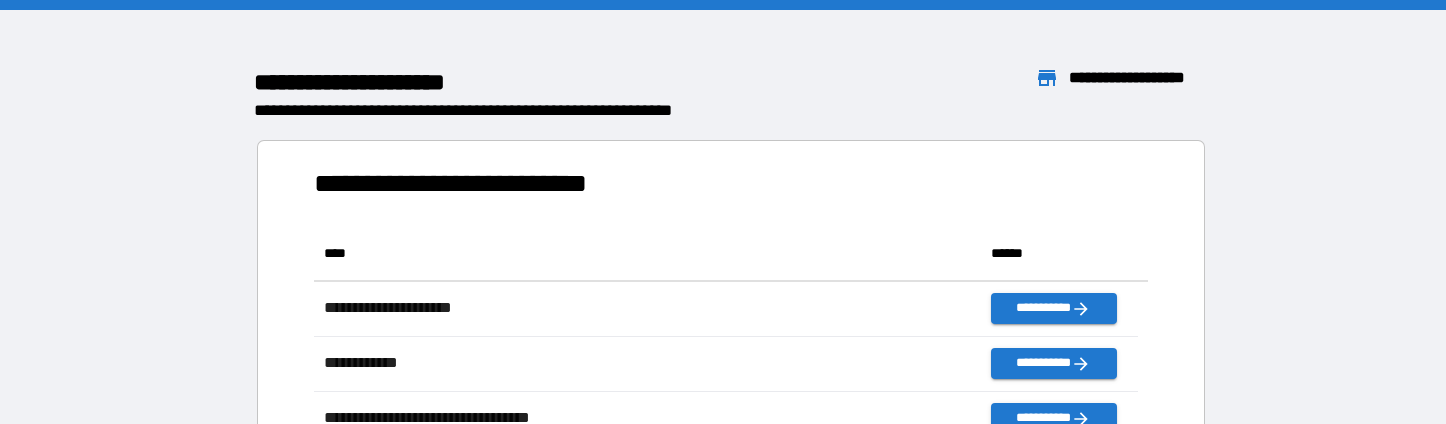 scroll, scrollTop: 316, scrollLeft: 809, axis: both 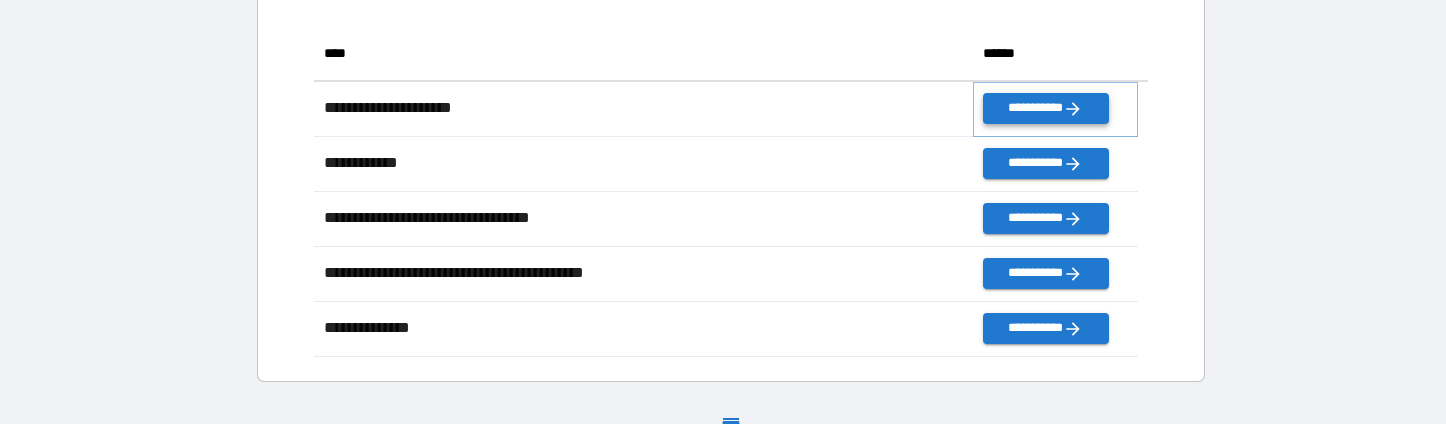 click on "**********" at bounding box center [1045, 108] 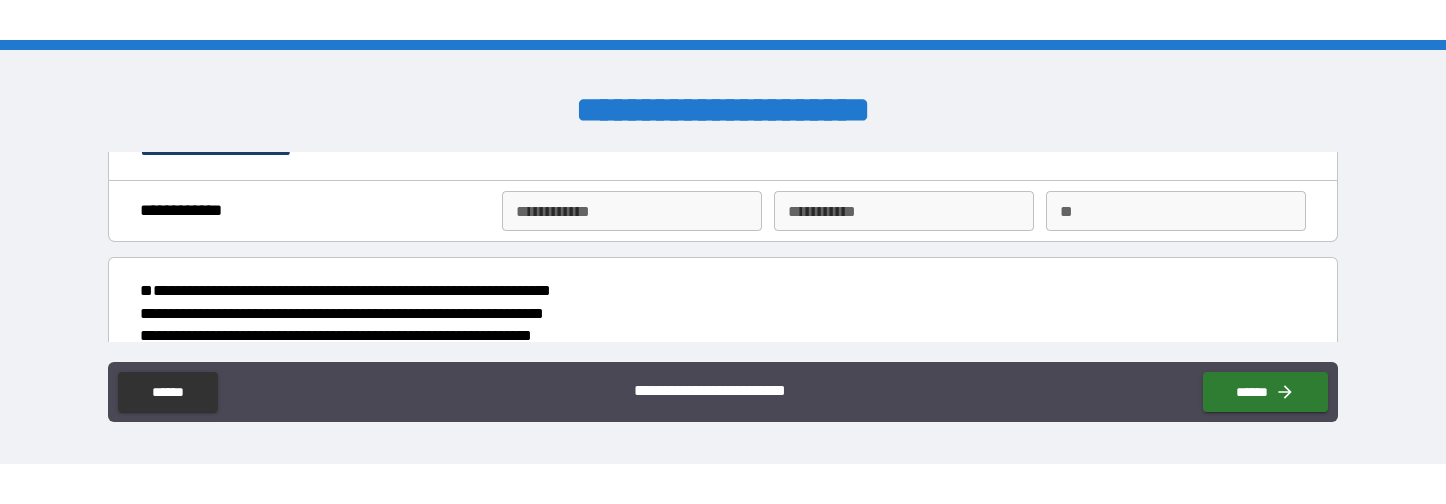 scroll, scrollTop: 0, scrollLeft: 0, axis: both 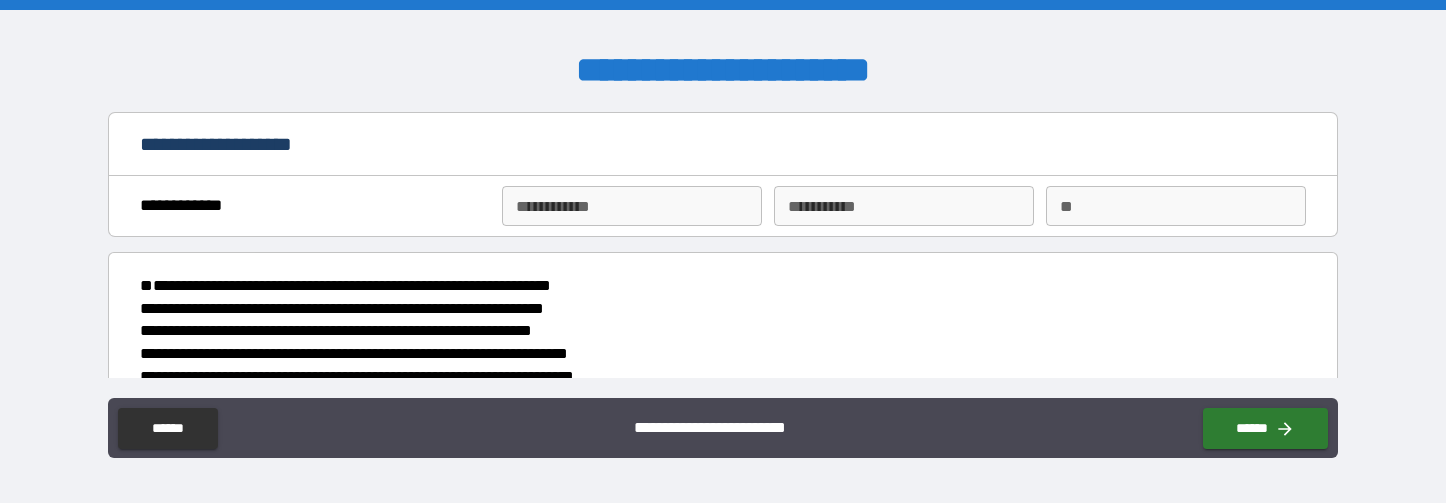 type on "*" 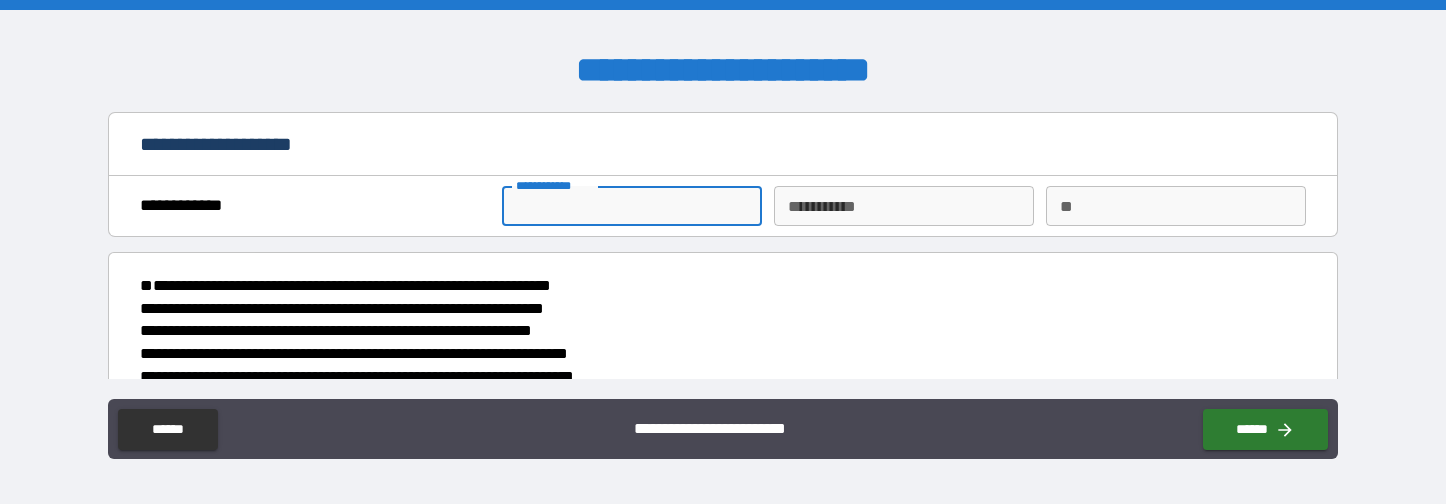 click on "**********" at bounding box center [632, 206] 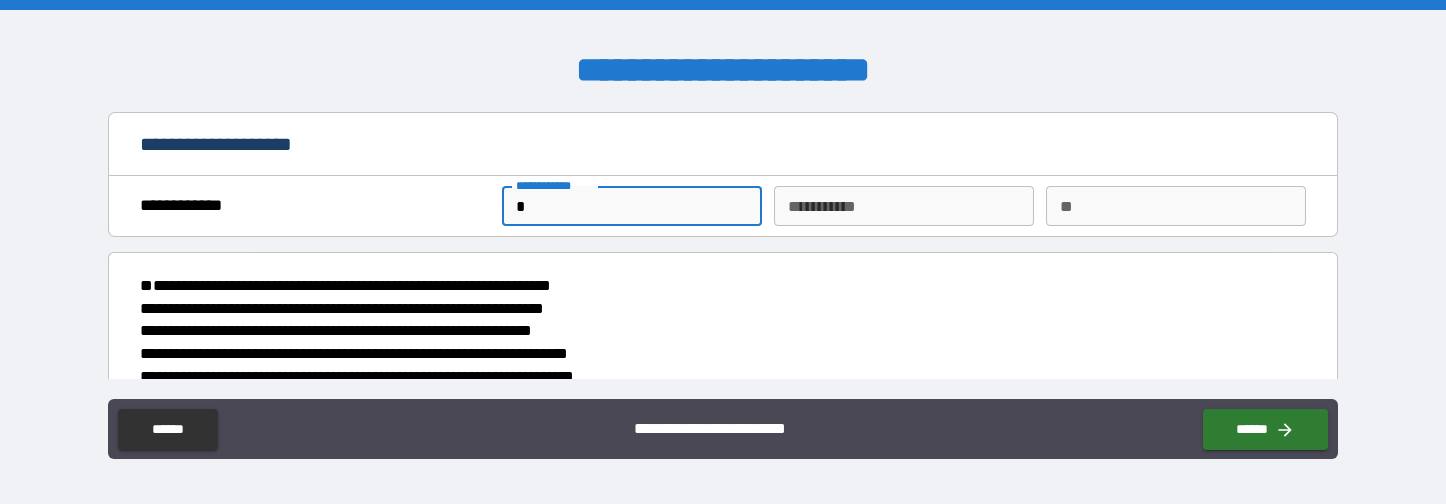 type on "**" 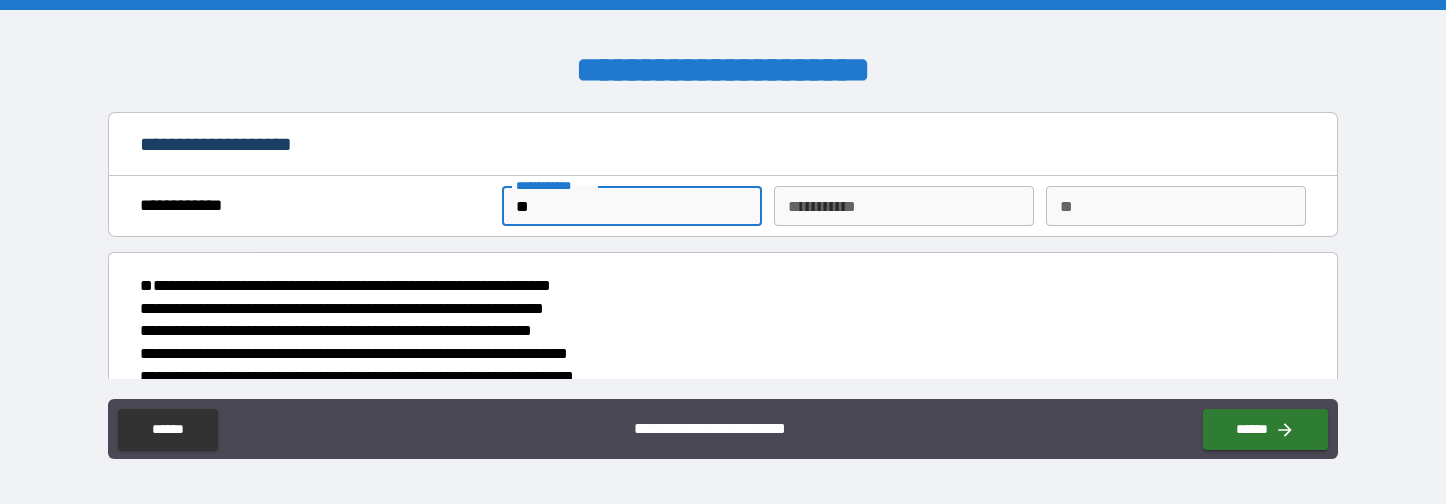 type on "*" 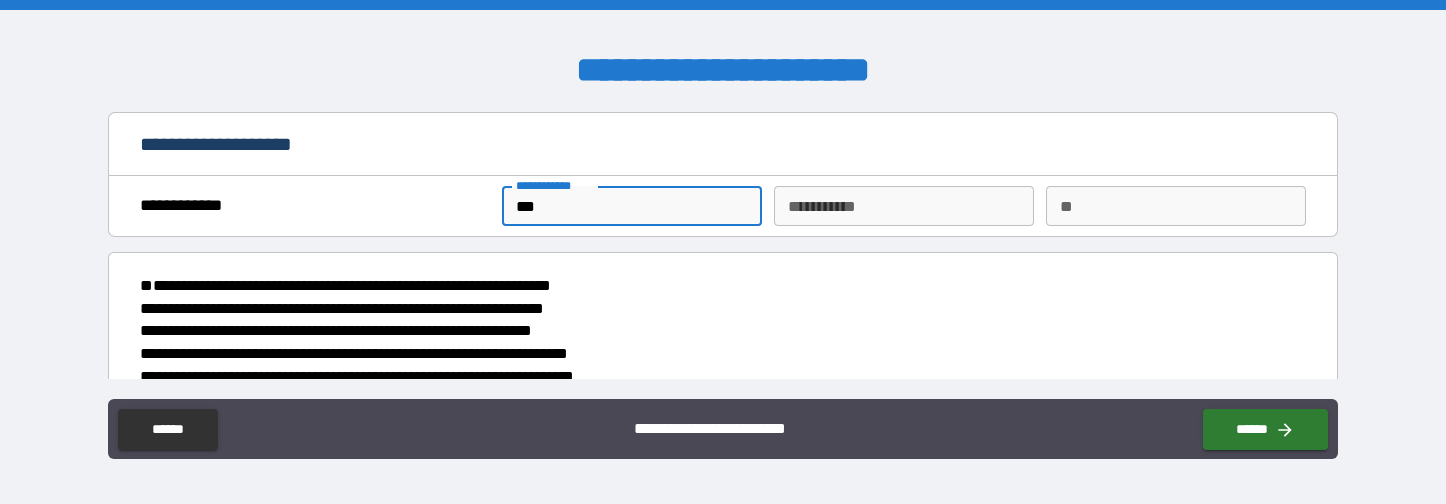 type on "****" 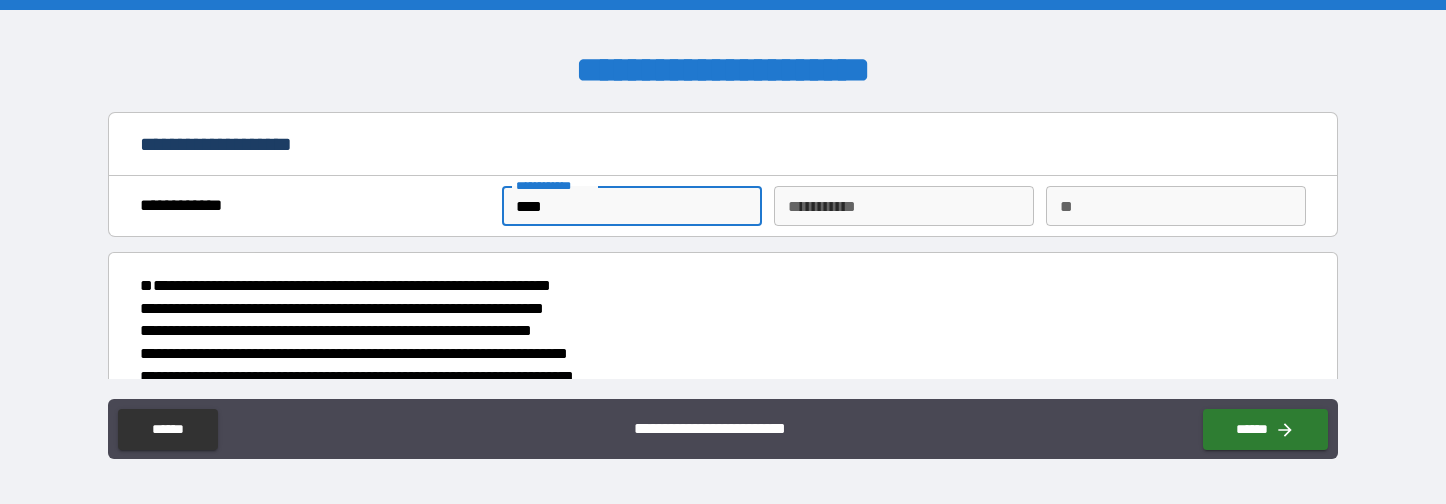 type on "*" 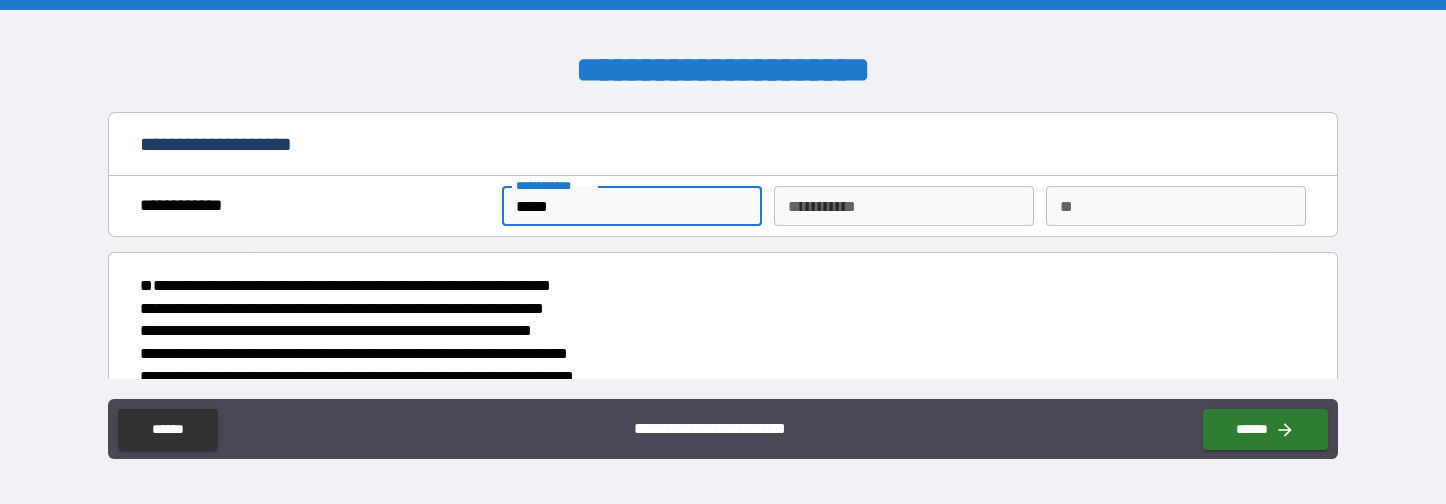 type on "******" 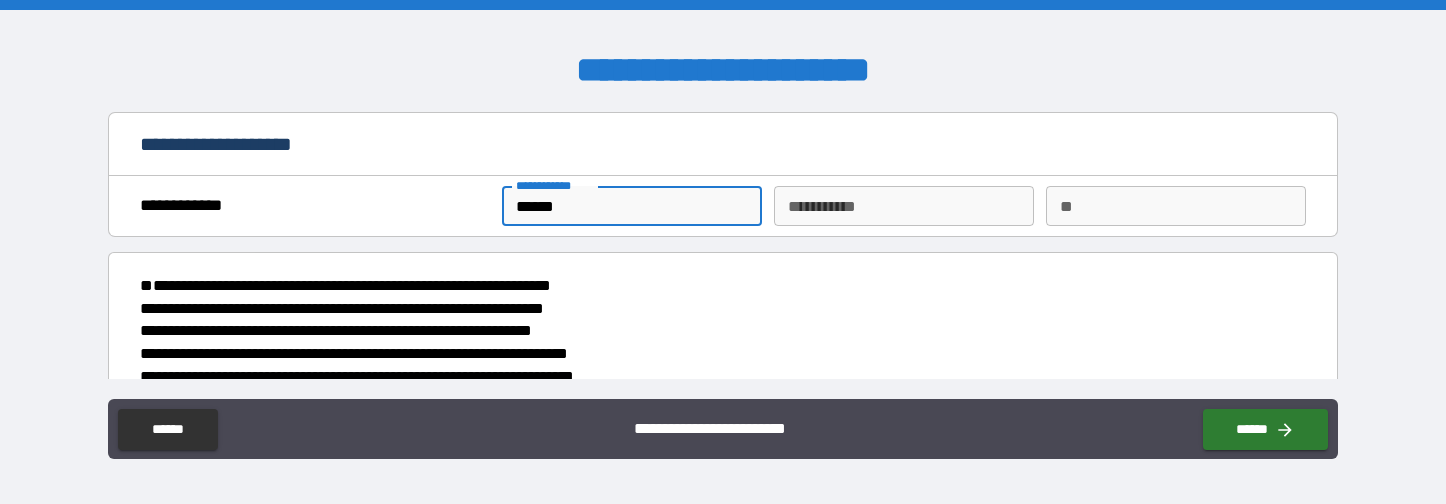type on "*******" 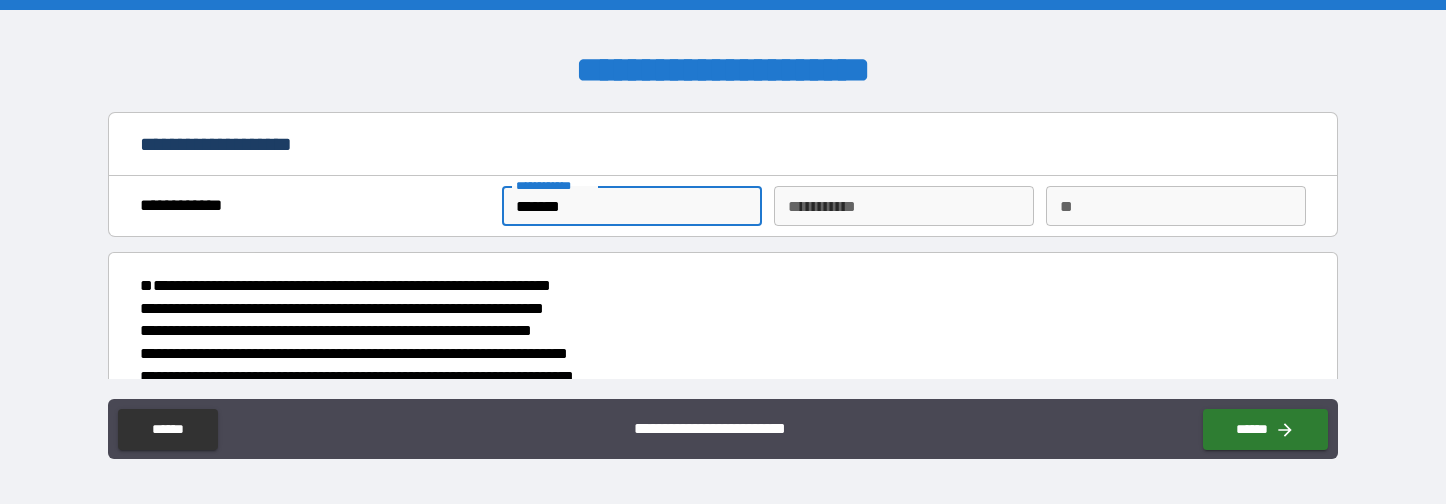 type on "*" 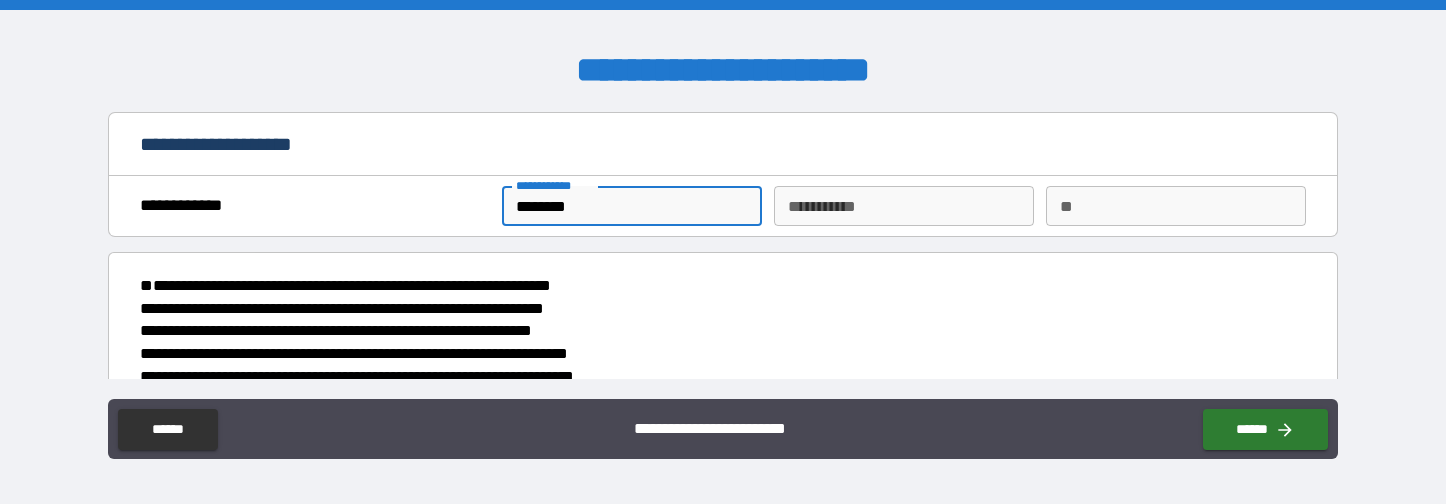 type on "*" 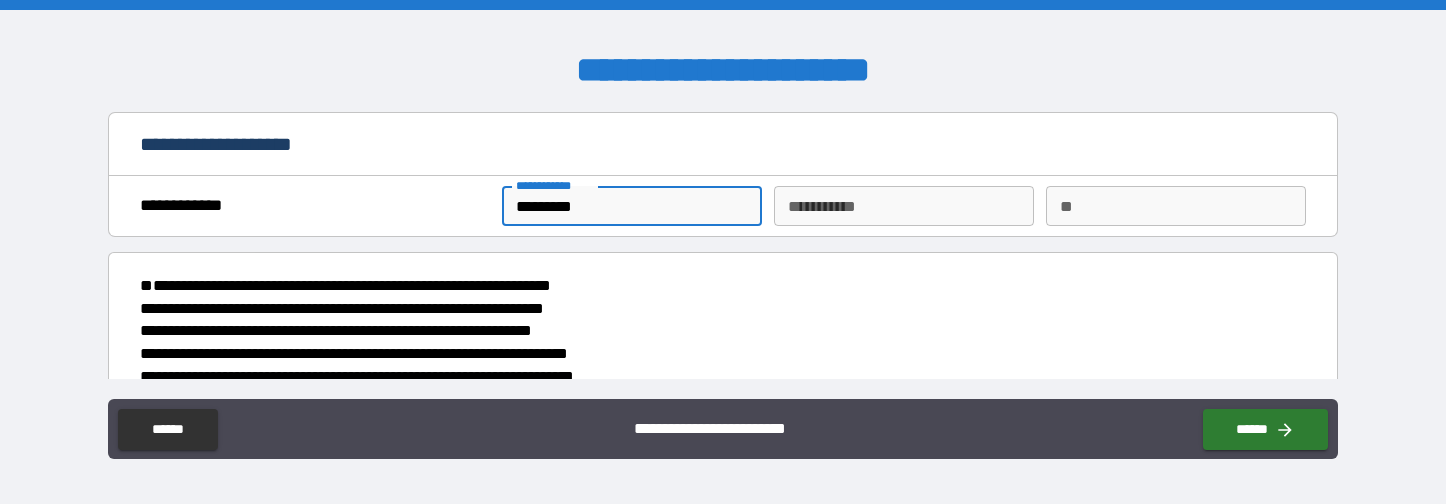 type on "*" 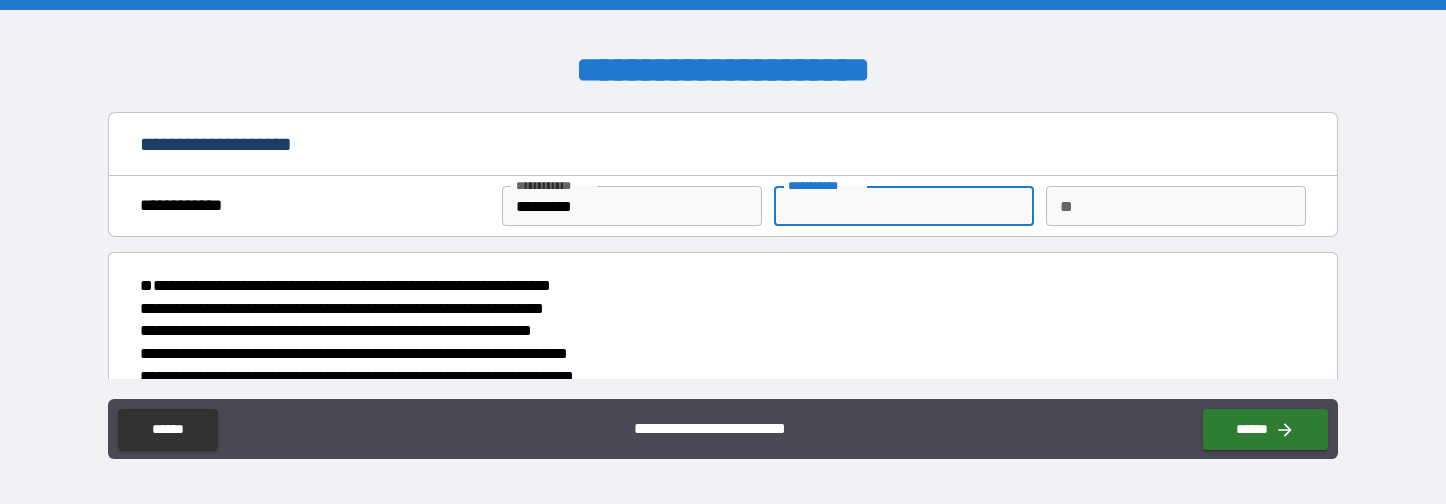 type on "*" 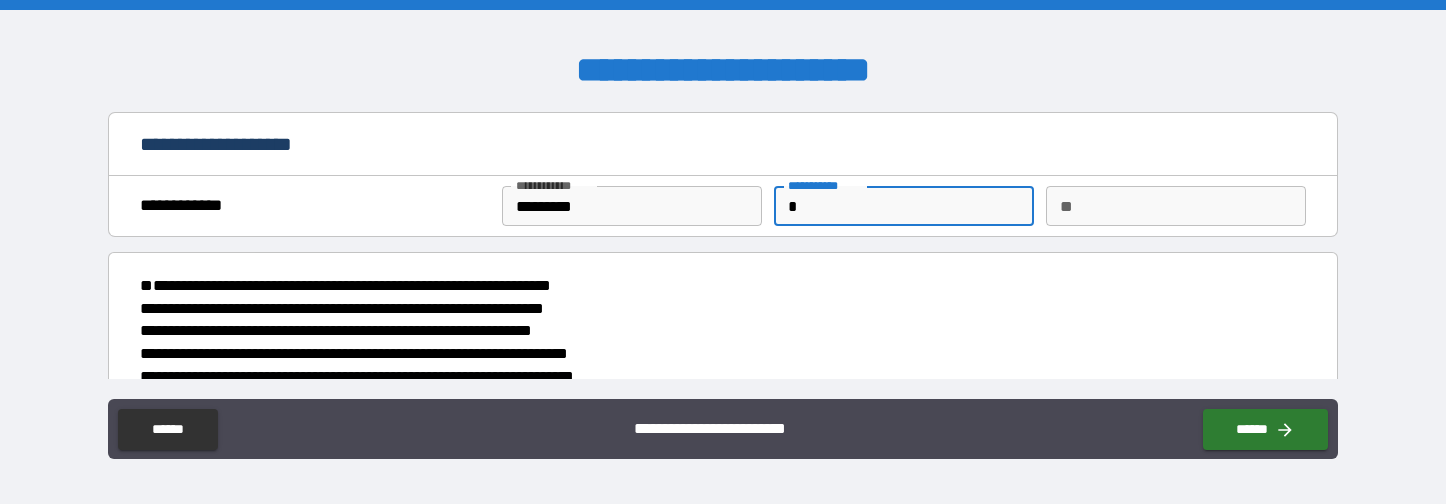 type on "*" 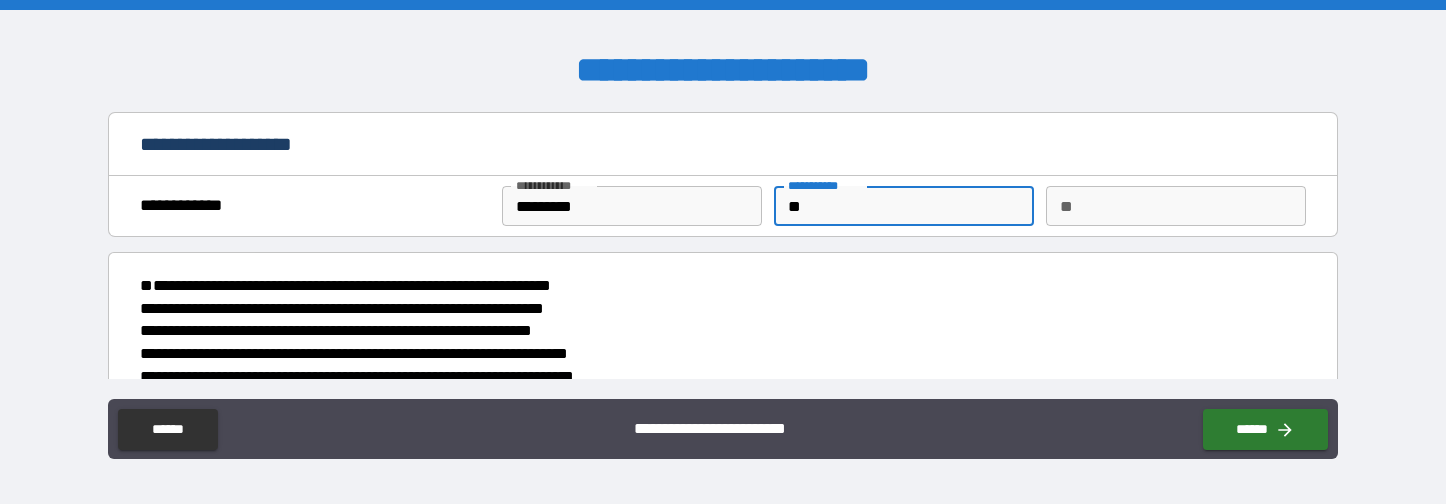 type on "*" 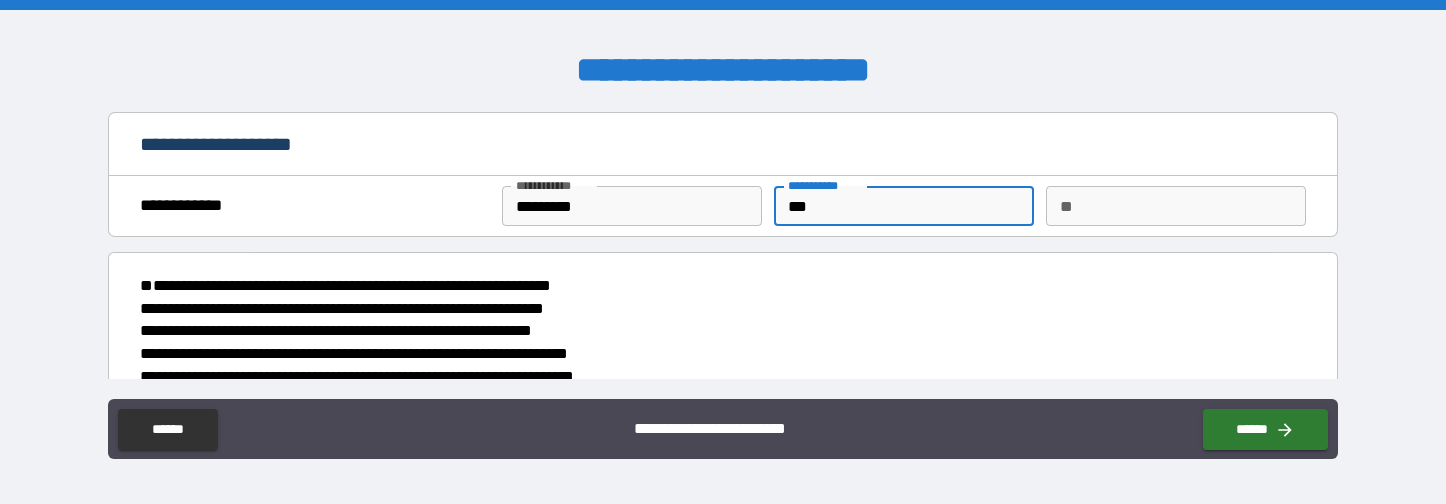 type on "****" 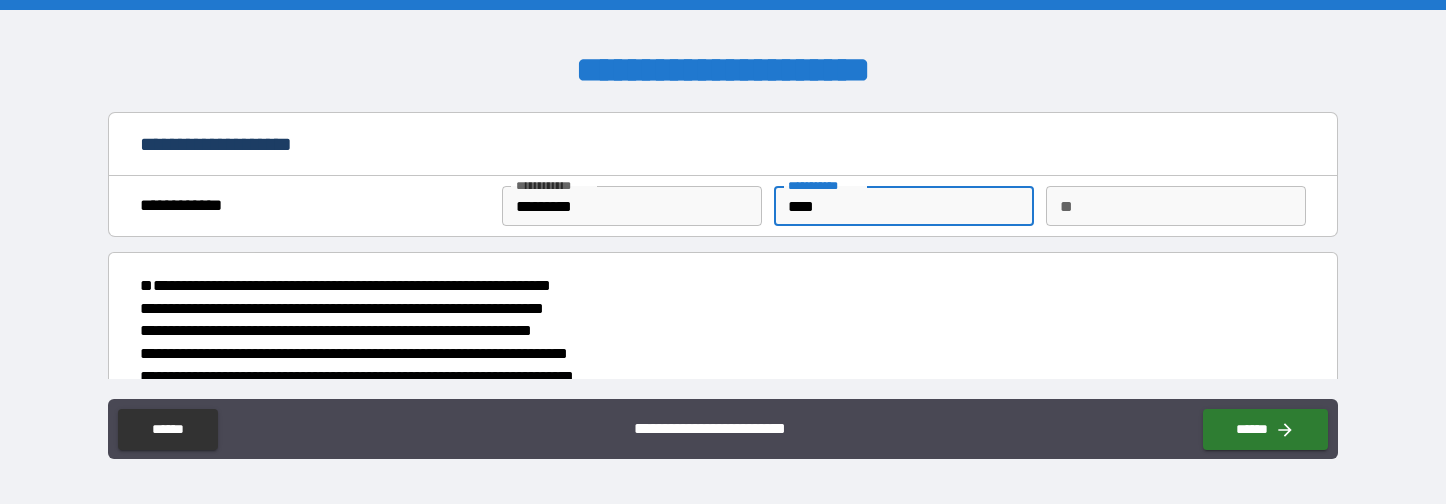 type on "*" 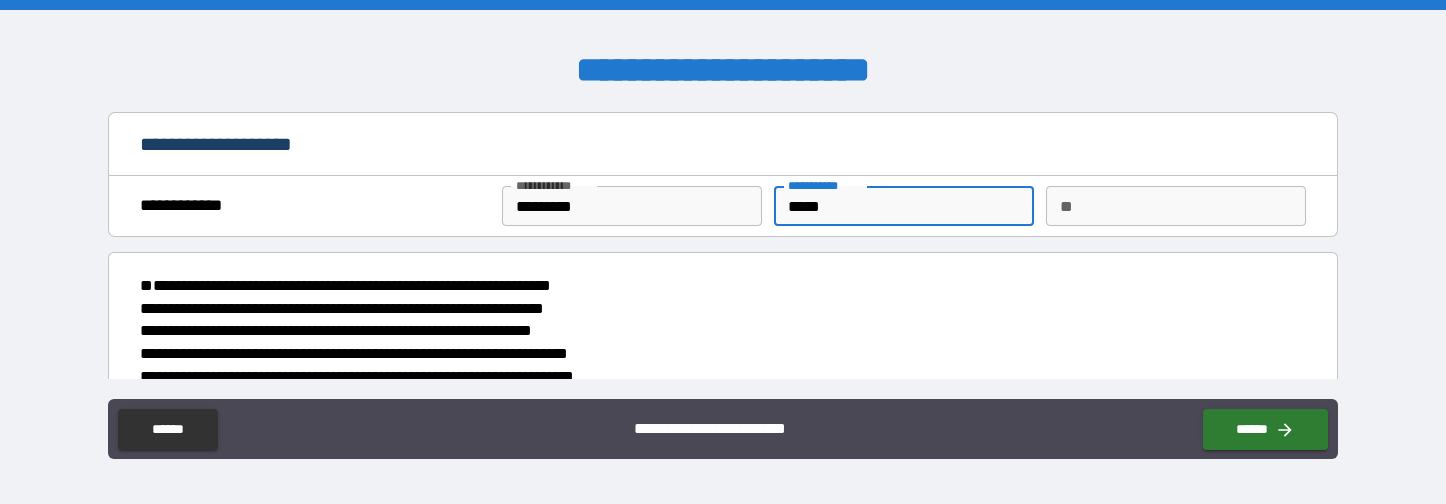 type on "*" 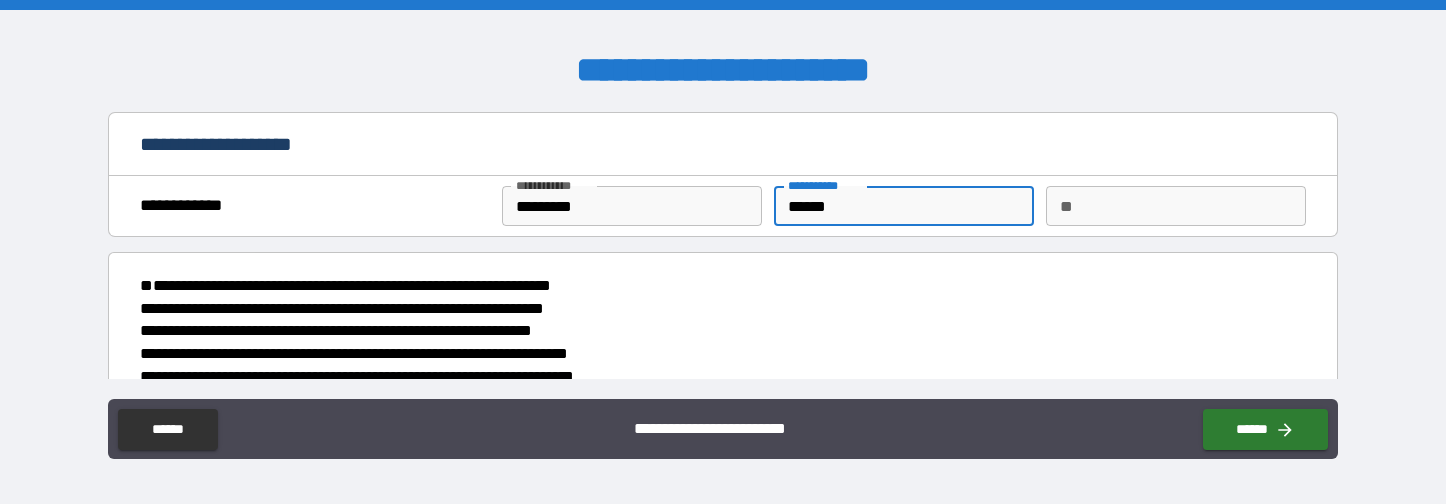 type on "*" 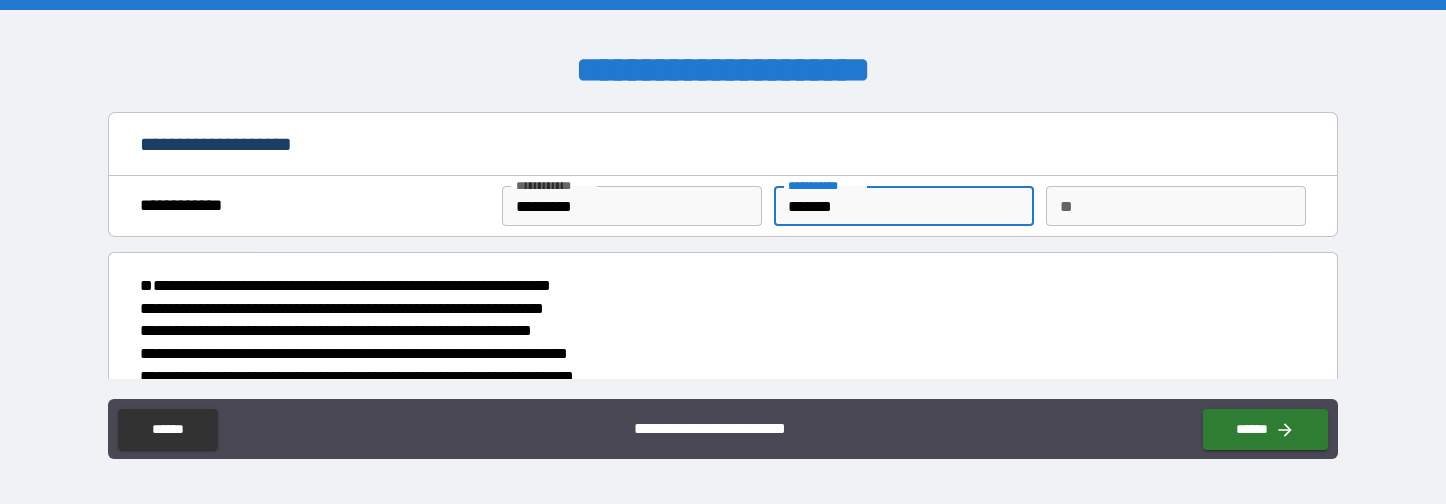 type on "********" 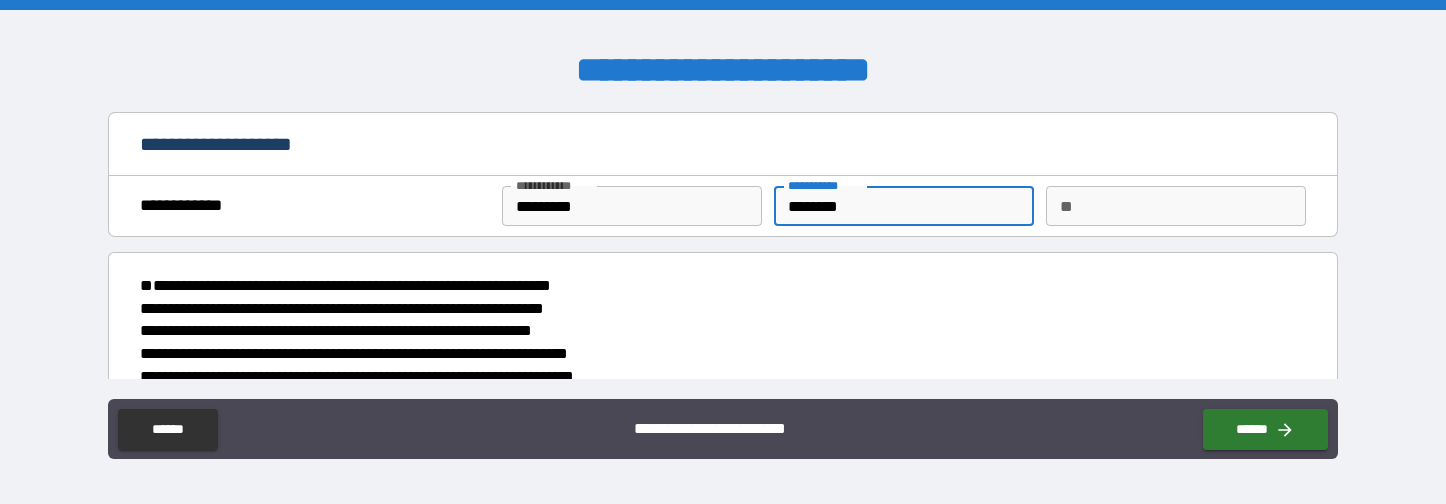 type on "*********" 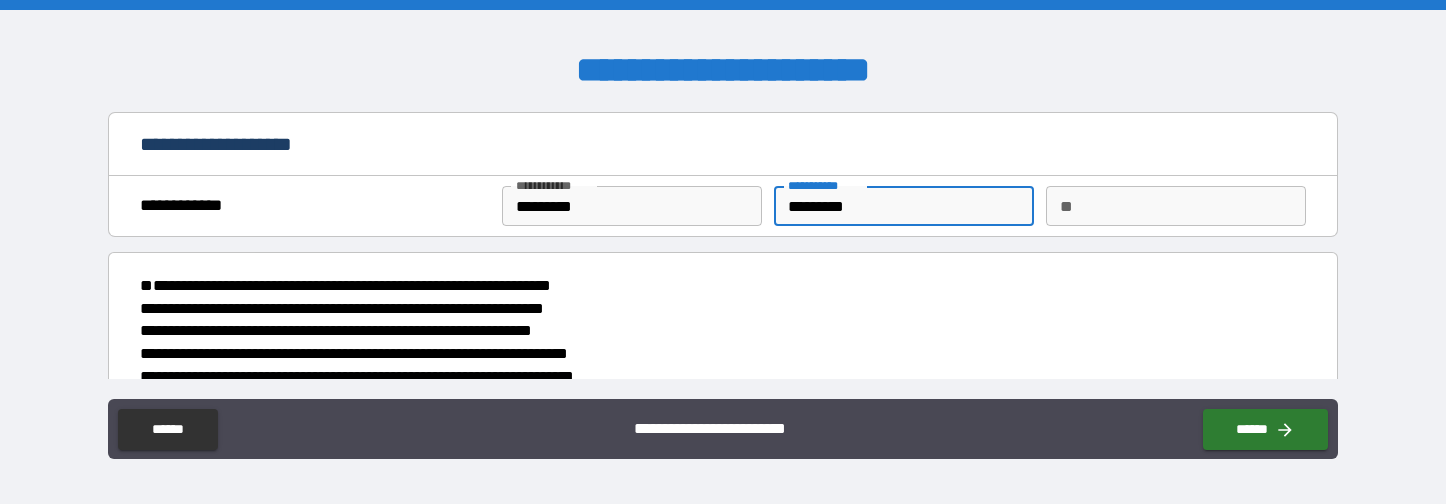 type on "*" 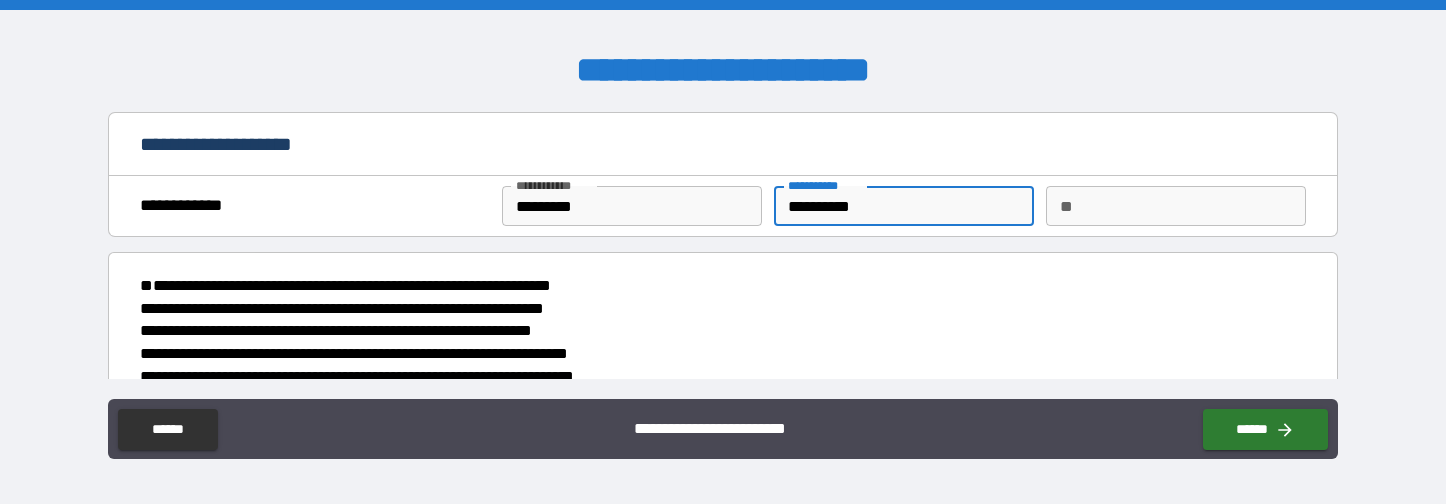 type on "**********" 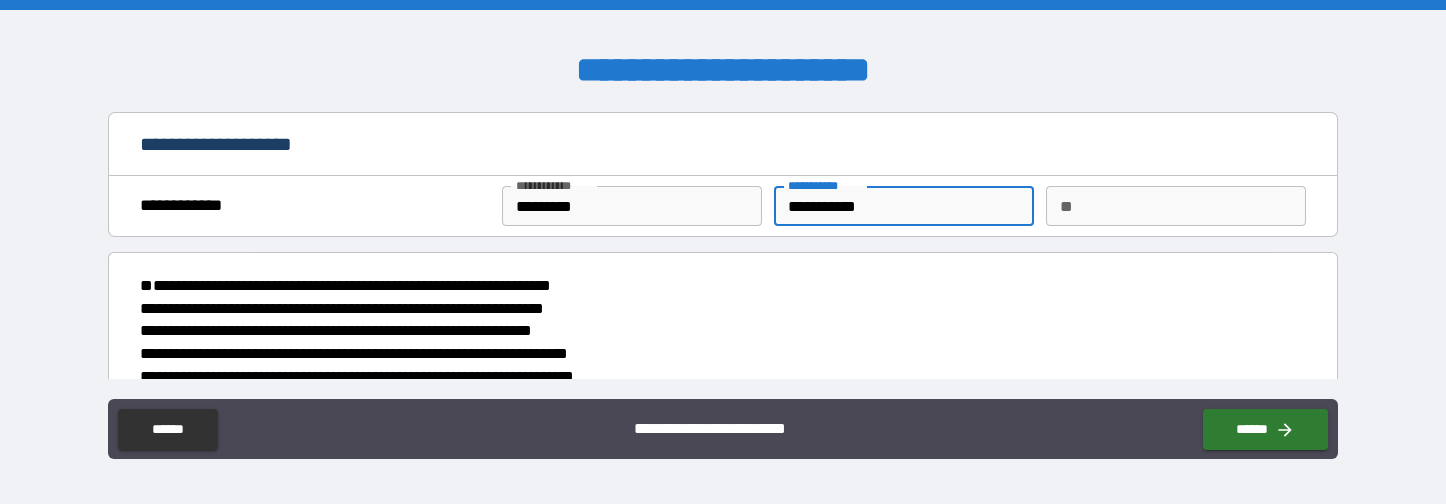 type on "*" 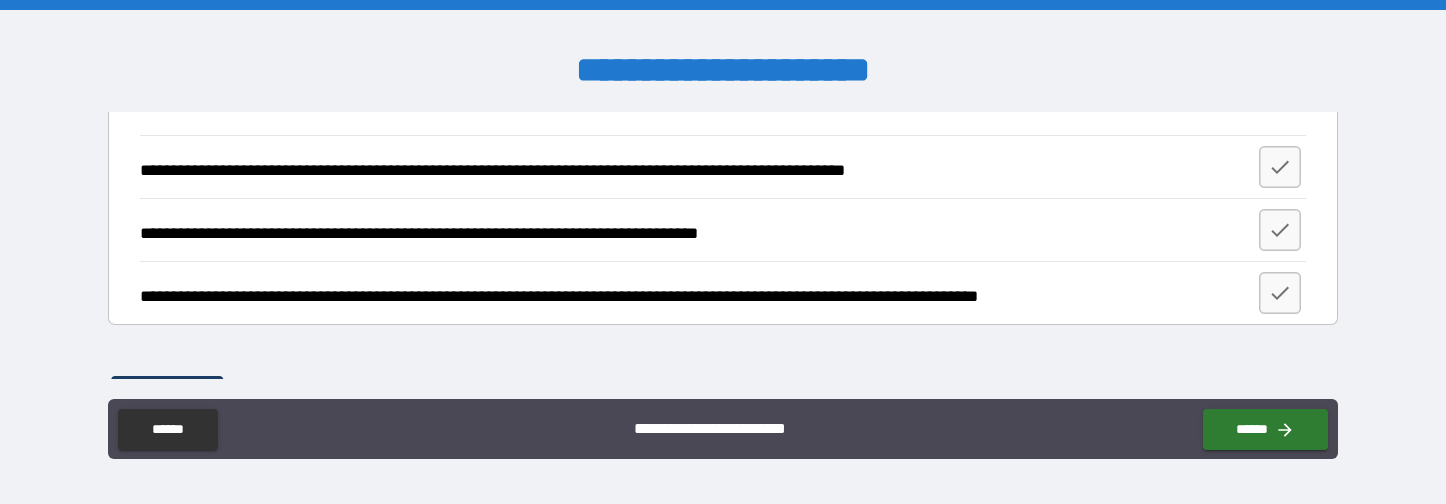 scroll, scrollTop: 1073, scrollLeft: 0, axis: vertical 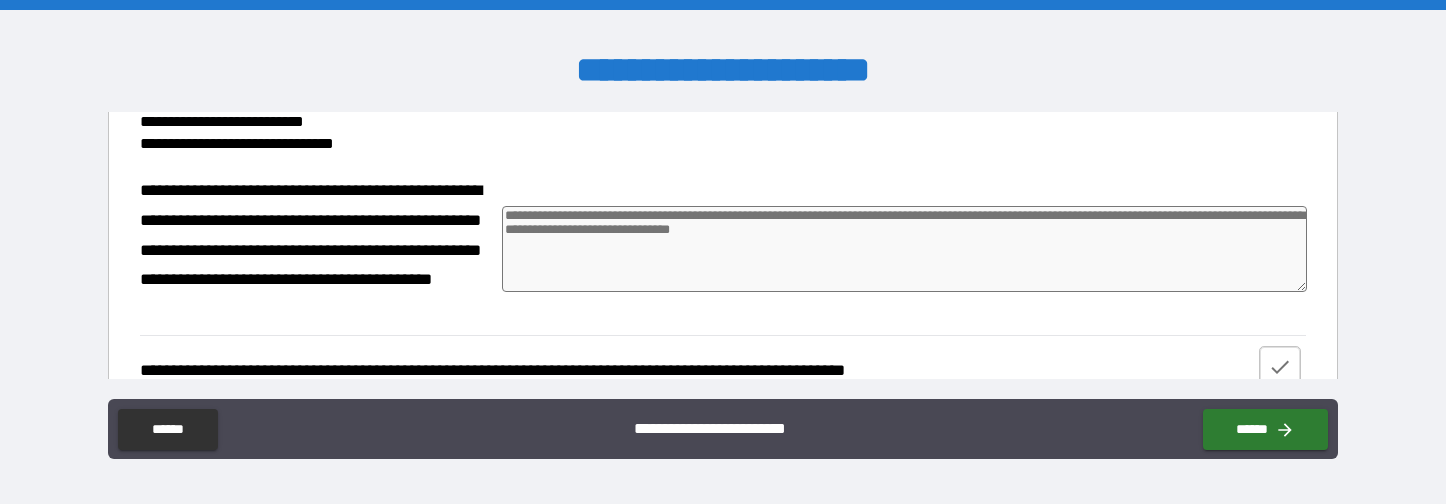 click 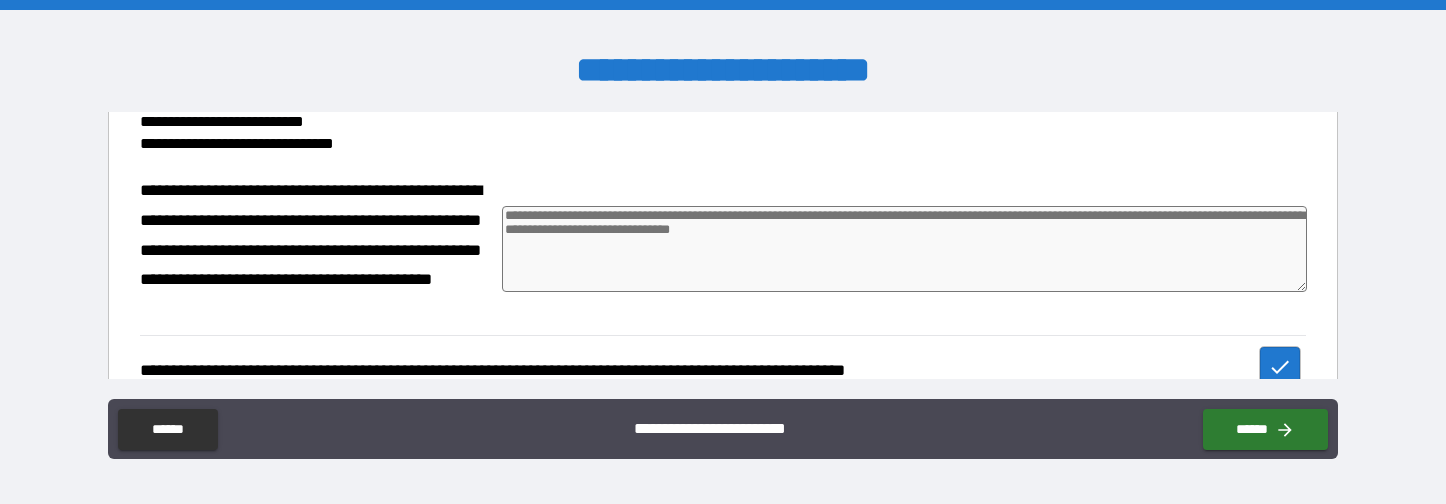 type on "*" 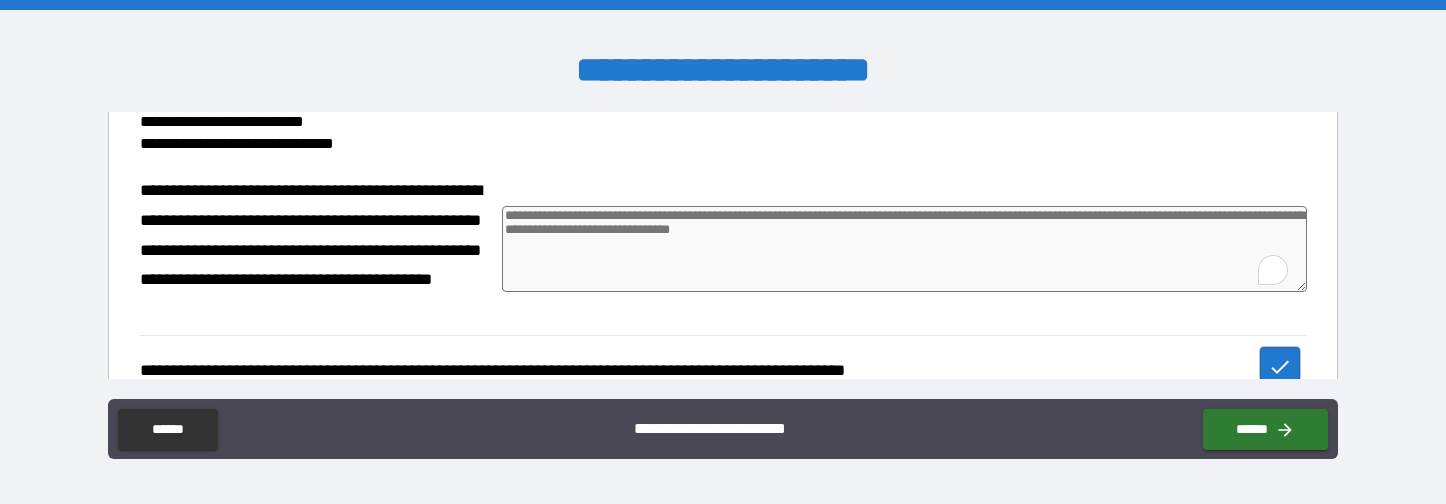 scroll, scrollTop: 1073, scrollLeft: 0, axis: vertical 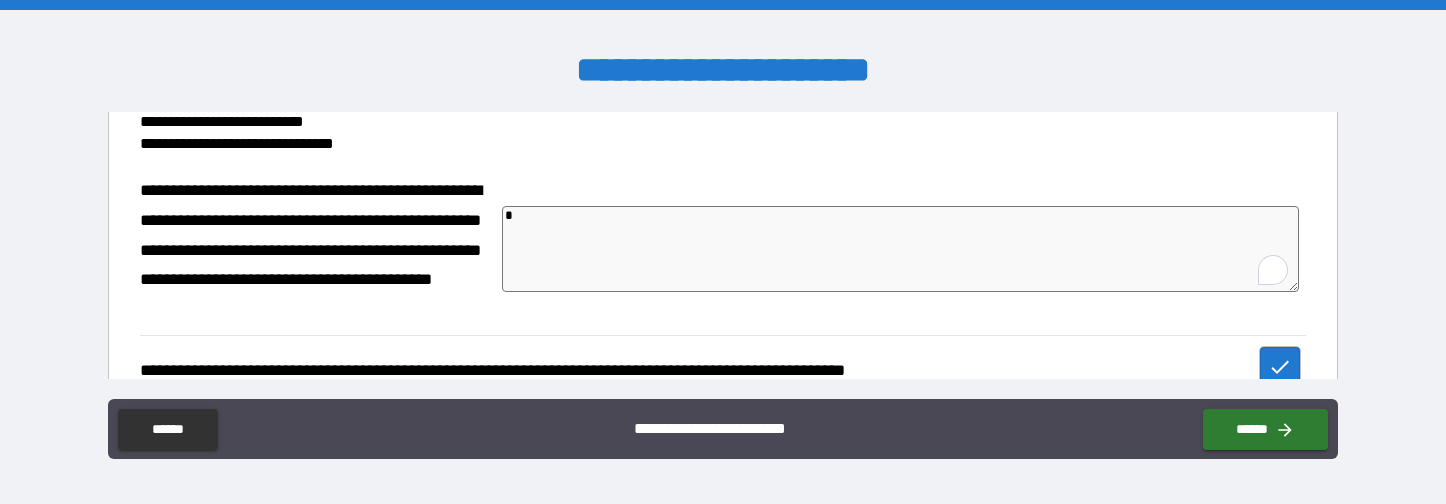 type on "**" 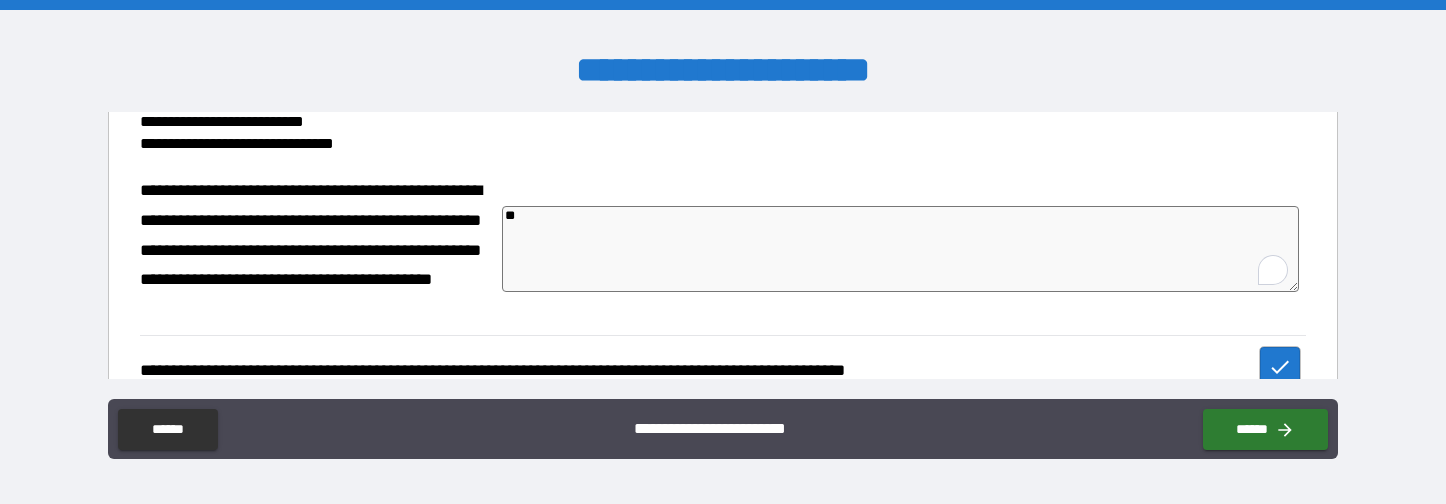 type on "***" 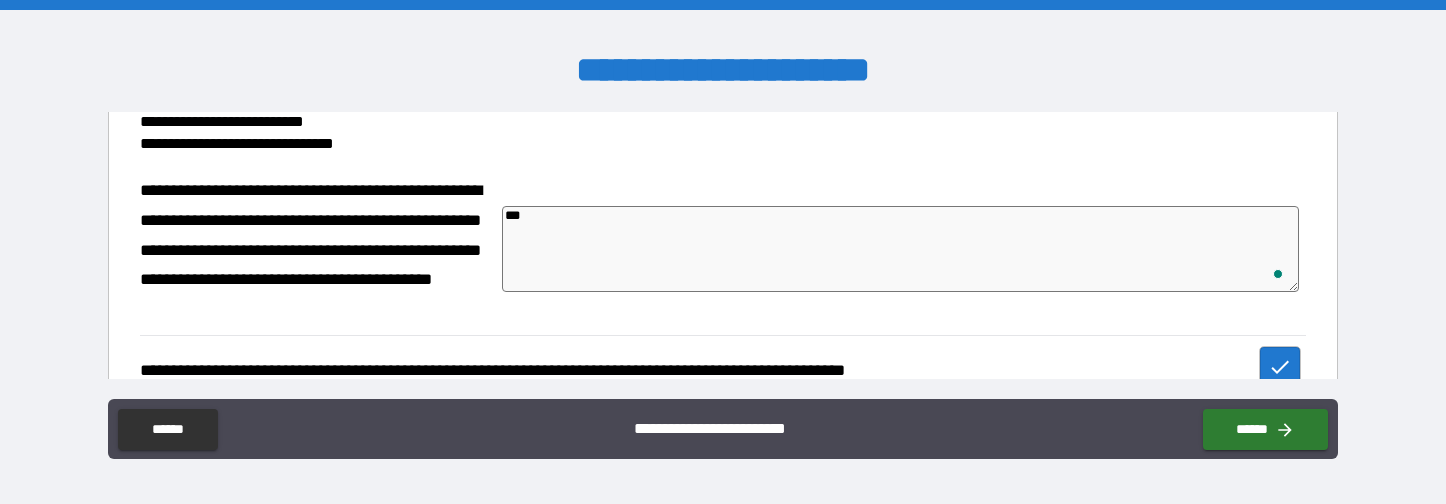 type on "****" 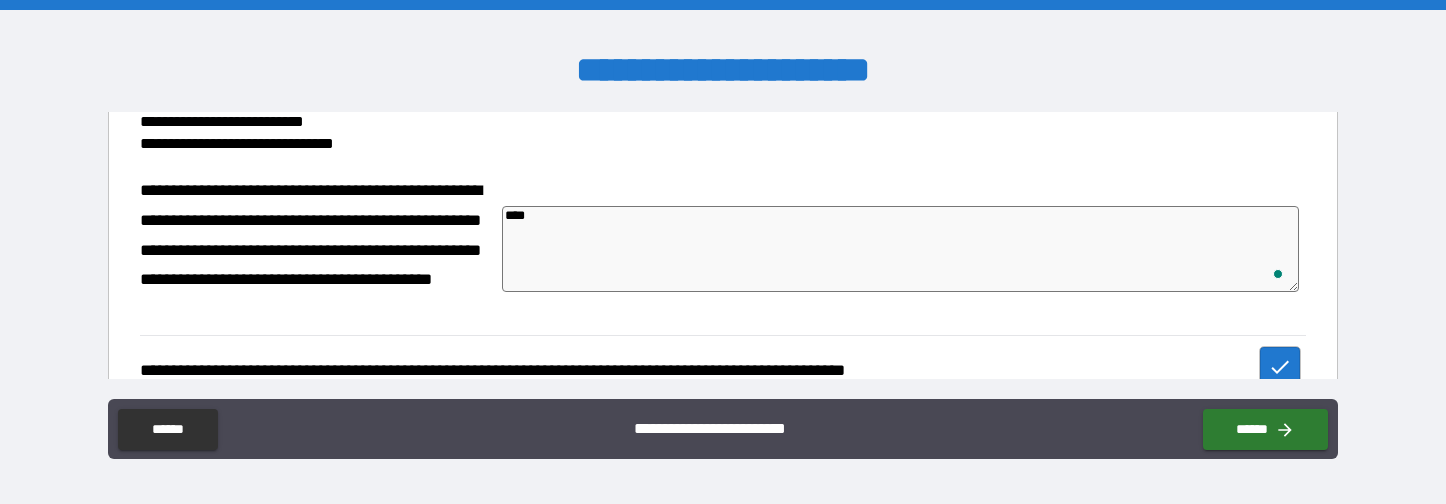 type on "*" 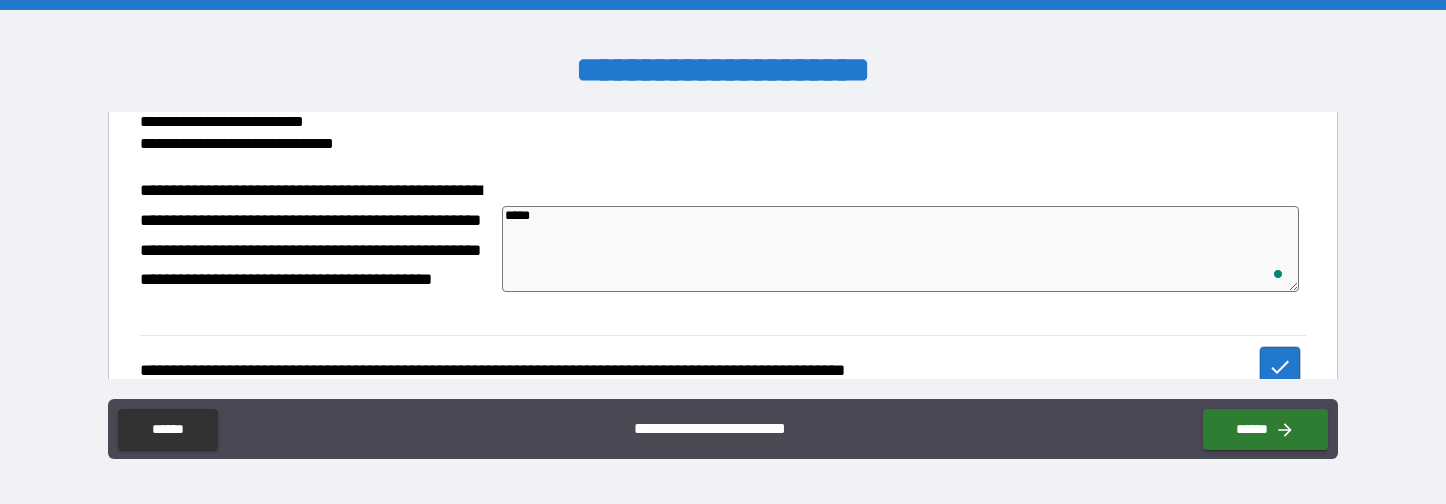 type on "******" 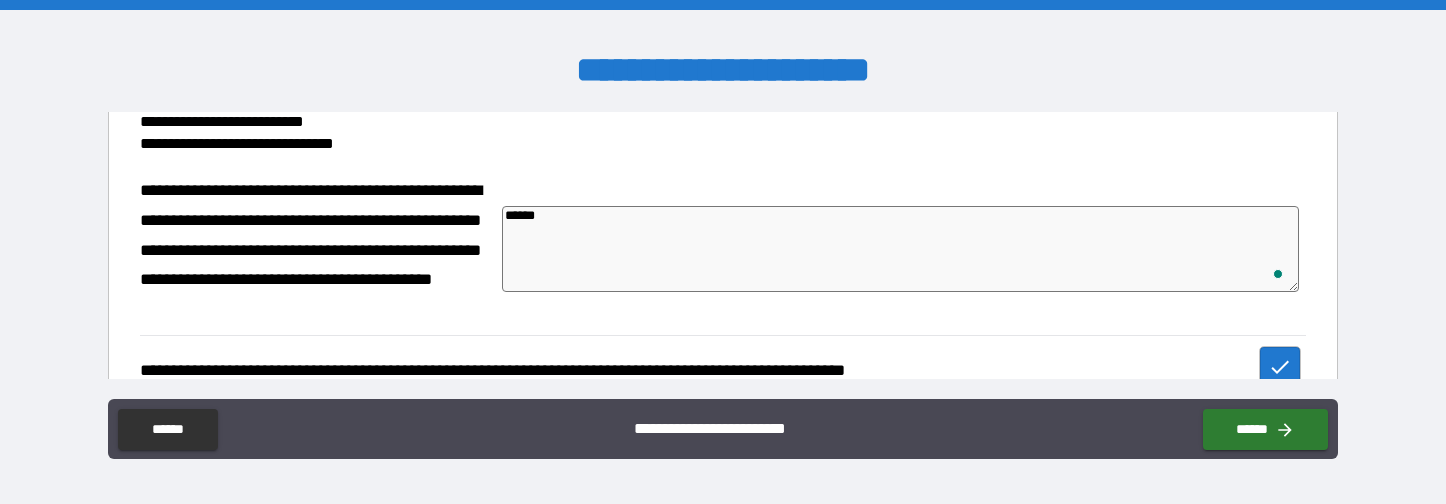 type on "*******" 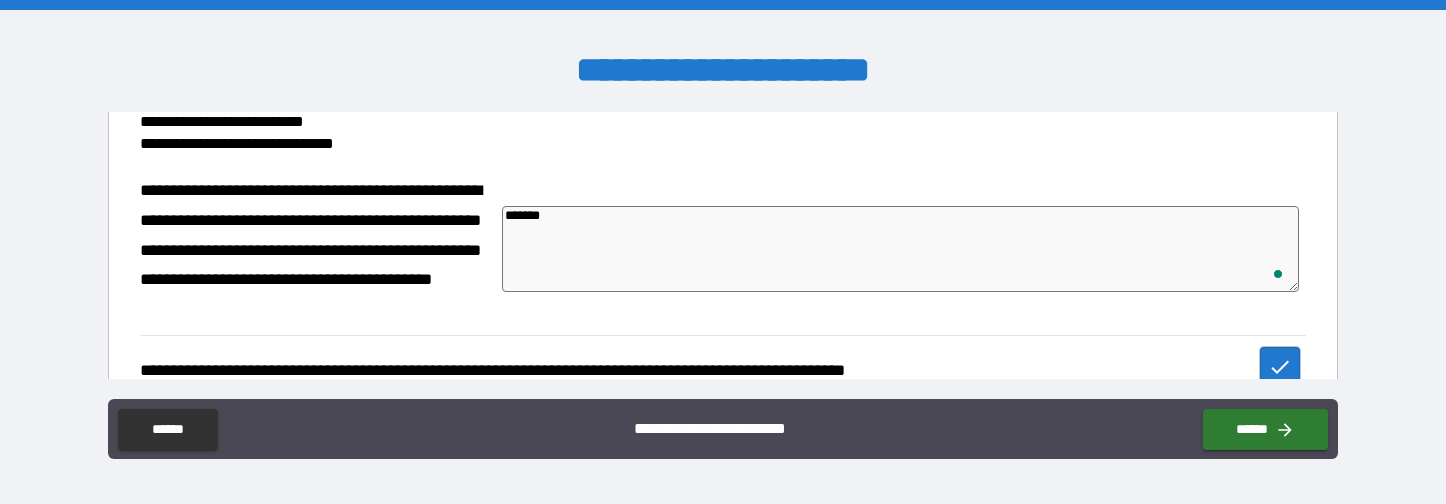 type on "*" 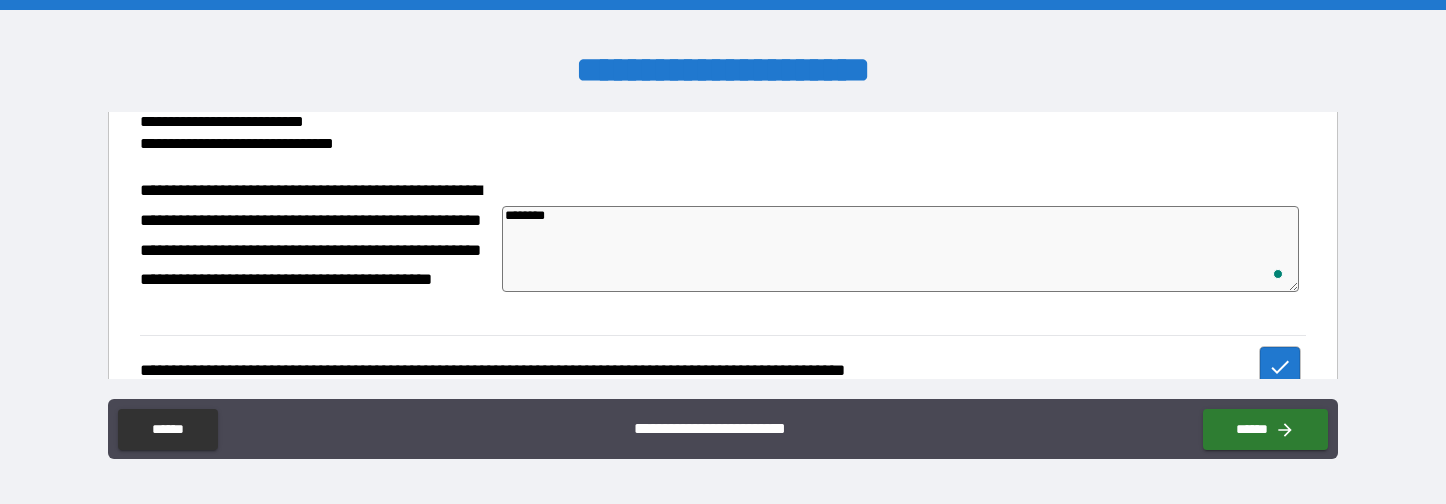 type on "*********" 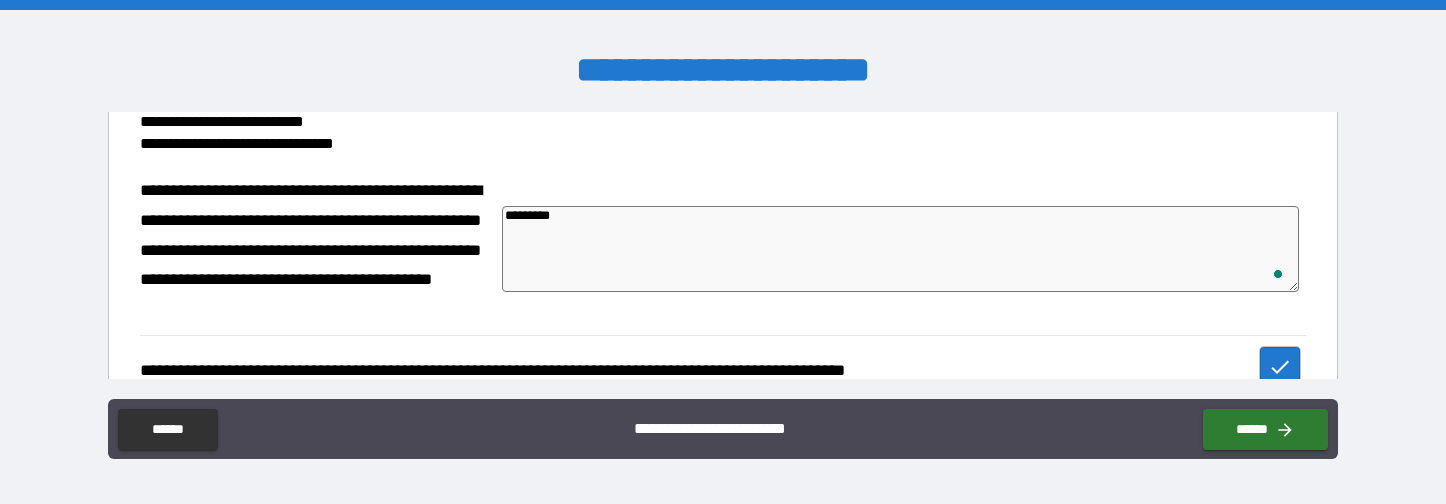 type on "*" 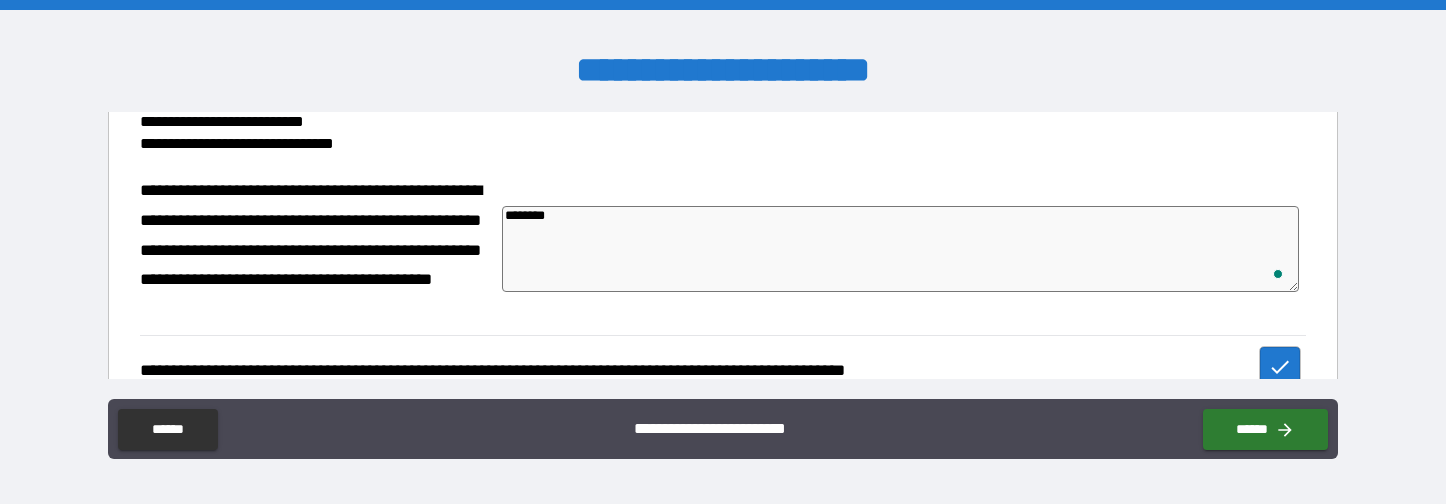 type on "*******" 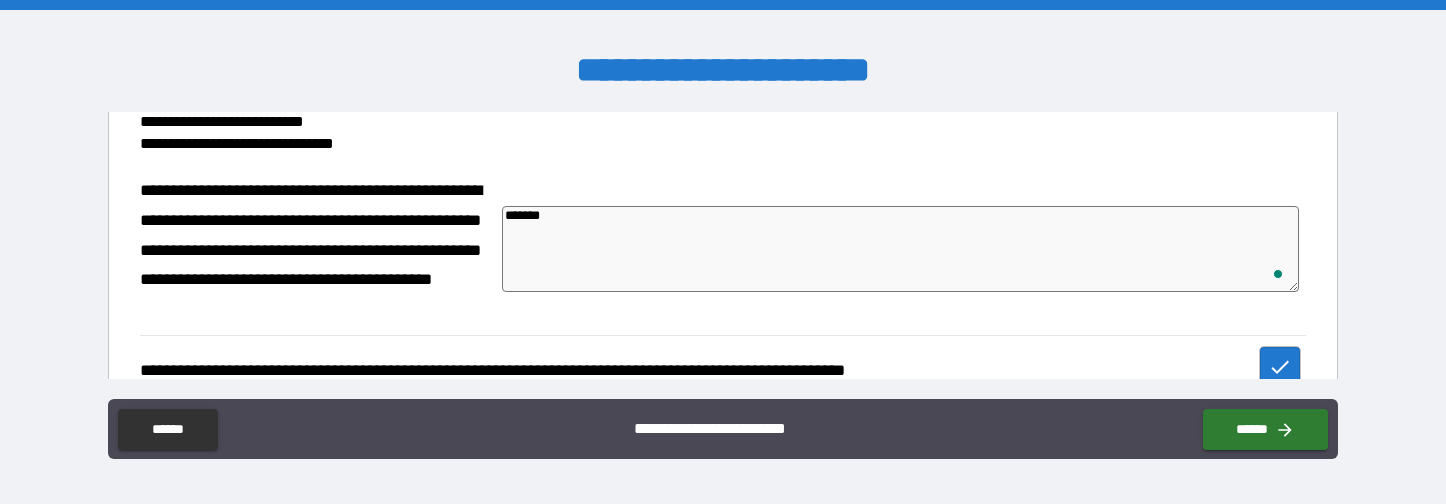 type on "******" 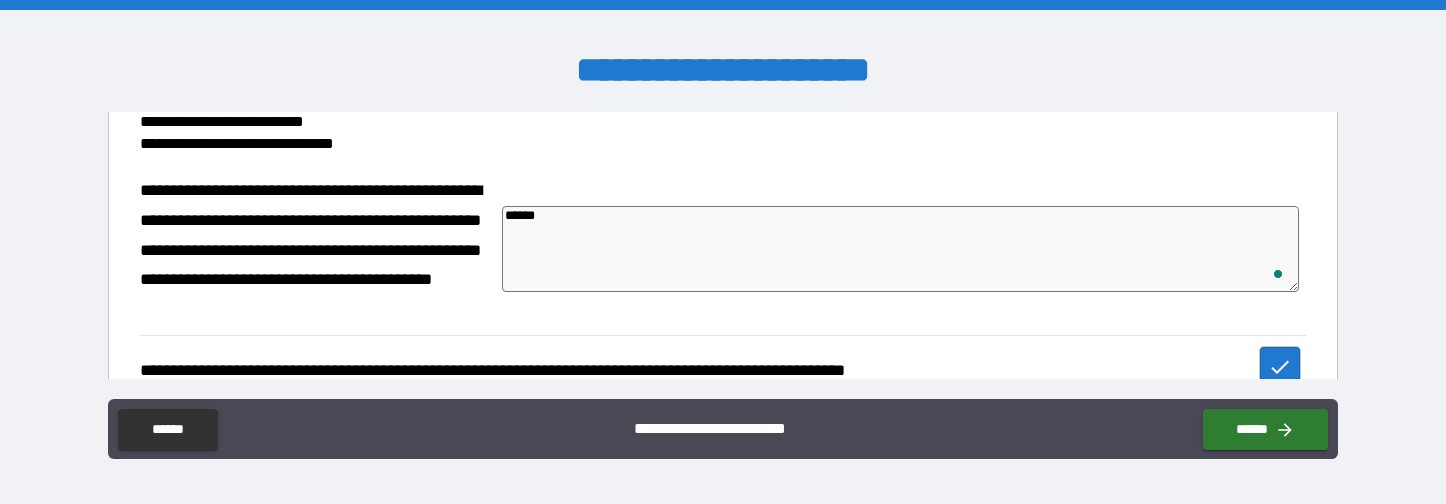 type on "*******" 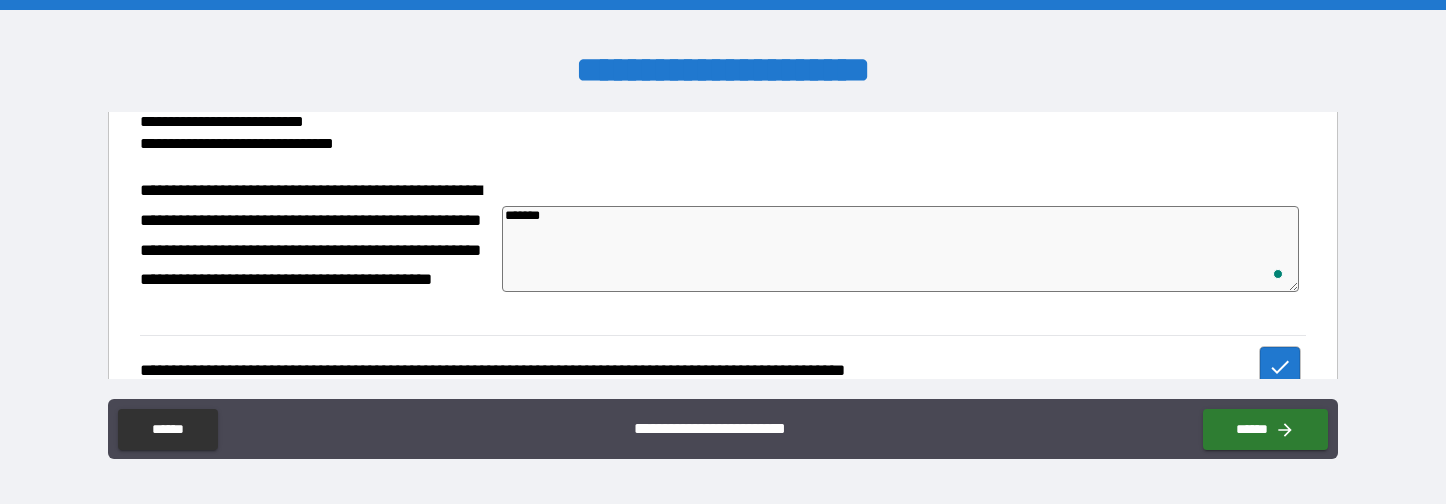 type on "*" 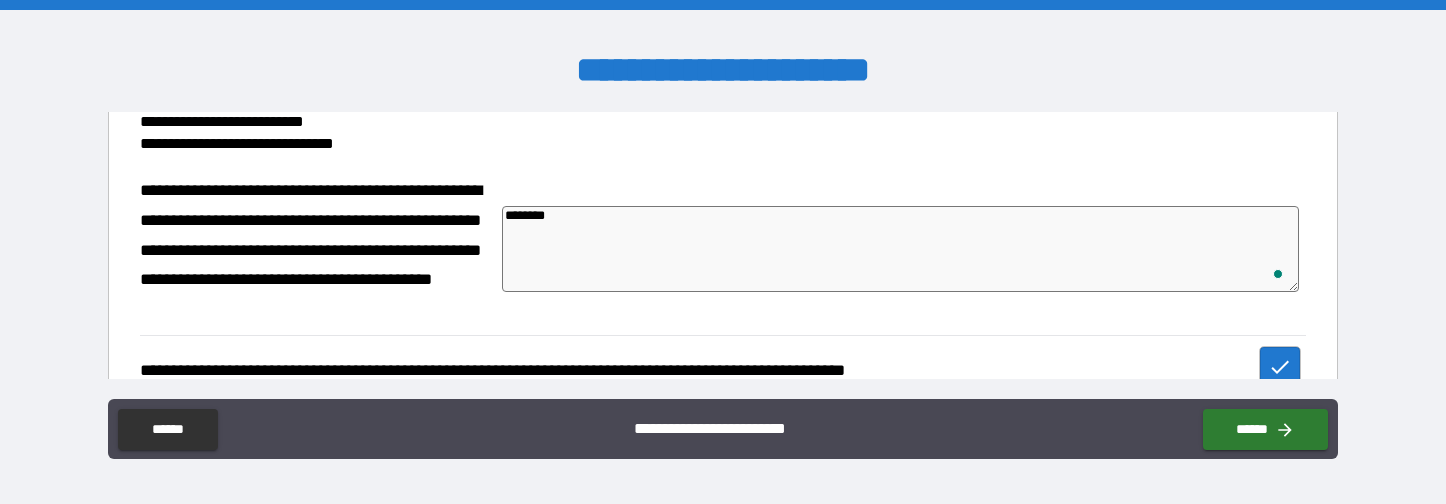type on "*********" 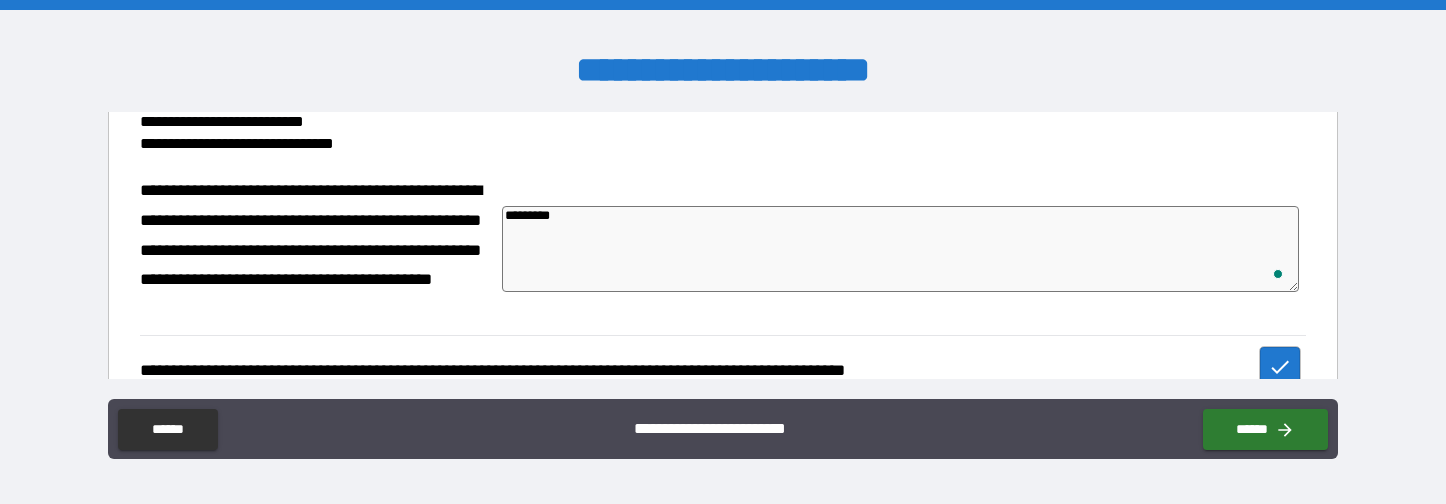 type on "*" 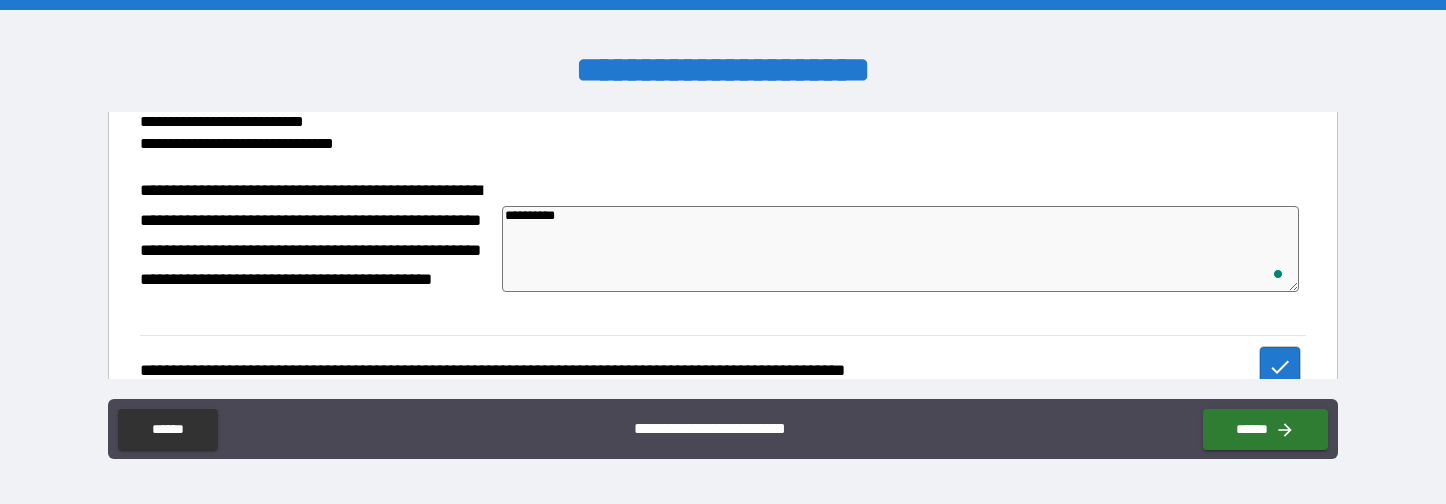 type on "*" 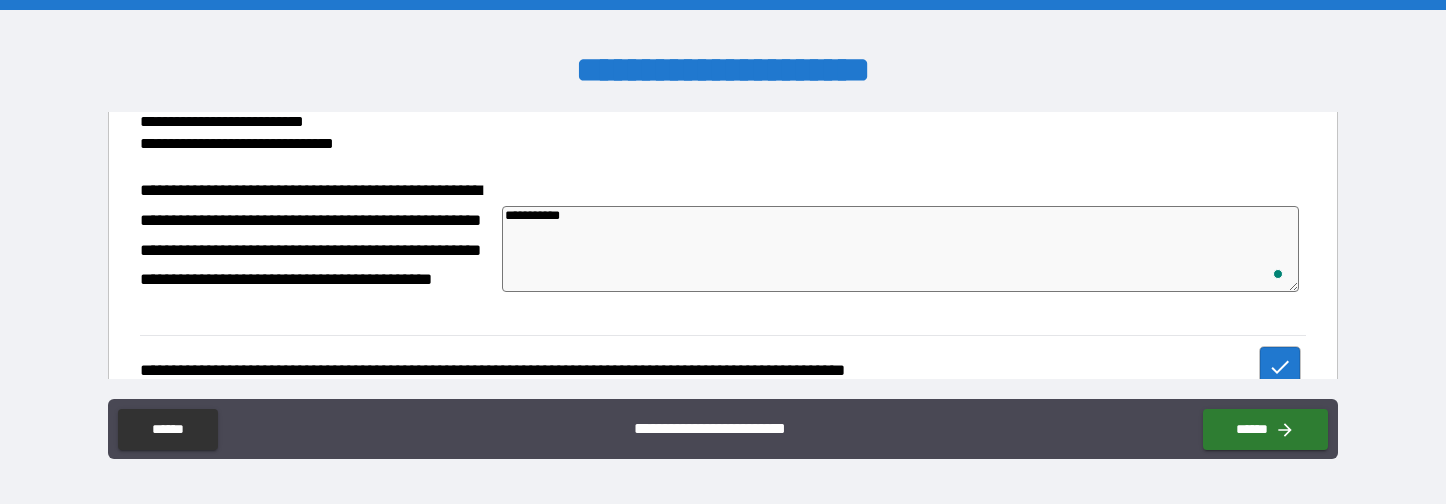 type on "**********" 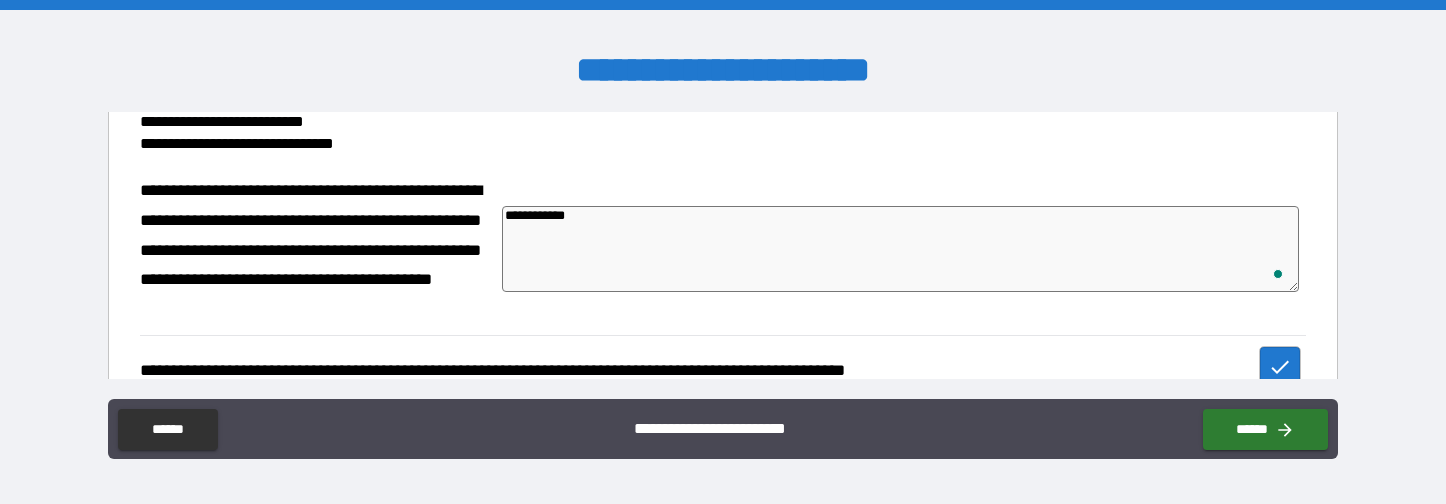 type on "*" 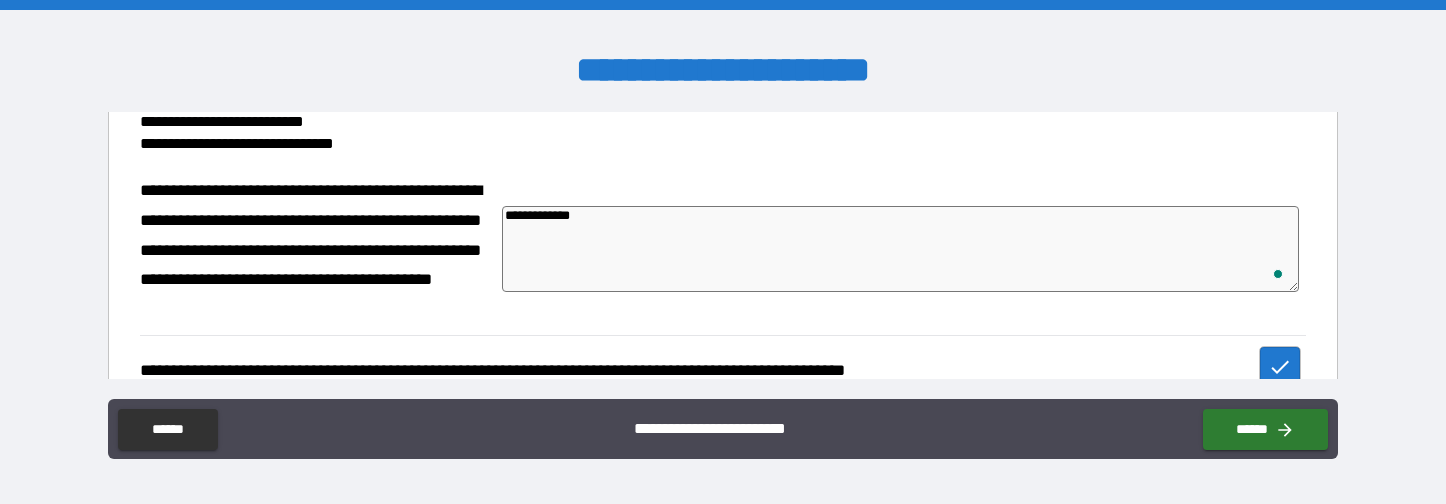 type on "**********" 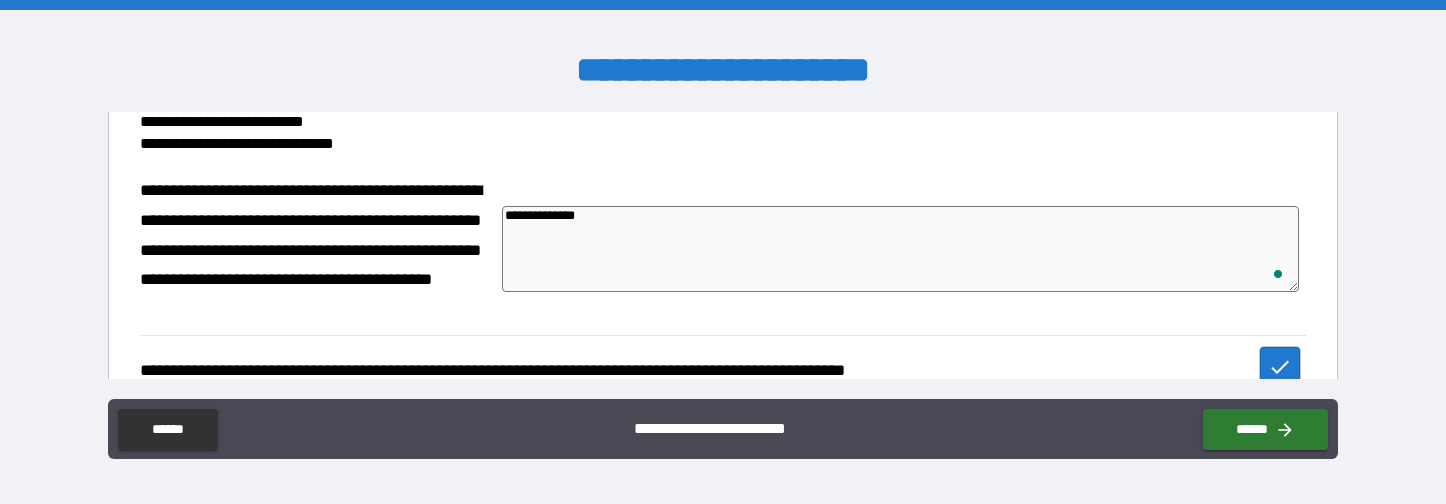 type on "**********" 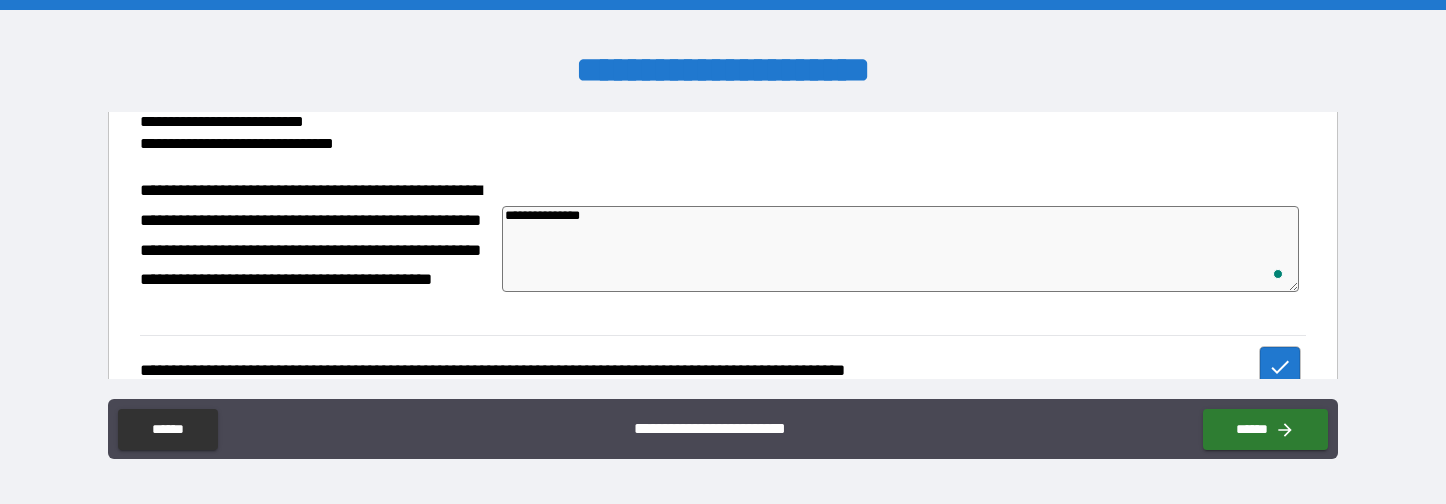 type on "**********" 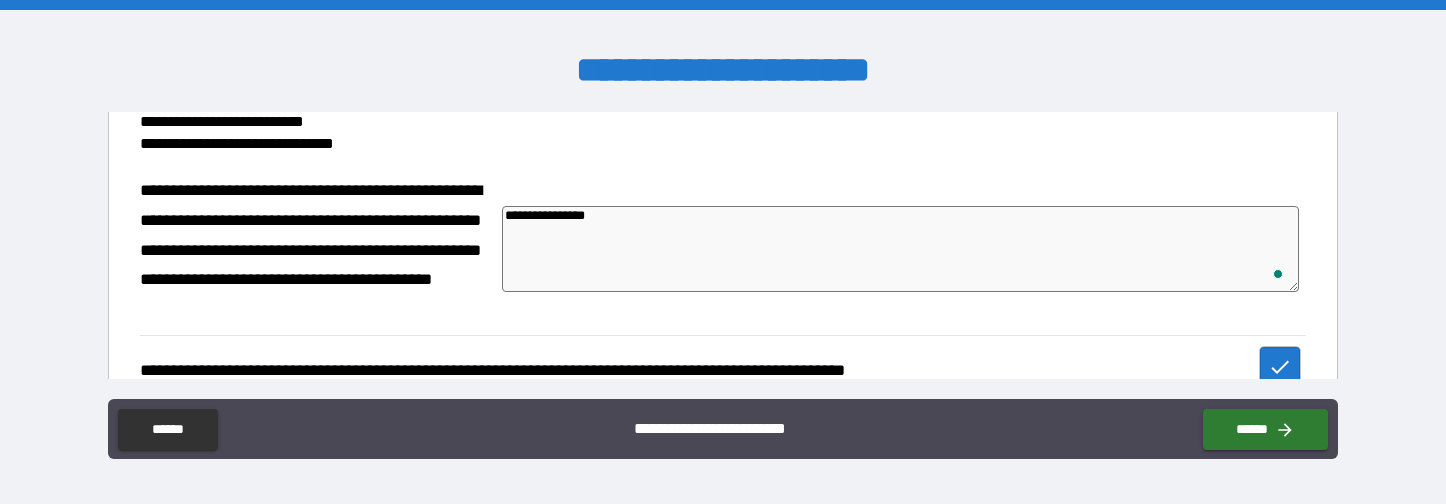 type on "*" 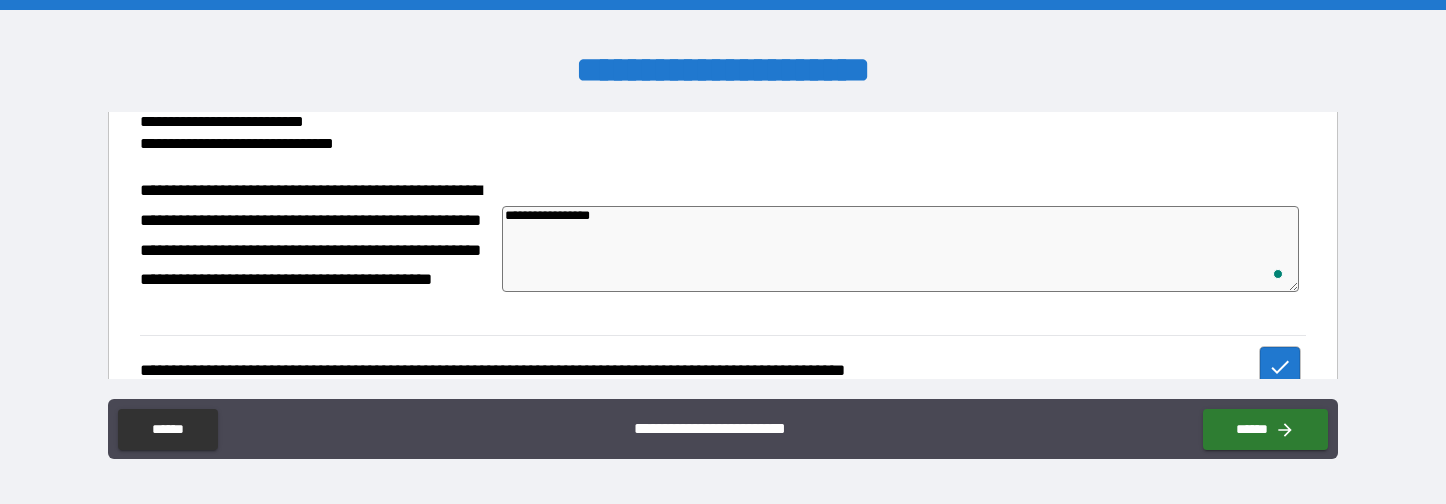 type on "**********" 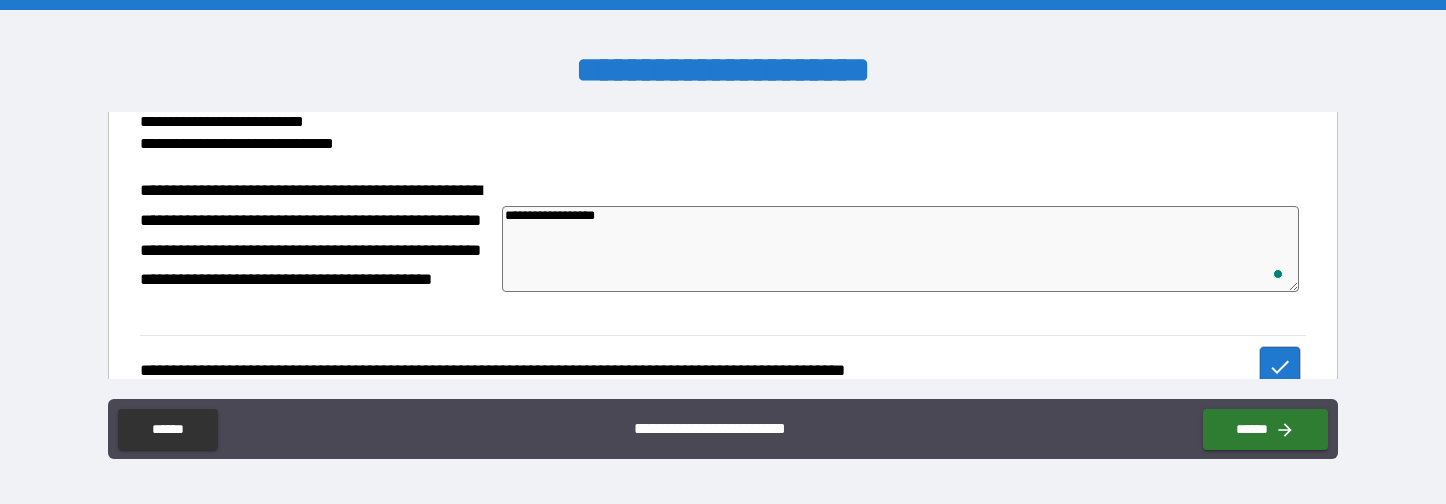 type on "*" 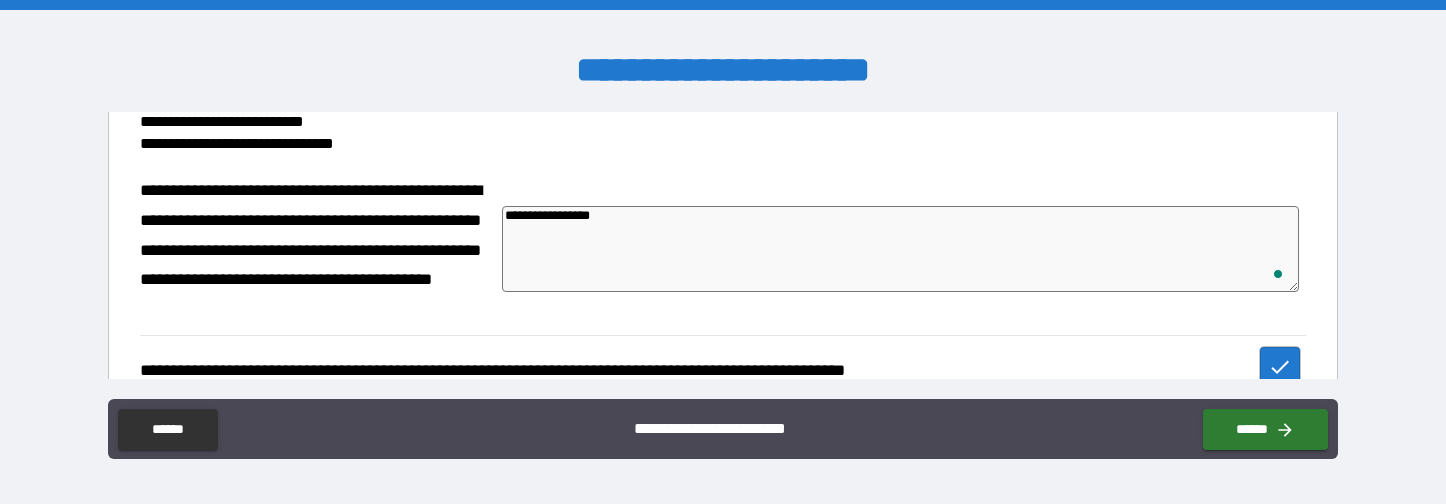 type on "*" 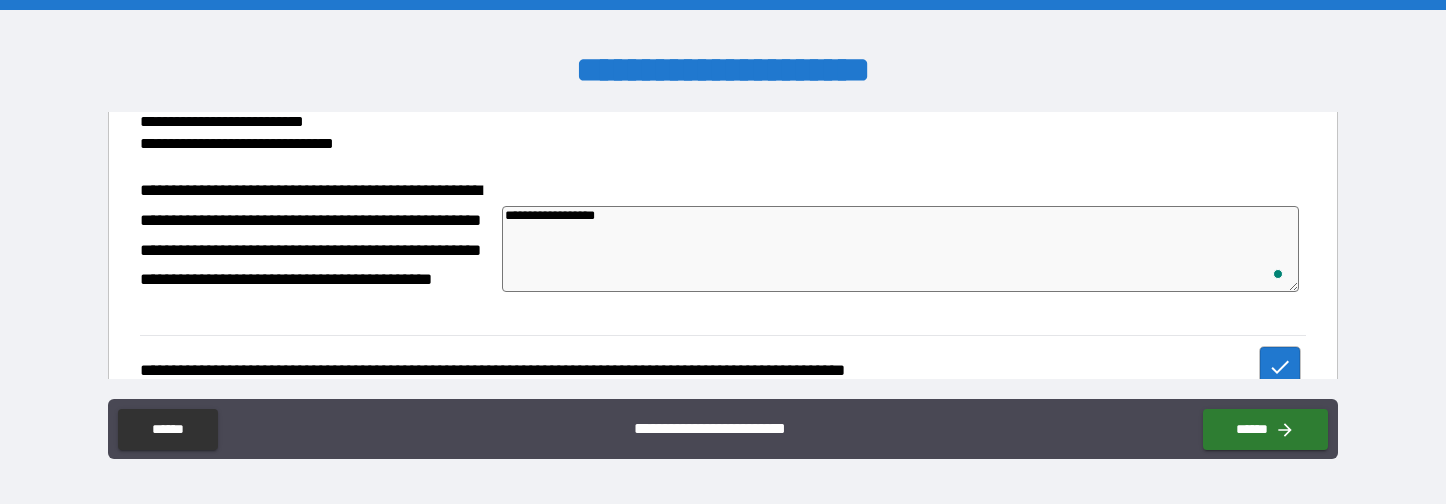 type on "**********" 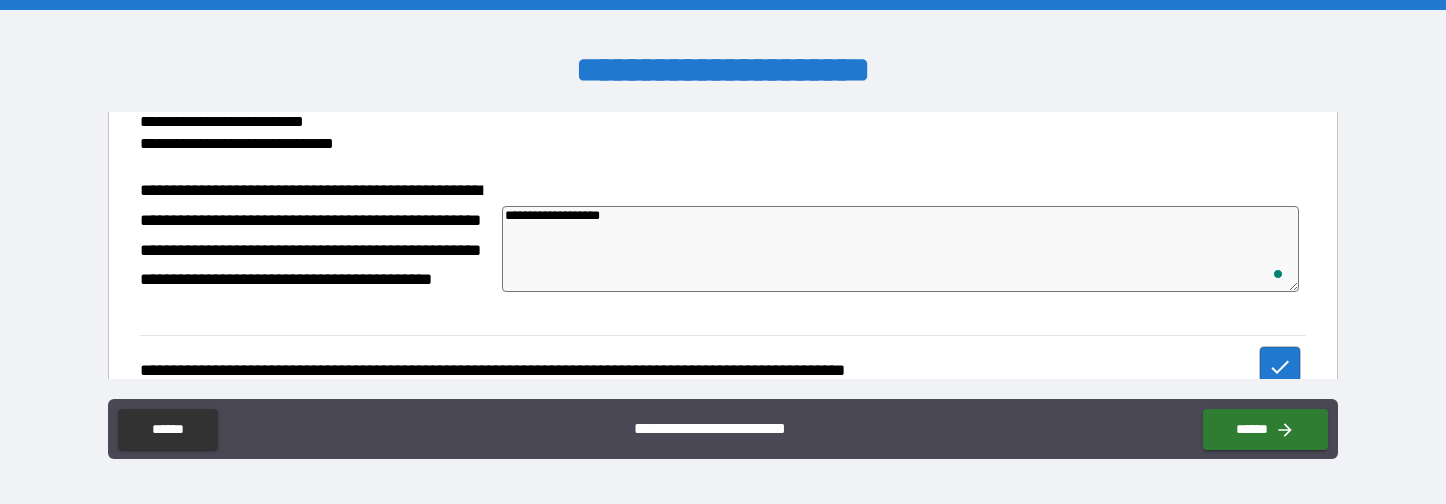 type on "*" 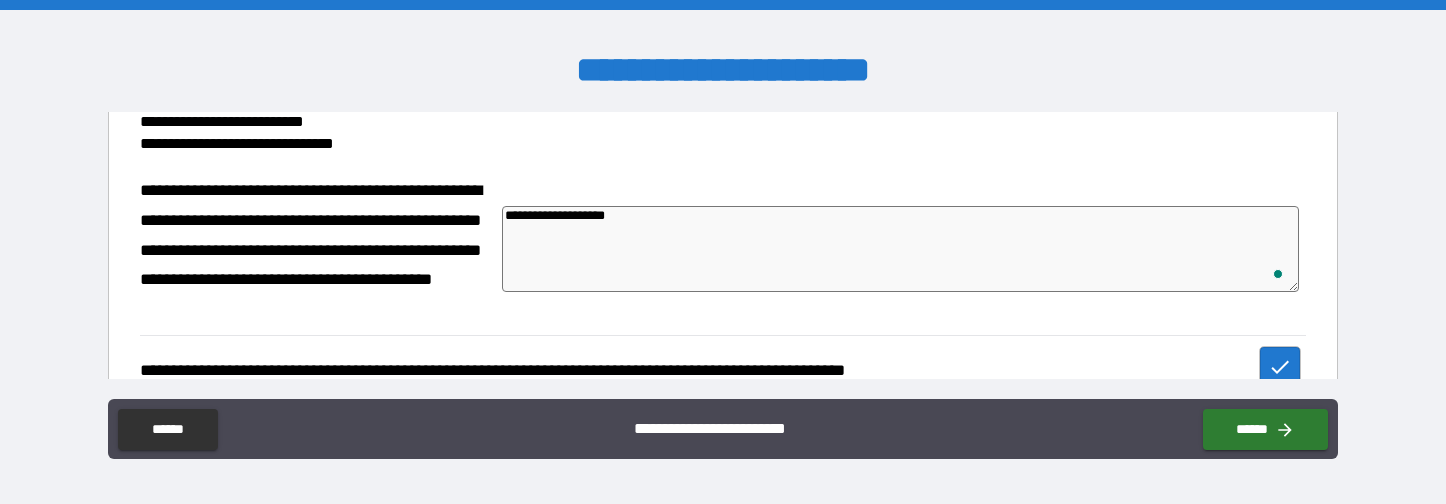 type on "**********" 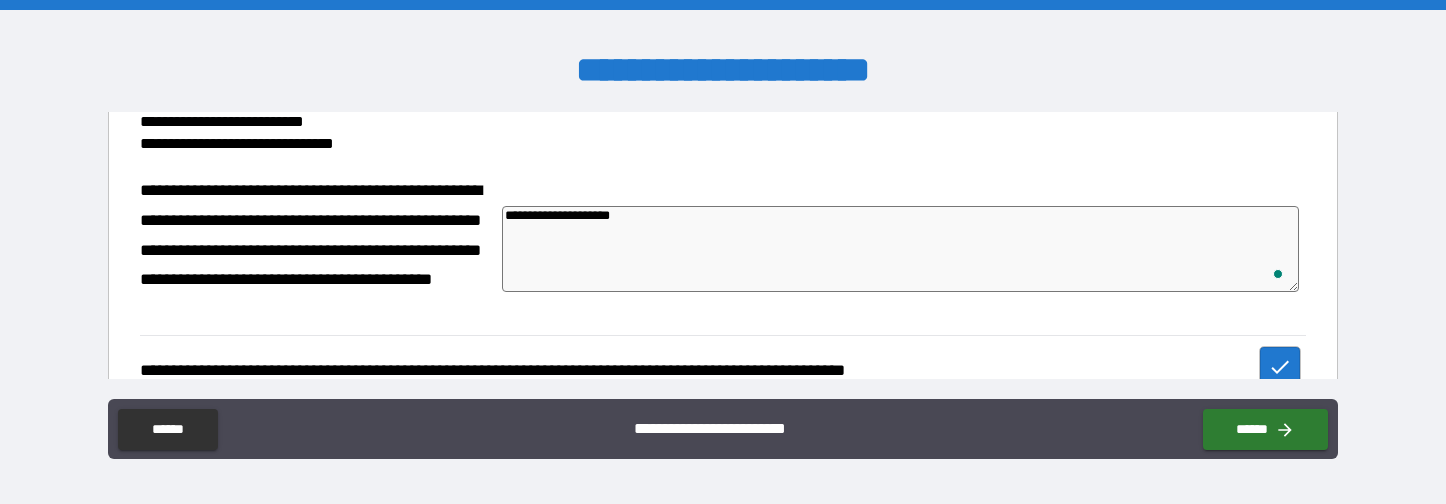 type on "*" 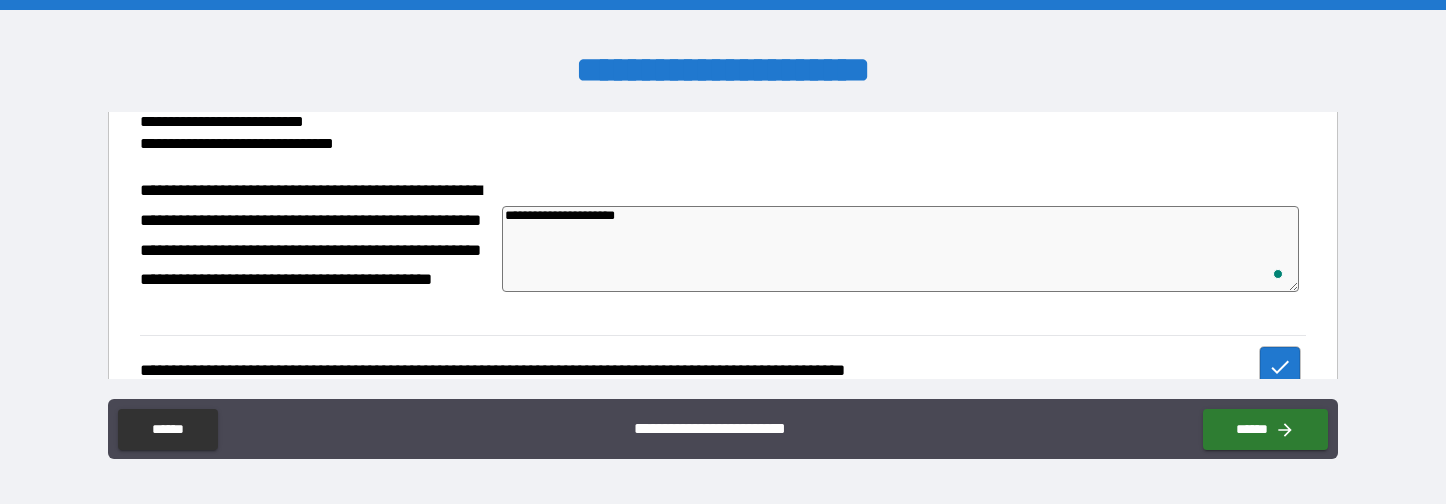 type on "*" 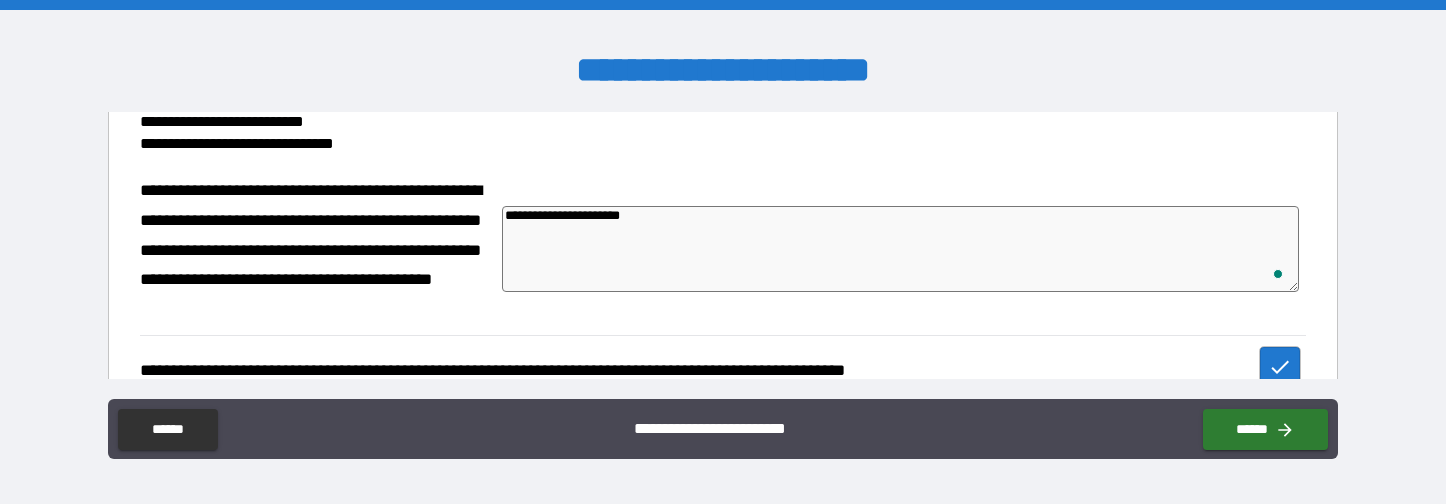 type on "**********" 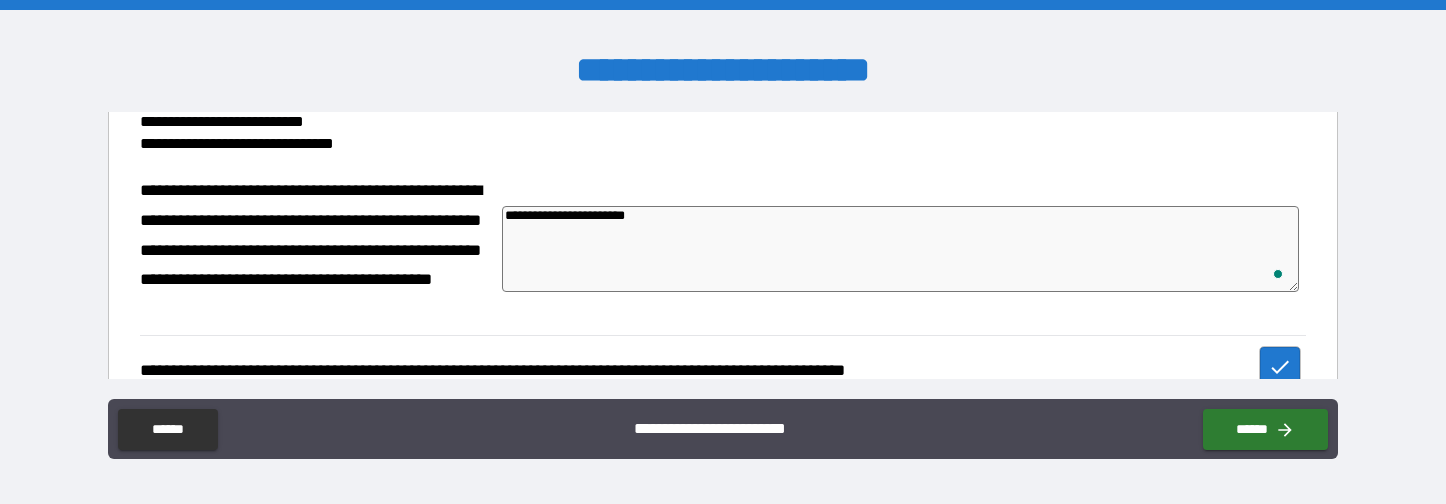 type on "*" 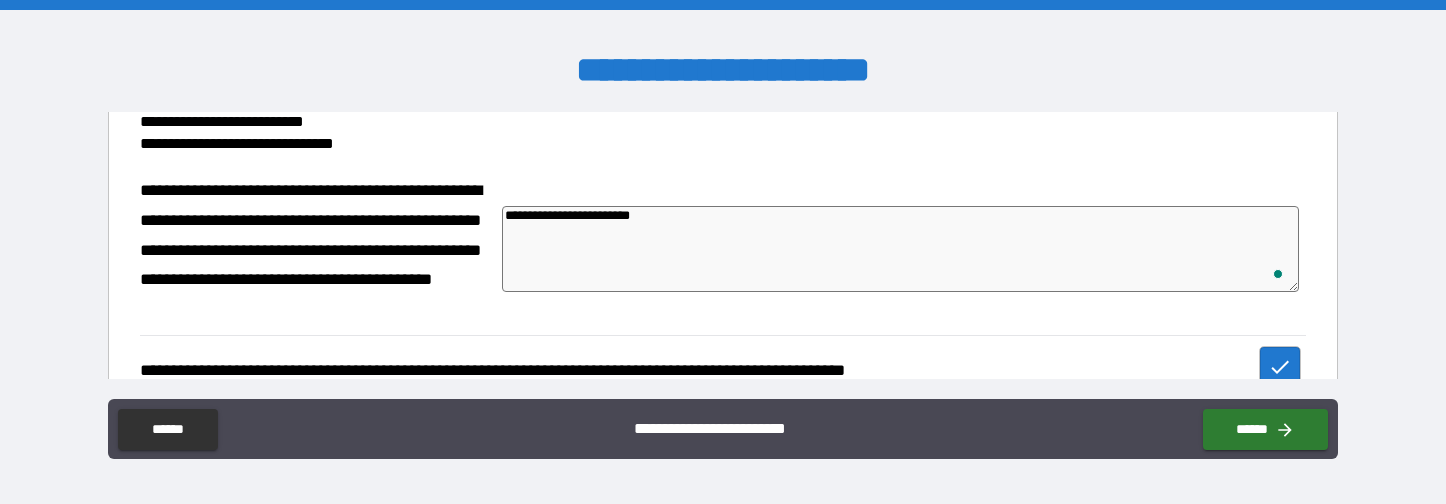 type on "**********" 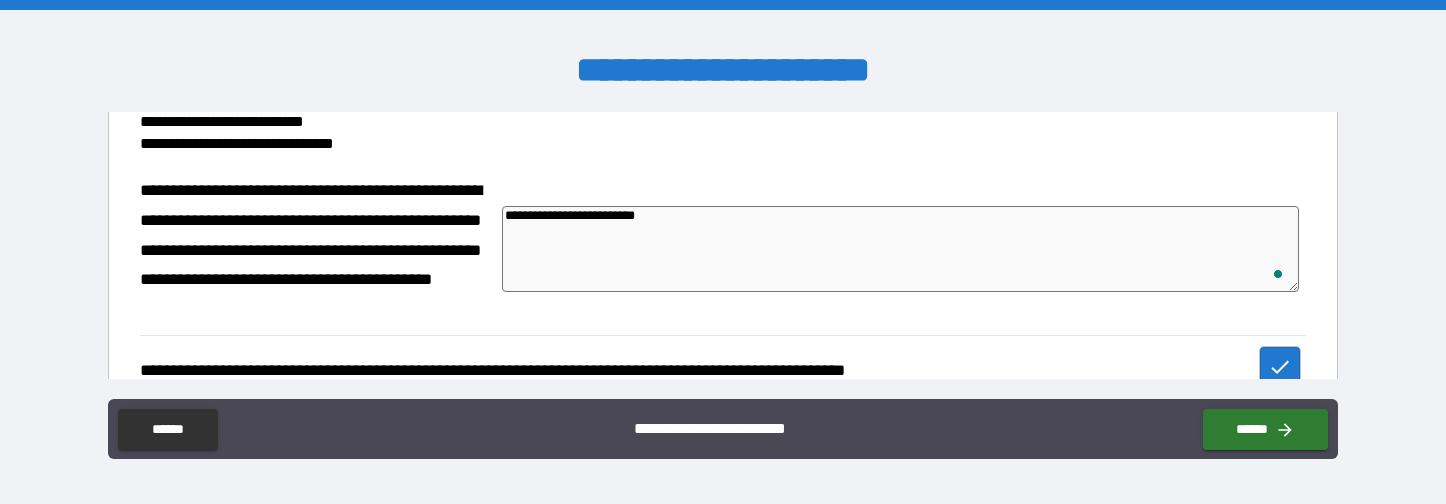 type on "*" 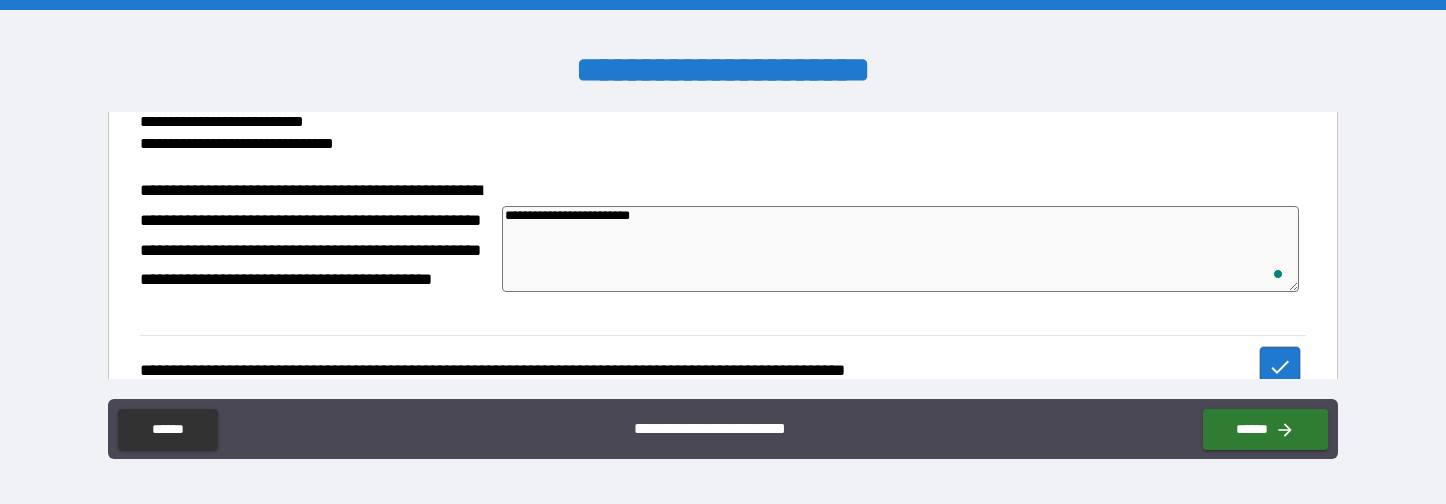 type on "*" 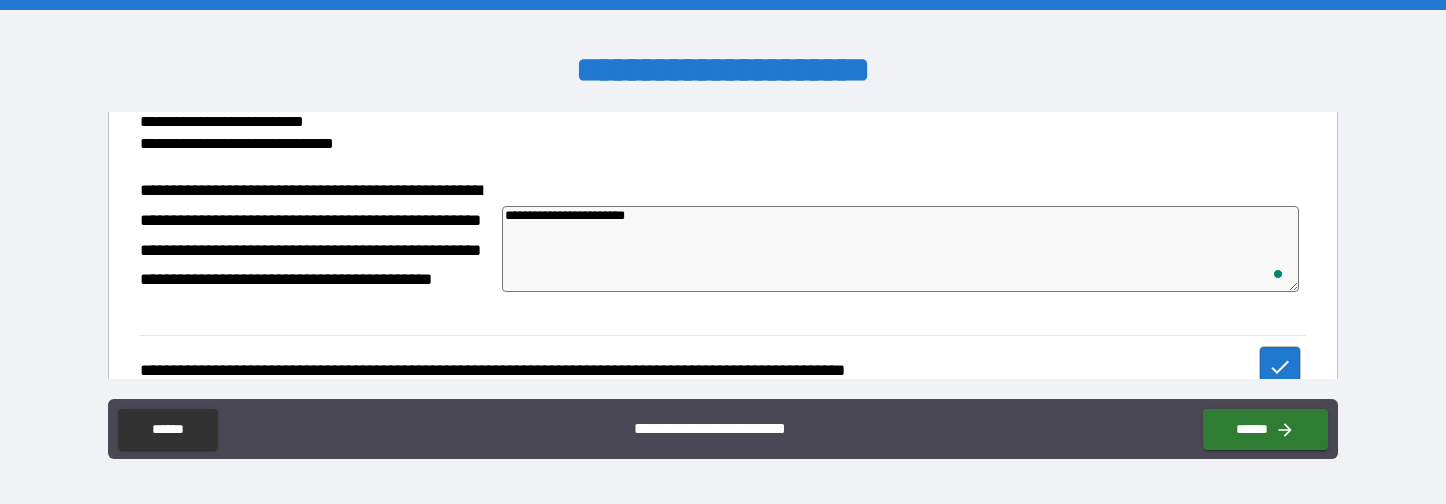 type on "**********" 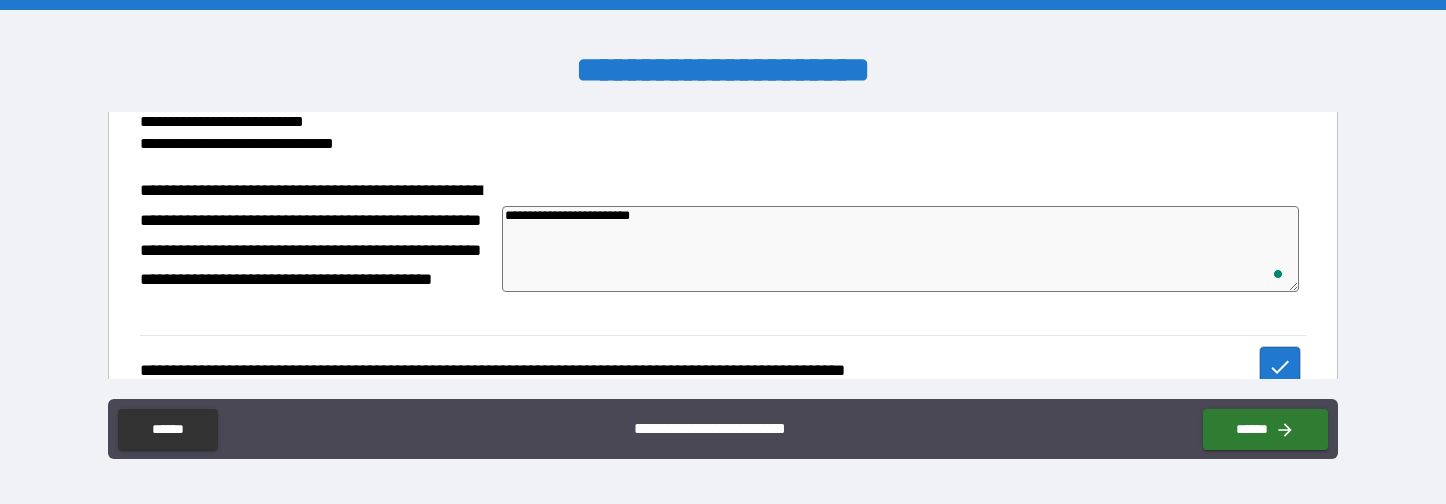 type on "**********" 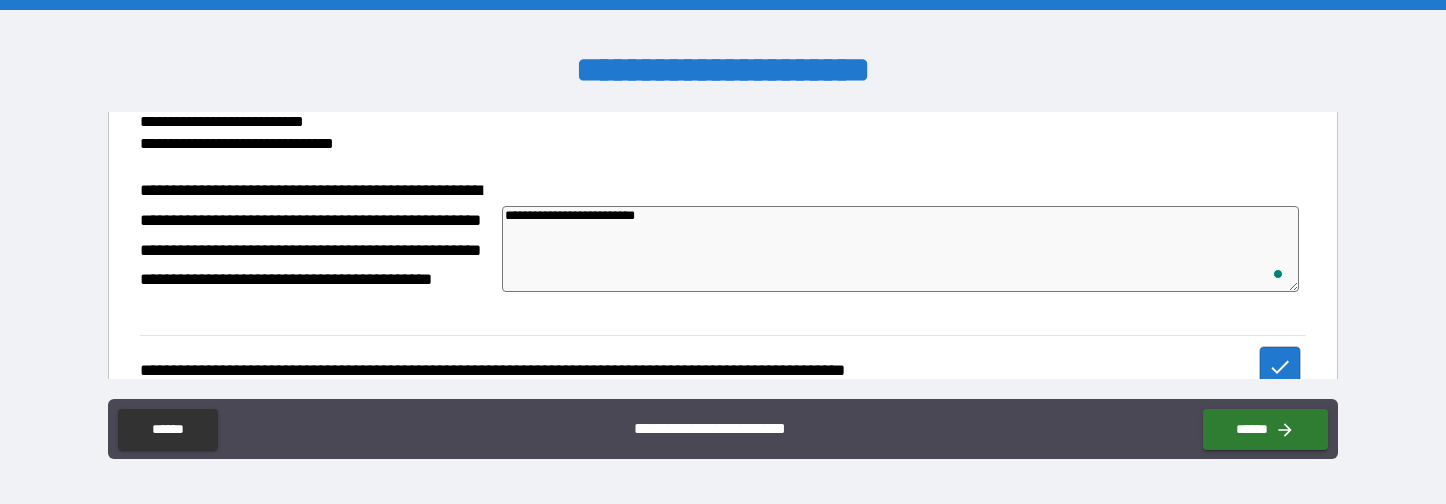 type on "**********" 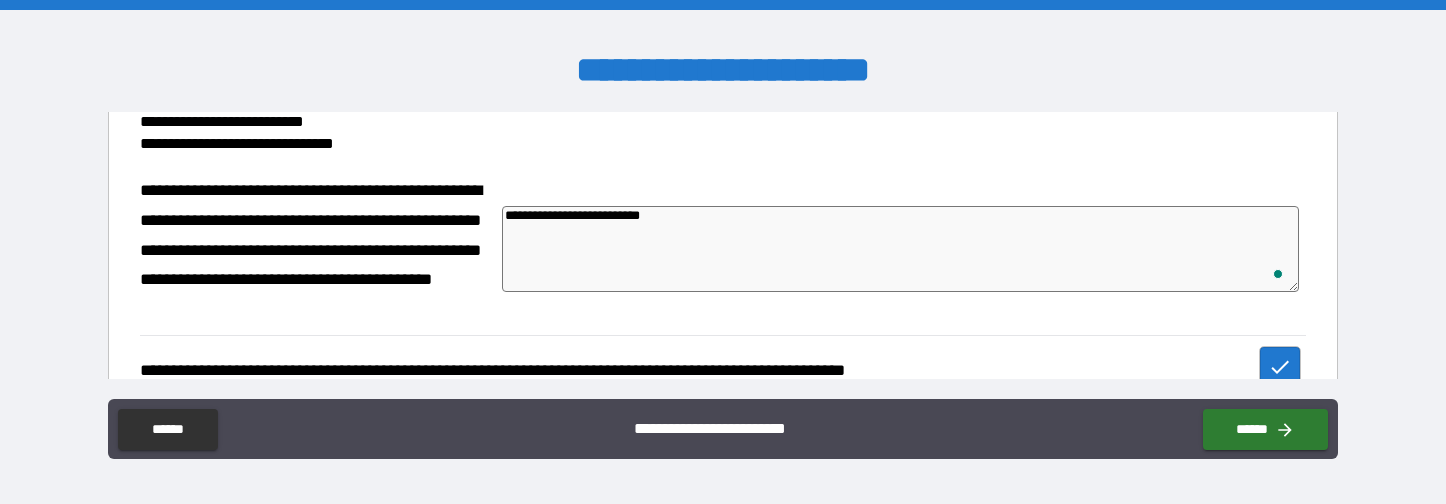 type on "*" 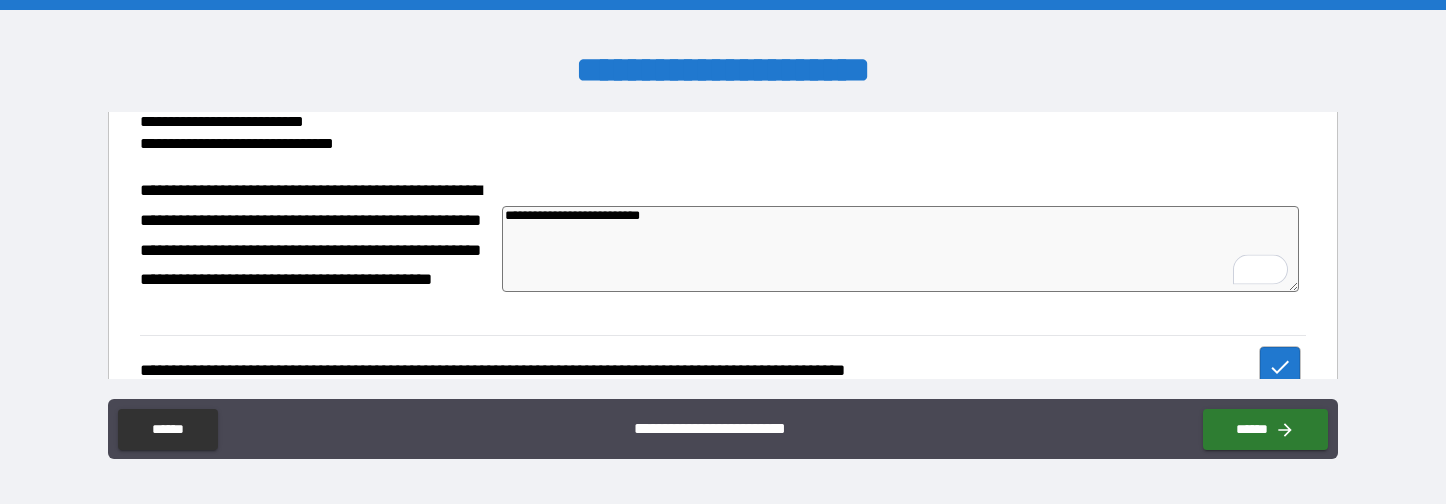 scroll, scrollTop: 1173, scrollLeft: 0, axis: vertical 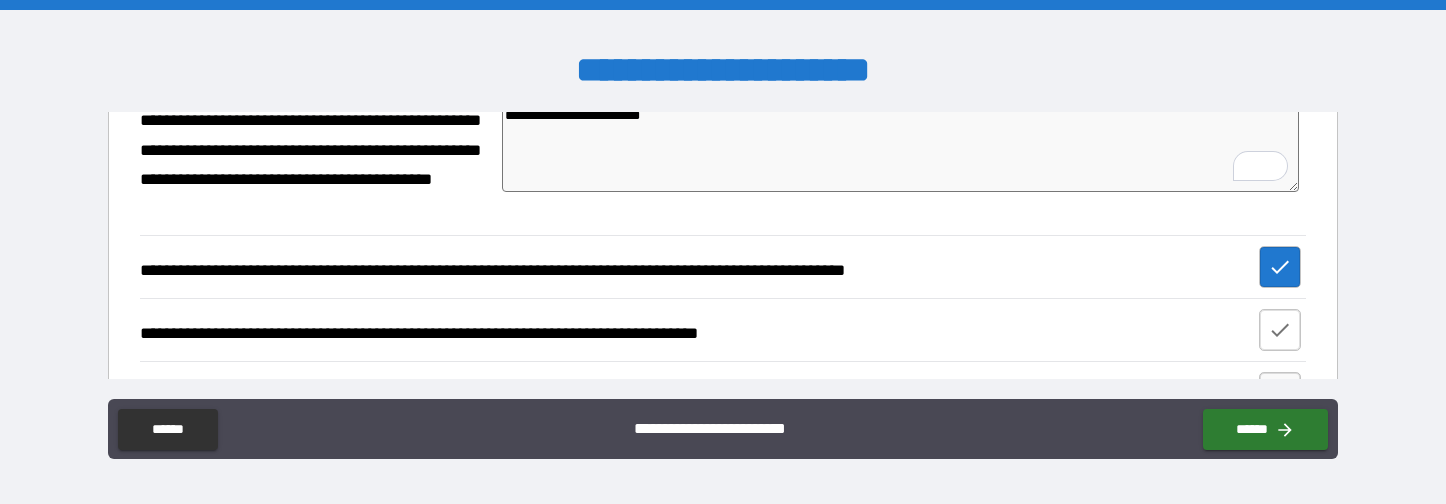 type on "**********" 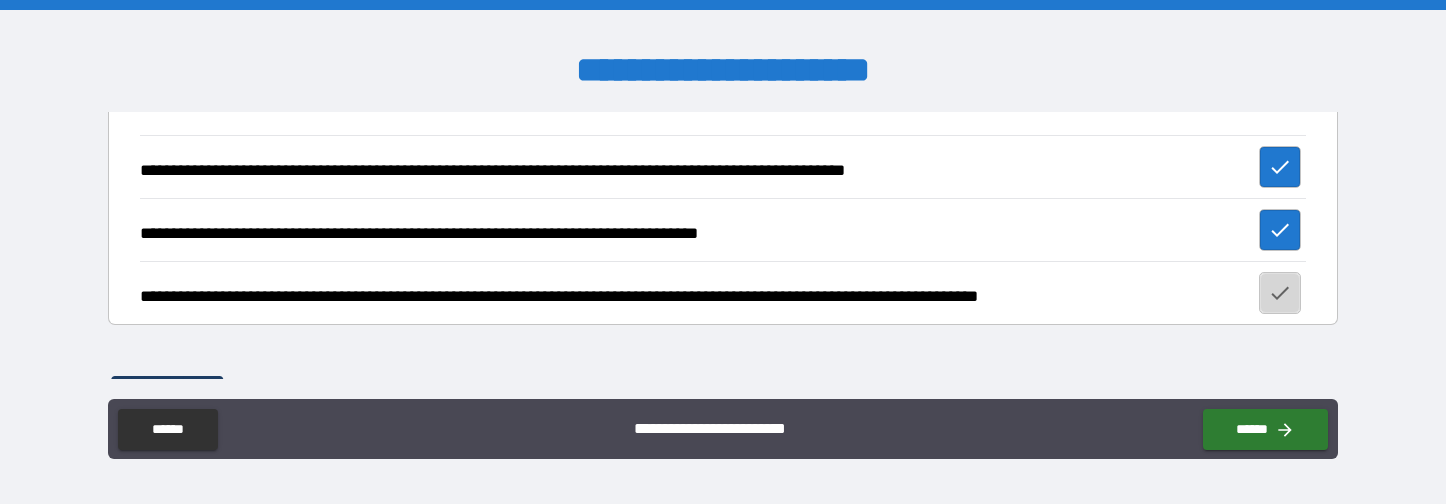 click 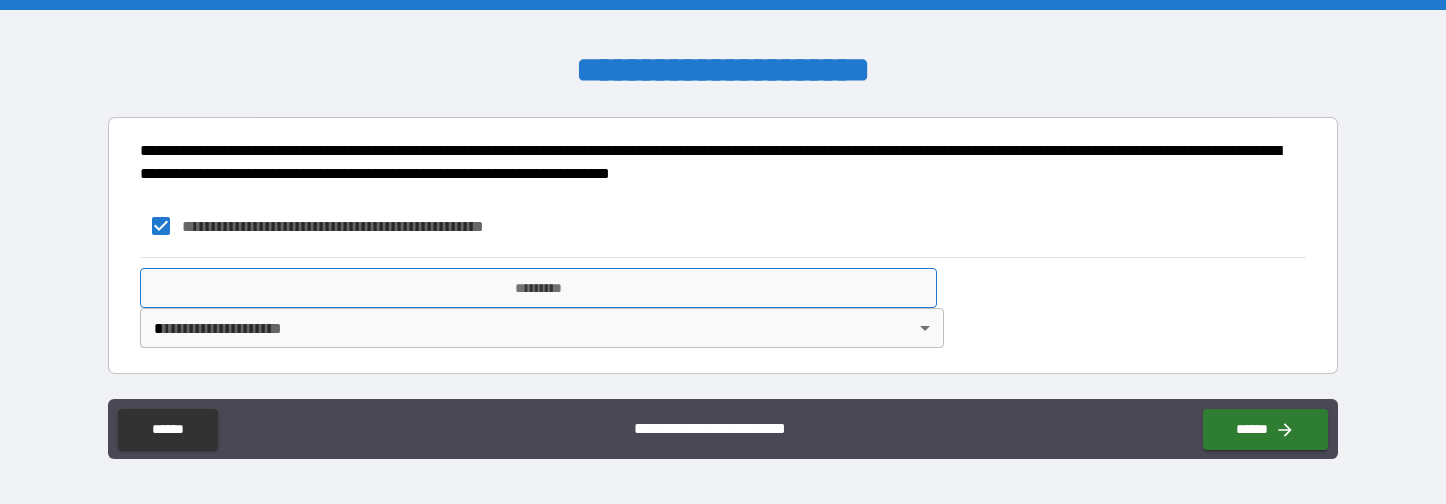 click on "*********" at bounding box center (538, 288) 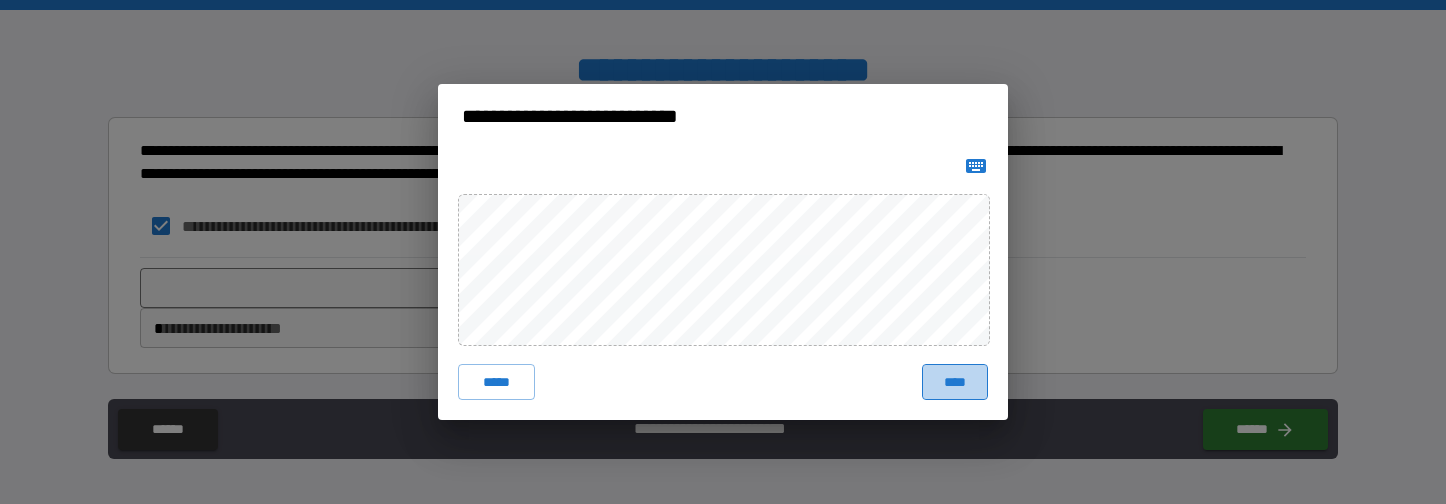 click on "****" at bounding box center (955, 382) 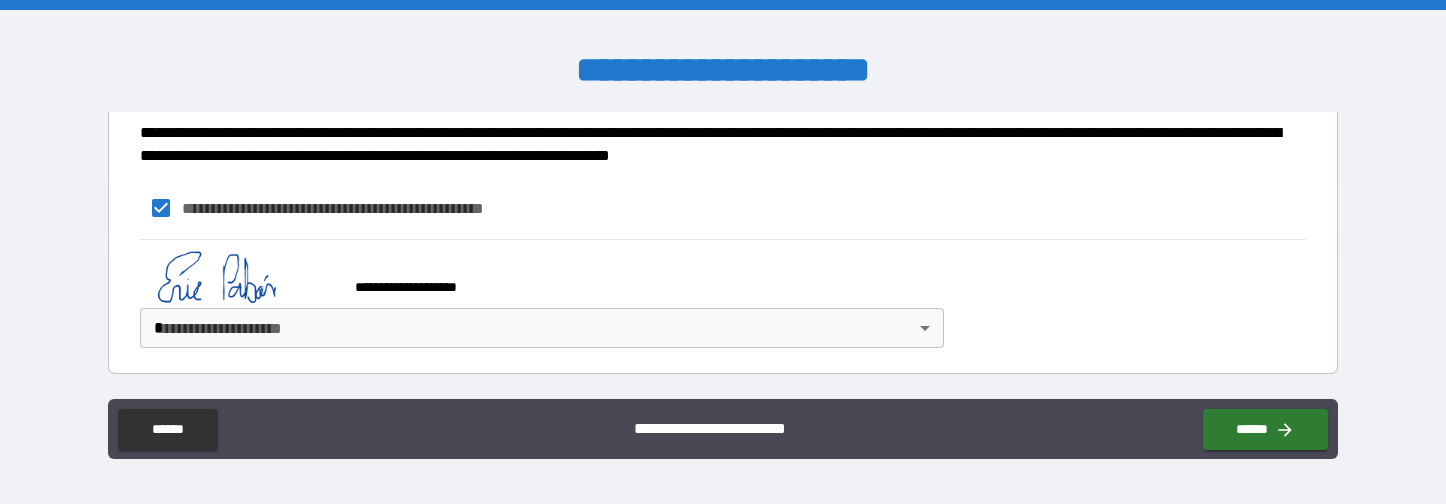 click on "**********" at bounding box center [723, 252] 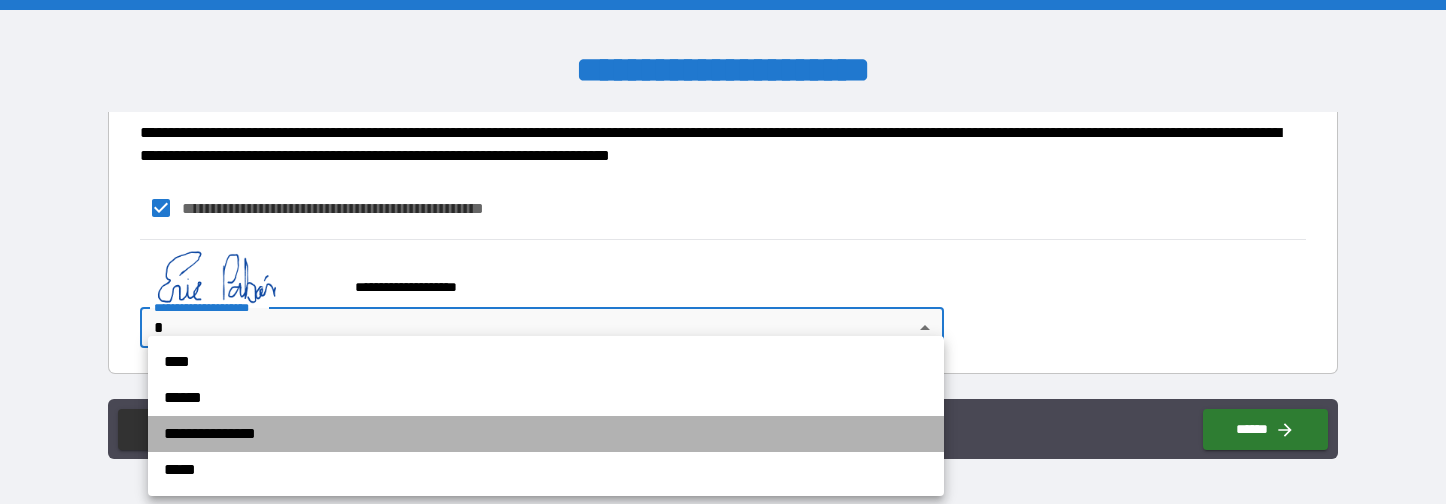 click on "**********" at bounding box center (546, 434) 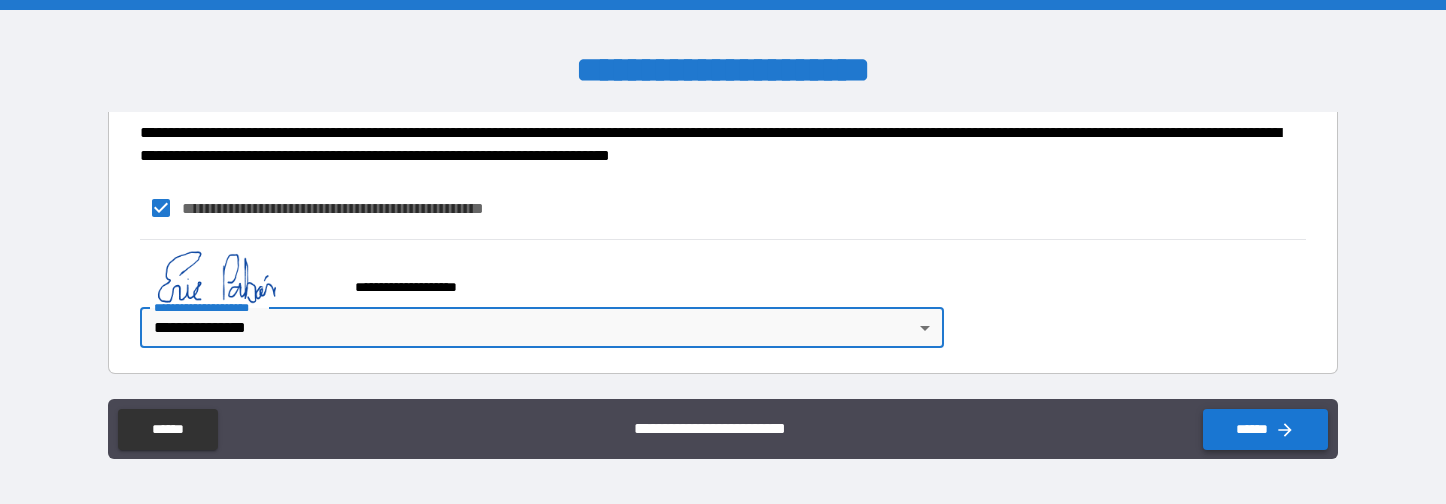 click on "******" at bounding box center [1265, 429] 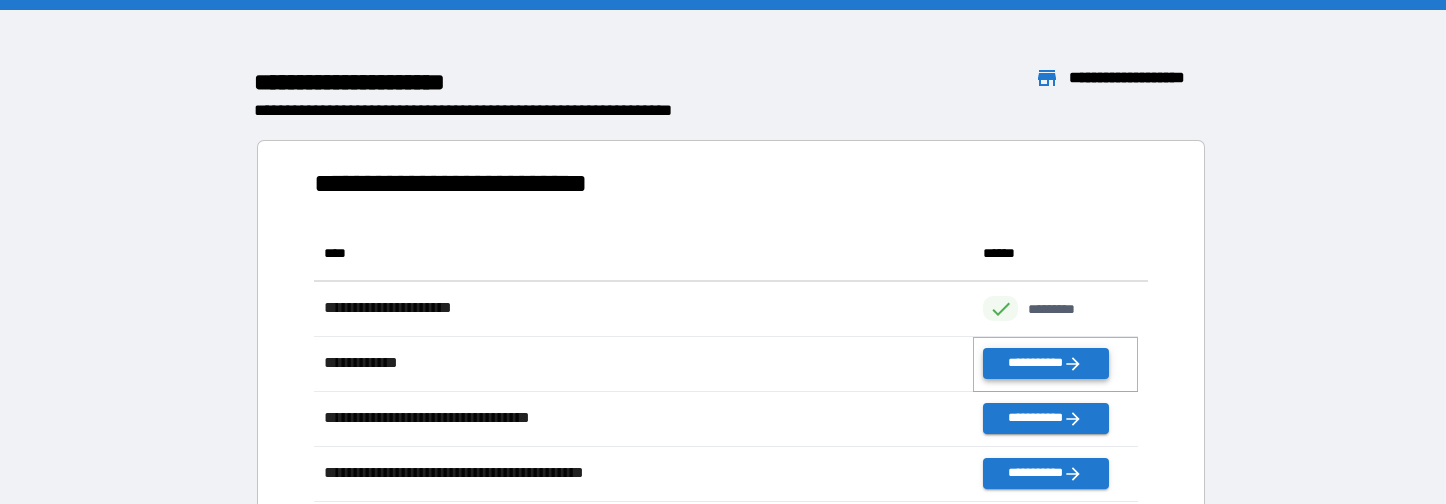 click on "**********" at bounding box center [1045, 363] 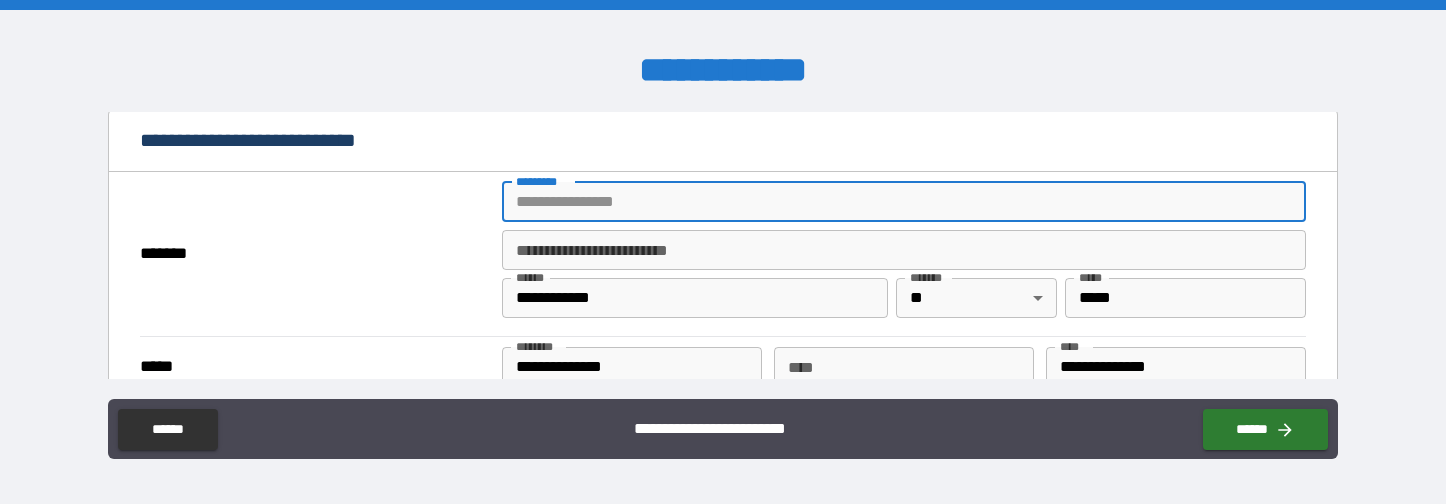 click on "*******   *" at bounding box center [904, 202] 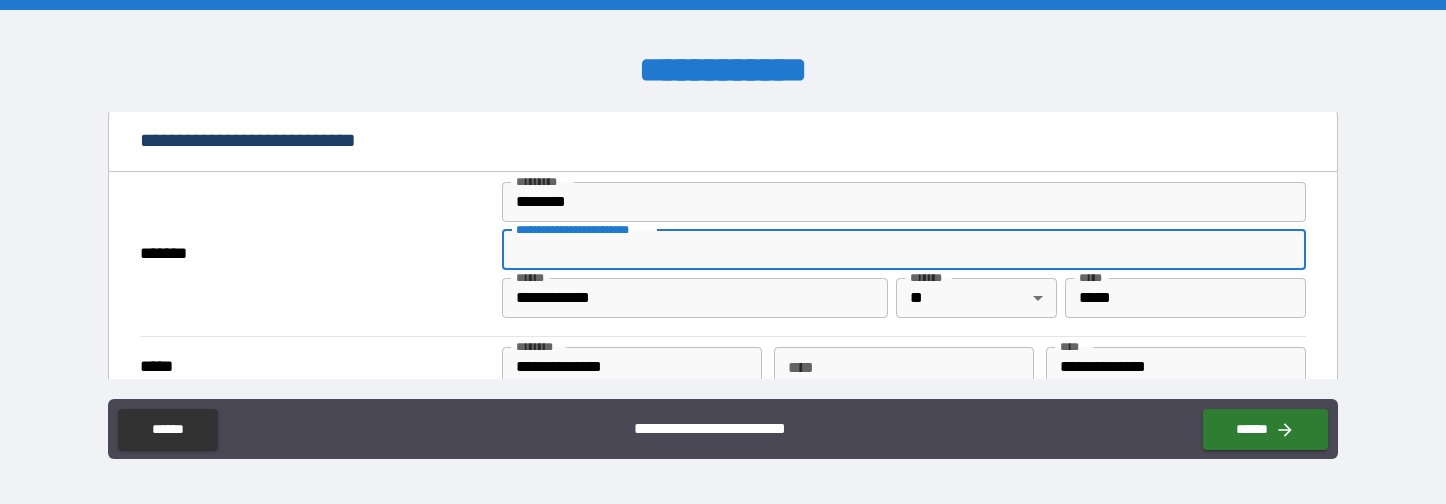 type on "**********" 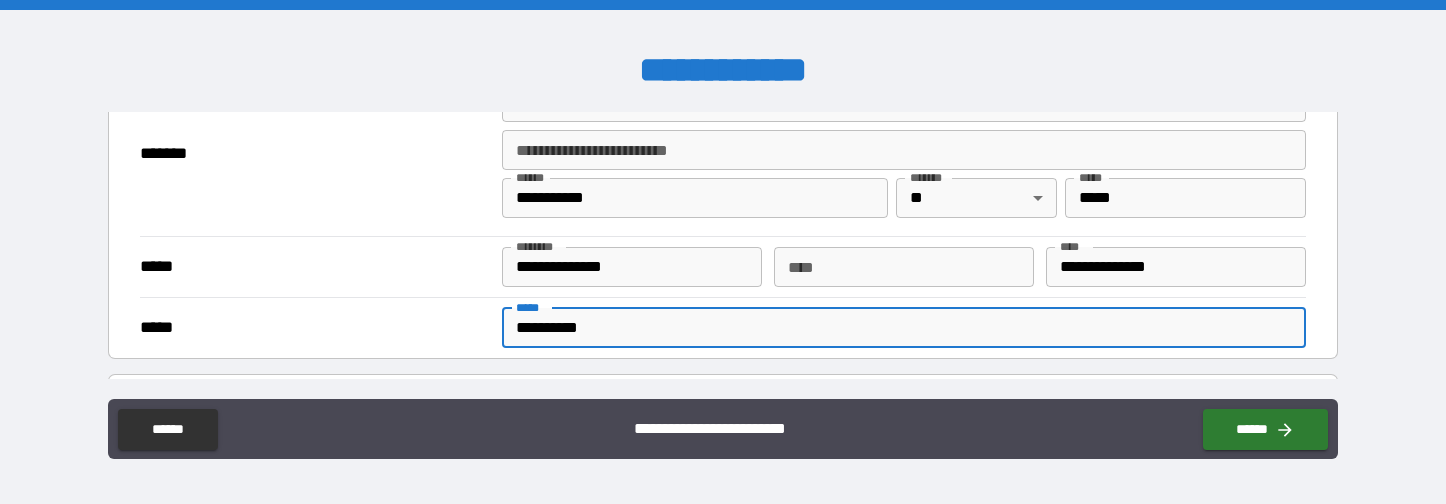 drag, startPoint x: 633, startPoint y: 328, endPoint x: 419, endPoint y: 326, distance: 214.00934 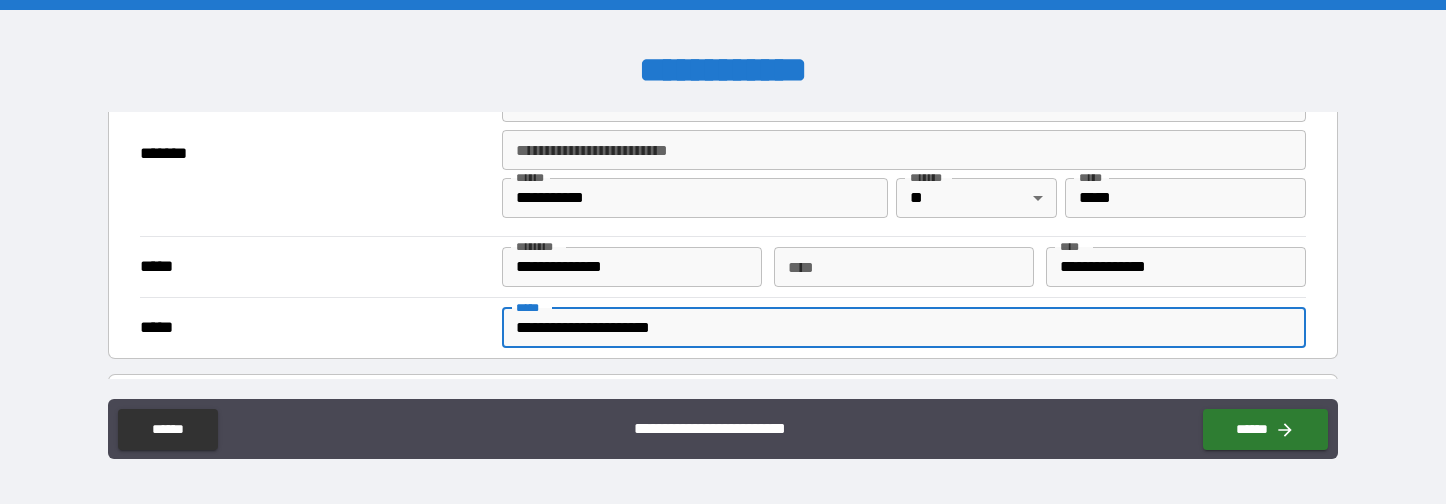 type on "**********" 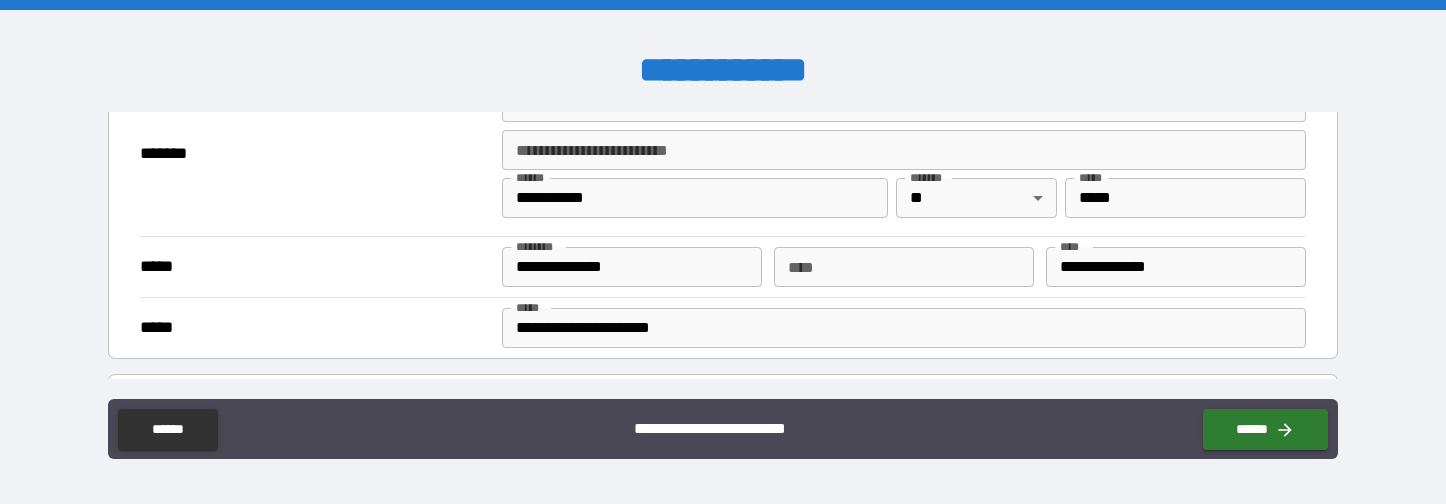 click on "*****" at bounding box center (313, 328) 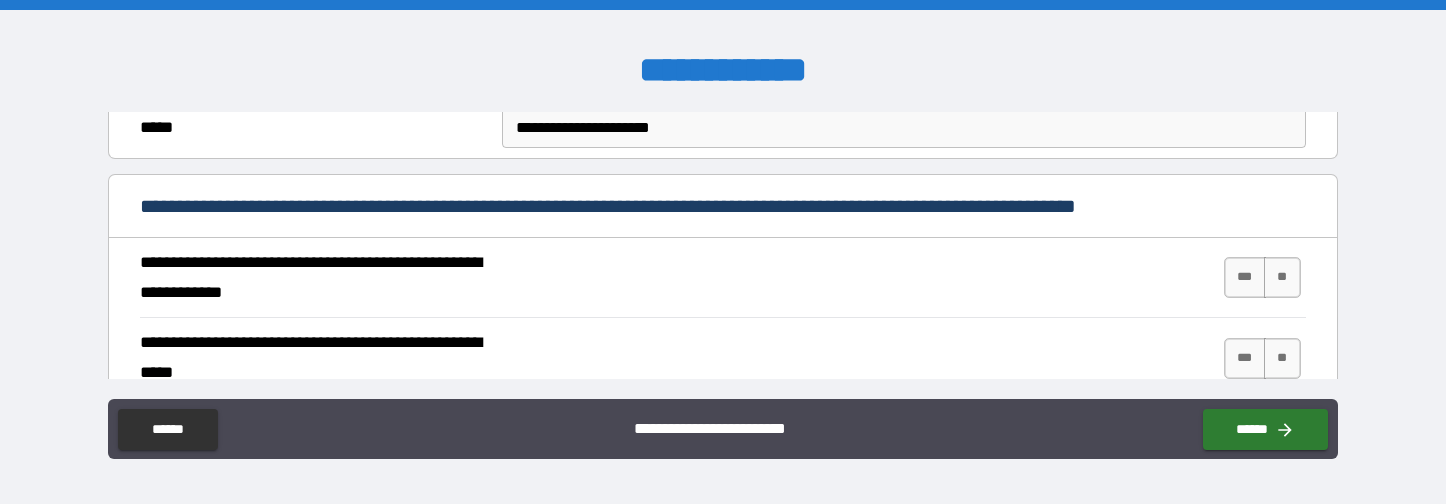 scroll, scrollTop: 800, scrollLeft: 0, axis: vertical 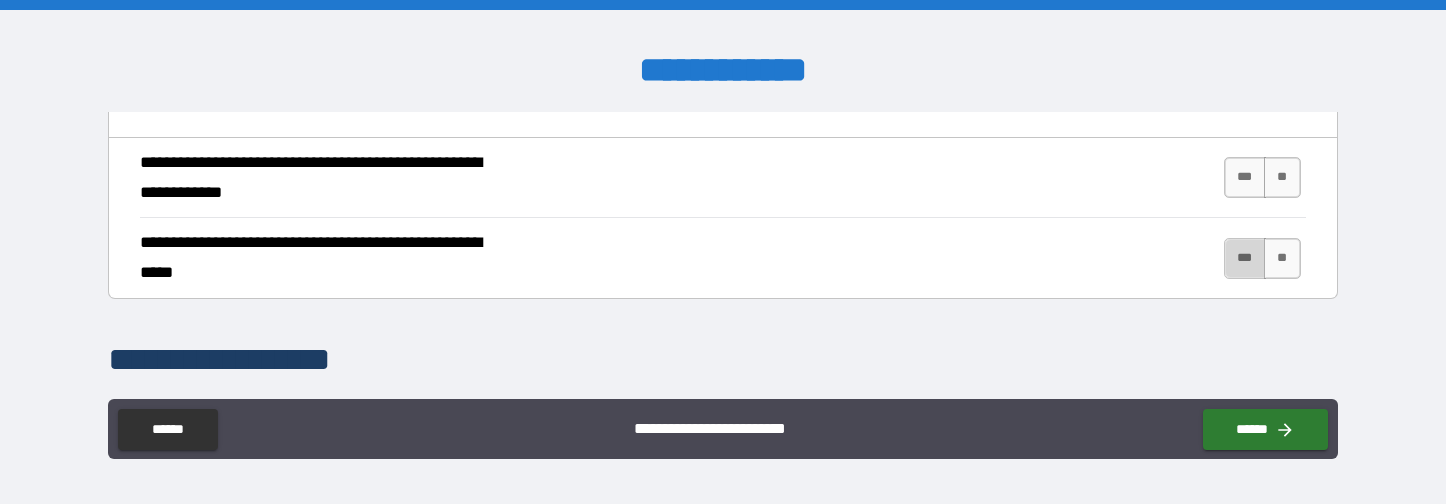 click on "***" at bounding box center [1245, 258] 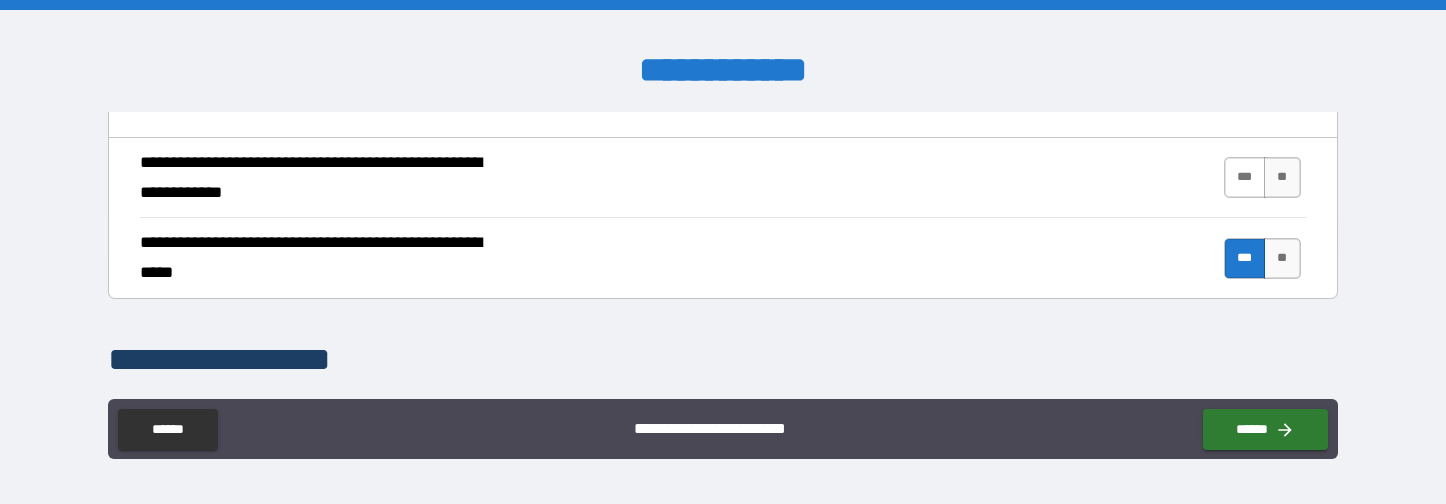 click on "***" at bounding box center (1245, 177) 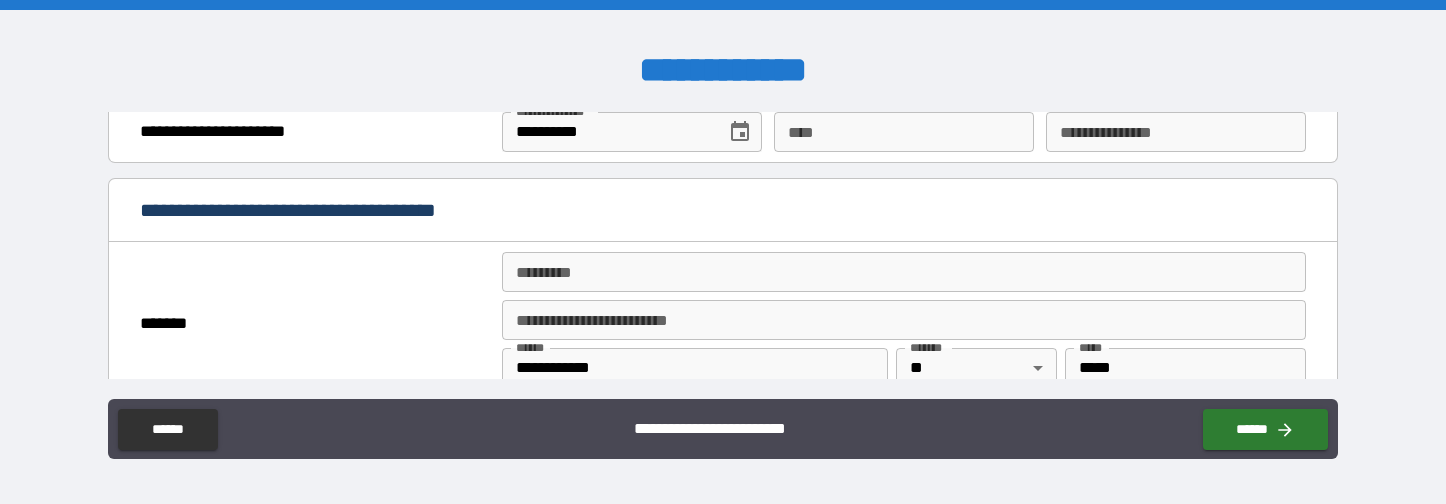 scroll, scrollTop: 1400, scrollLeft: 0, axis: vertical 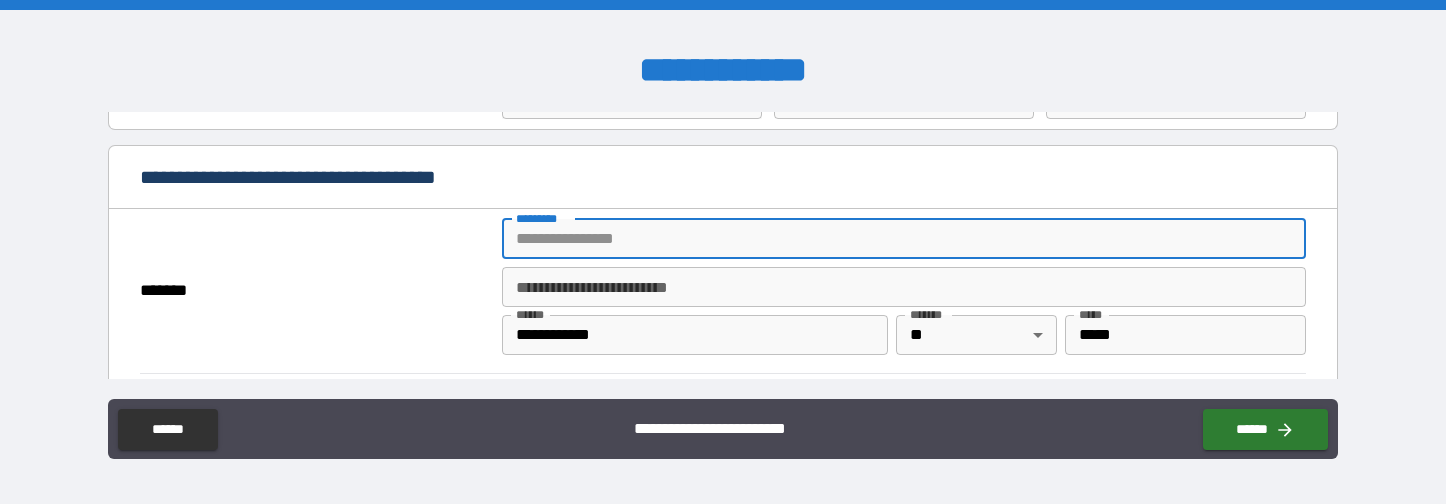 click on "*******   *" at bounding box center (904, 239) 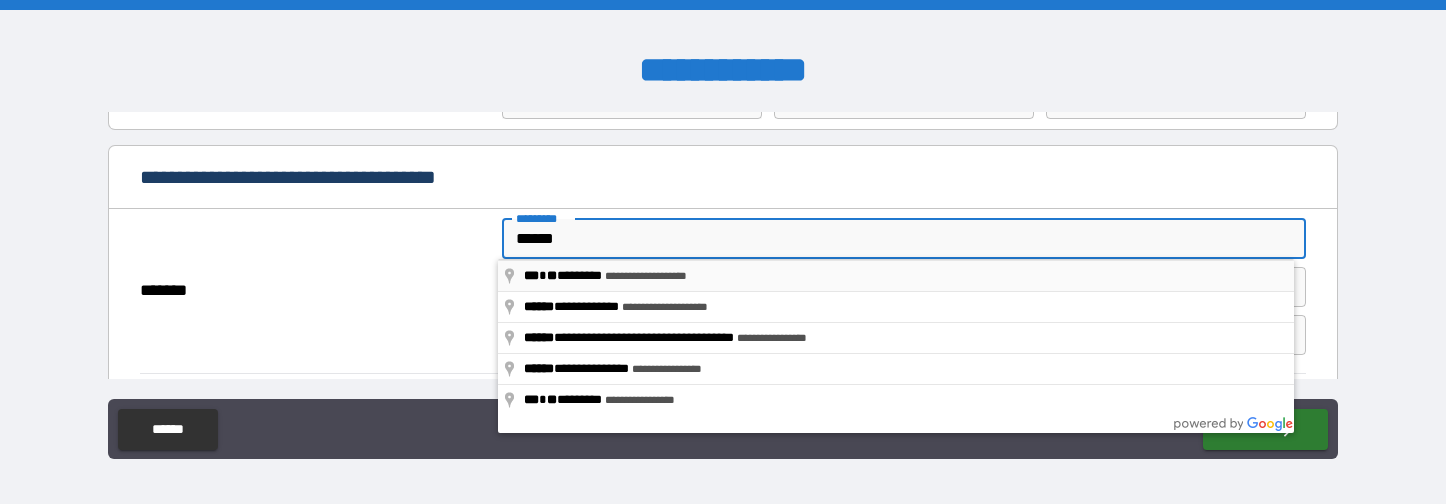 type on "**********" 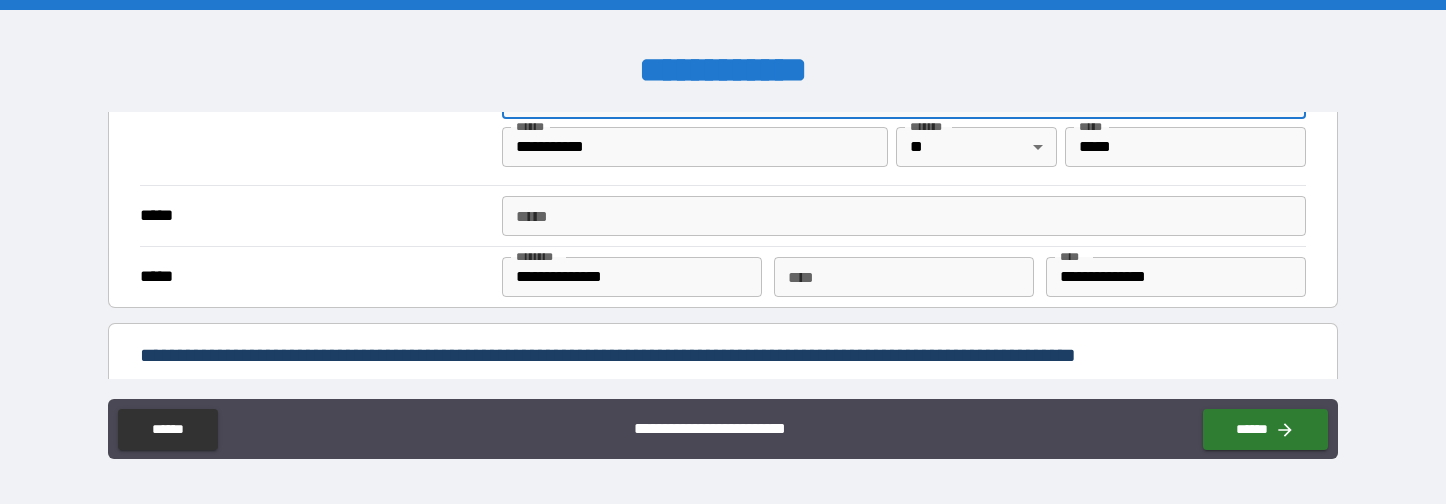 scroll, scrollTop: 1600, scrollLeft: 0, axis: vertical 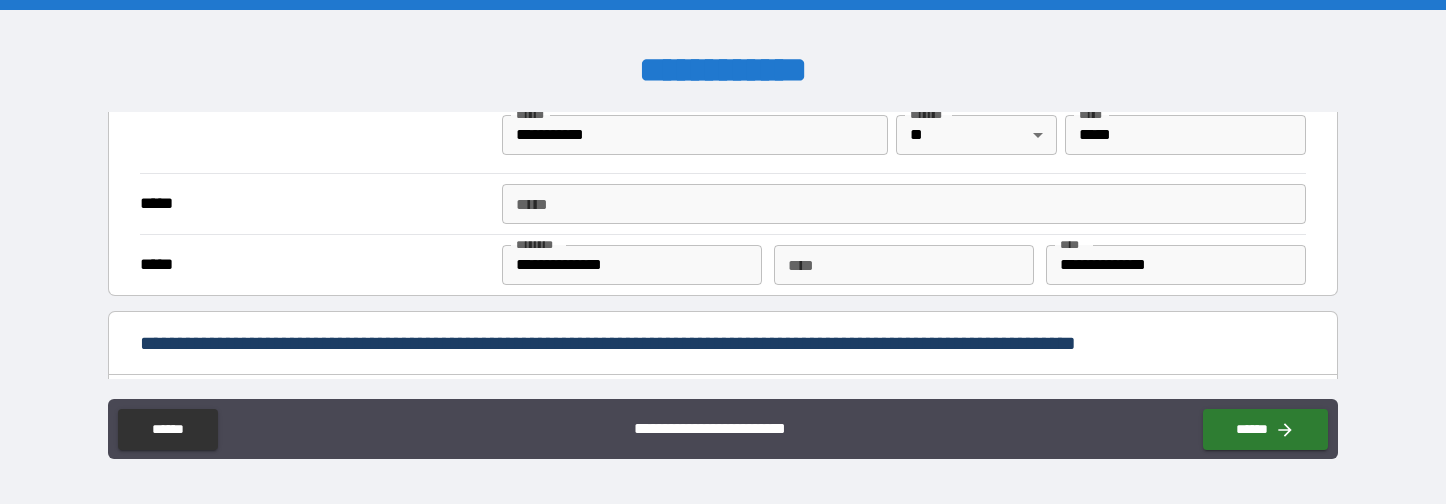 click on "*****" at bounding box center (904, 204) 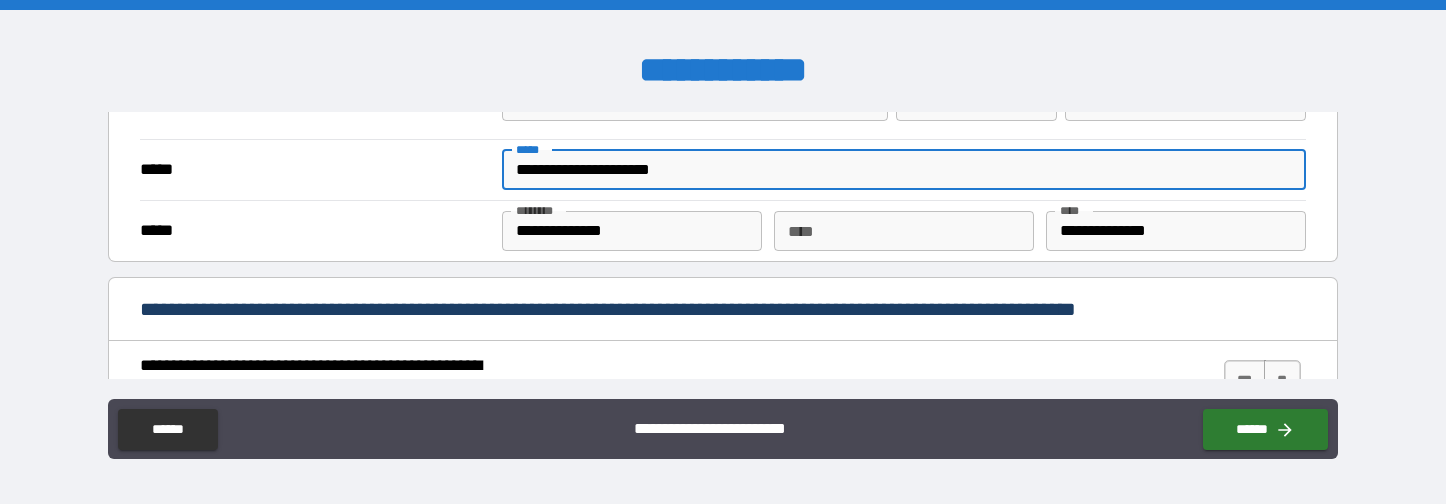 scroll, scrollTop: 1600, scrollLeft: 0, axis: vertical 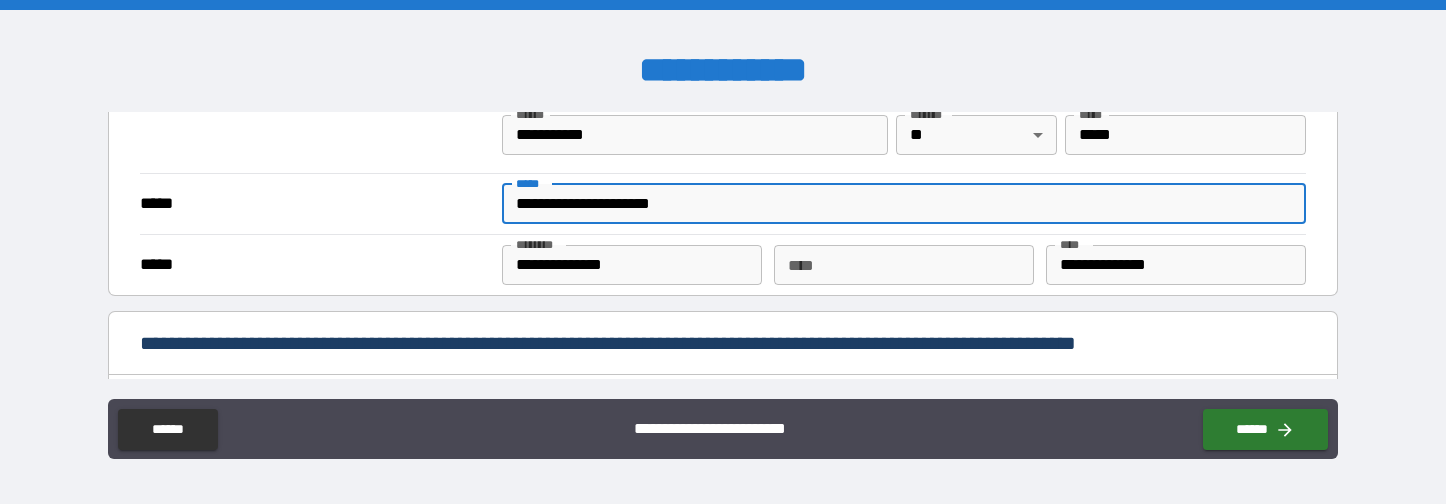 type on "**********" 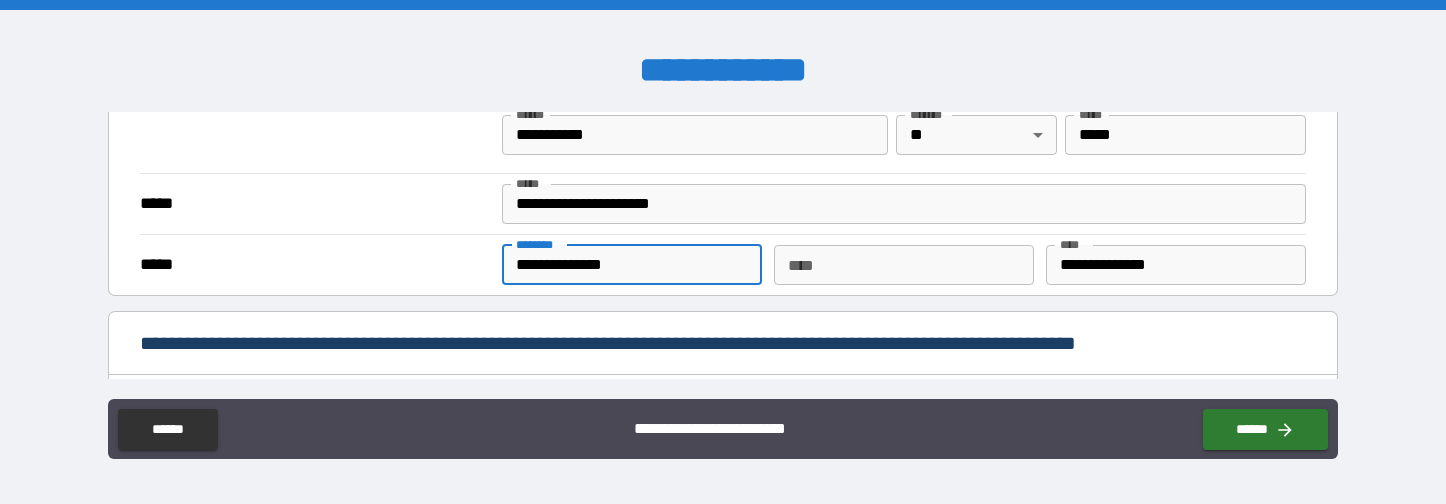 drag, startPoint x: 670, startPoint y: 260, endPoint x: 354, endPoint y: 240, distance: 316.6323 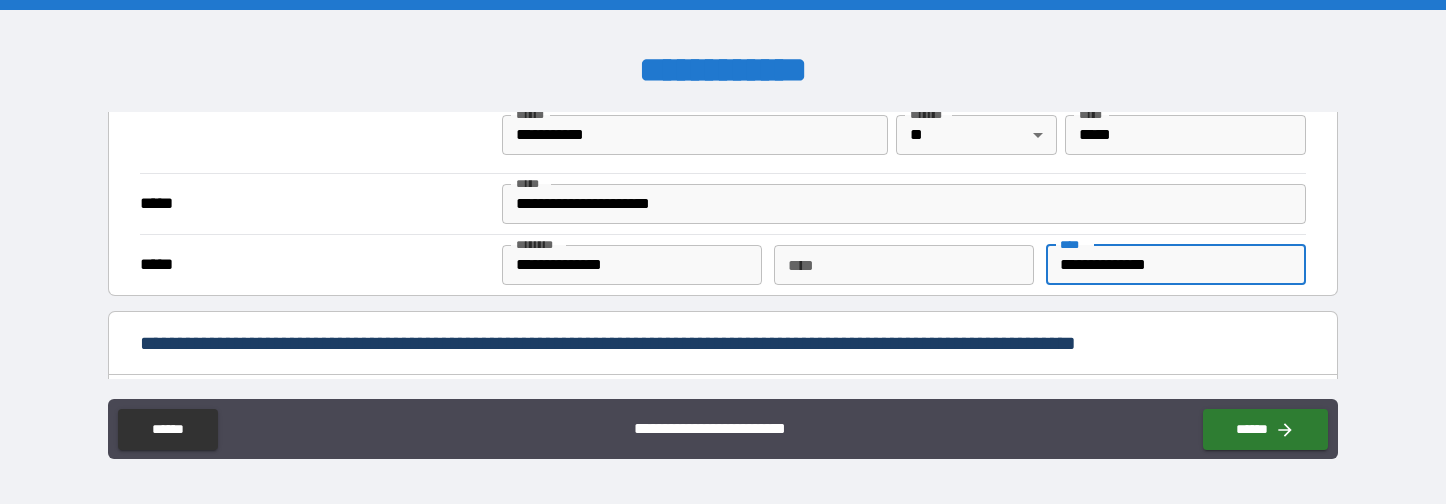 drag, startPoint x: 1183, startPoint y: 268, endPoint x: 1004, endPoint y: 267, distance: 179.00279 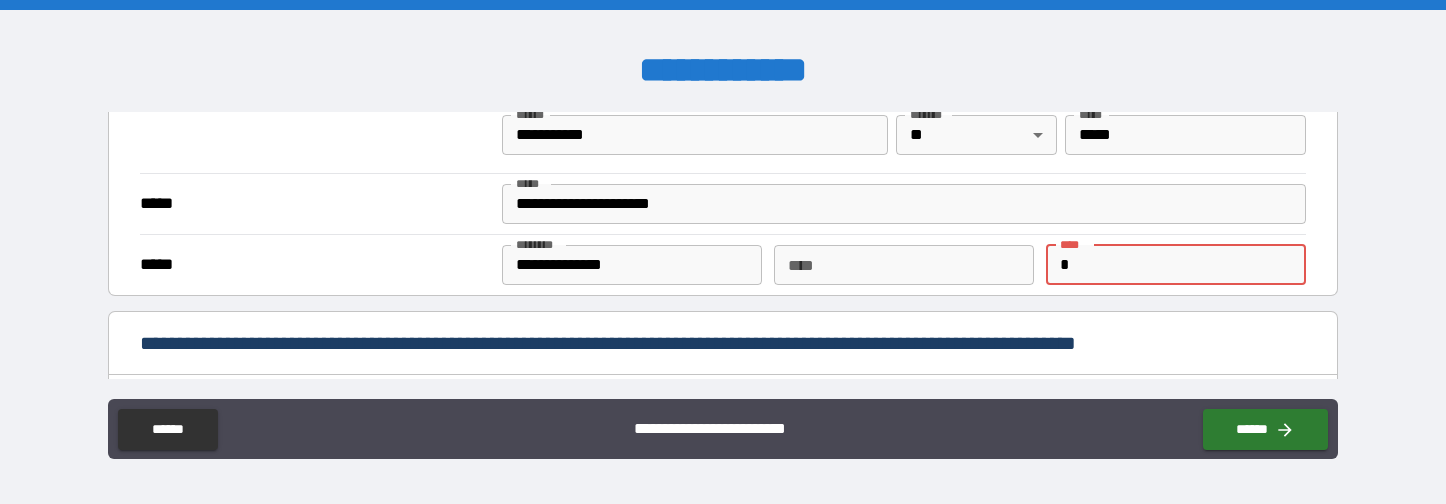 type on "*" 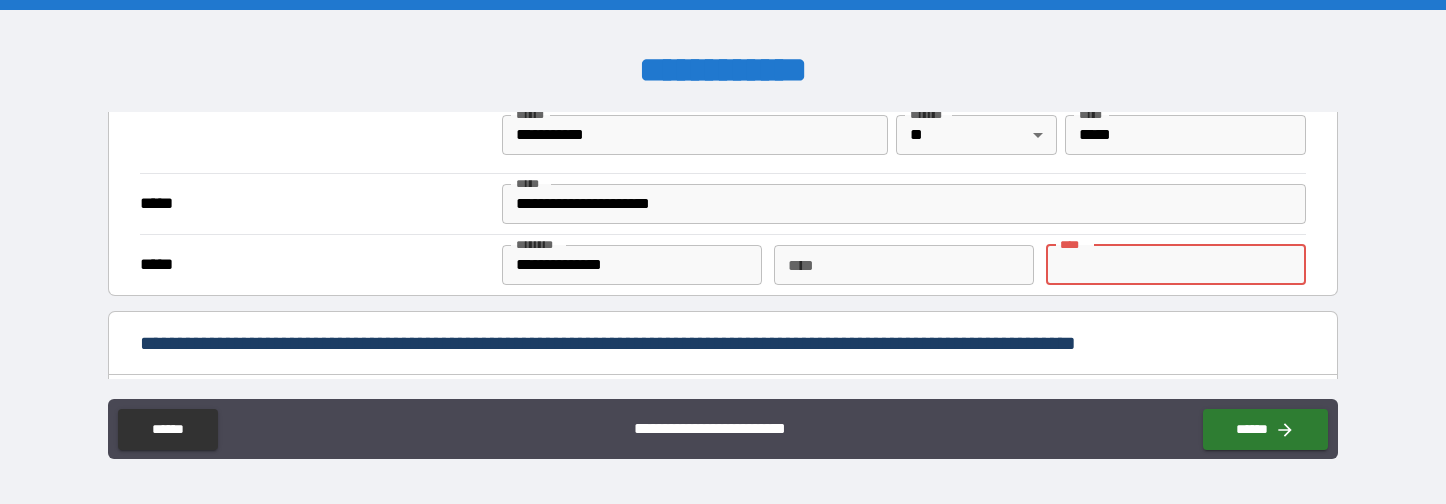 click on "**********" at bounding box center [722, 245] 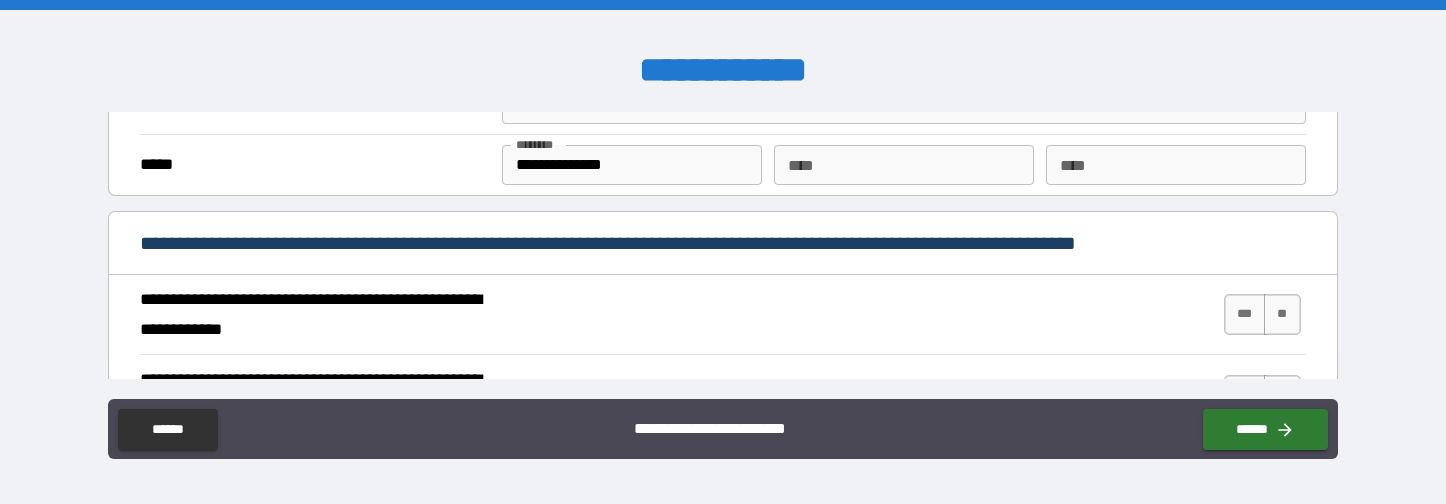 scroll, scrollTop: 1800, scrollLeft: 0, axis: vertical 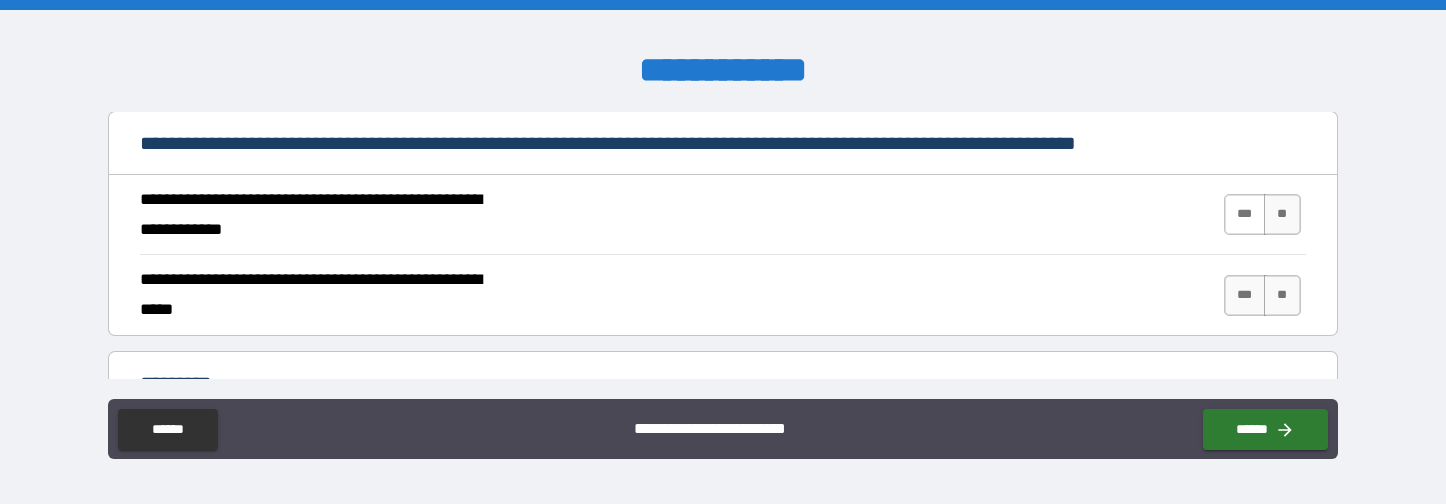 click on "***" at bounding box center (1245, 214) 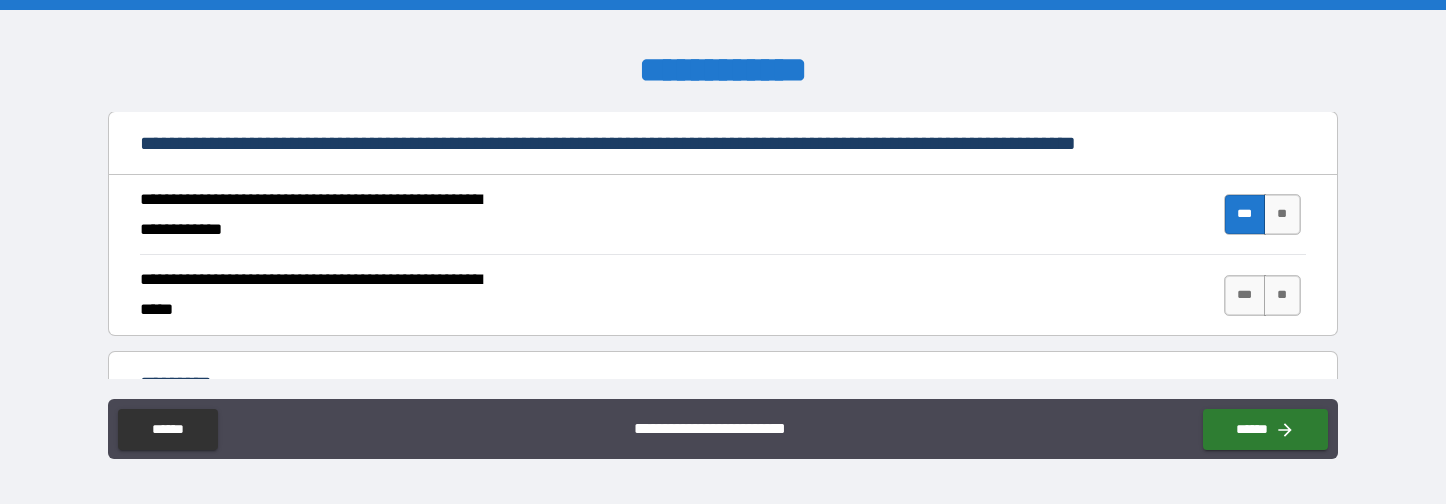 click on "*** **" at bounding box center (1265, 295) 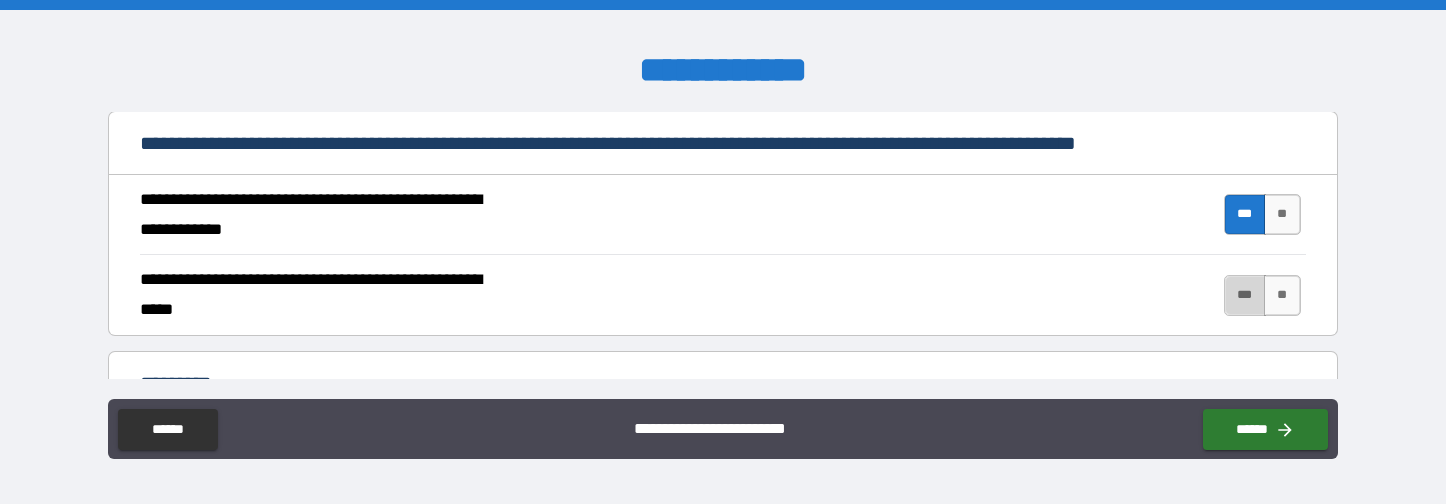 click on "***" at bounding box center (1245, 295) 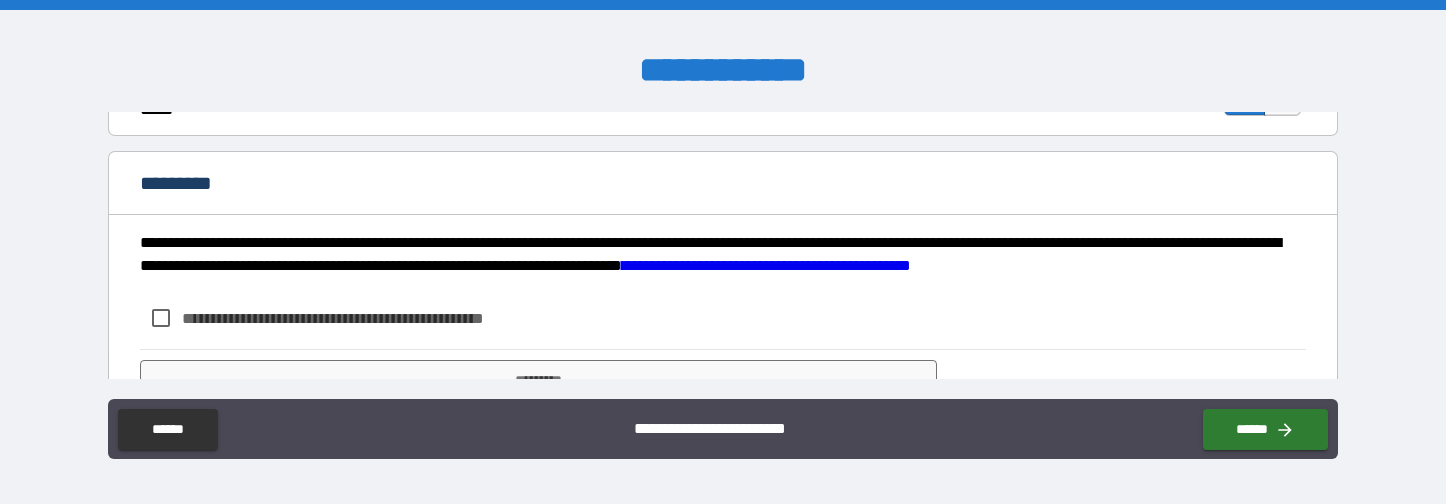 scroll, scrollTop: 1800, scrollLeft: 0, axis: vertical 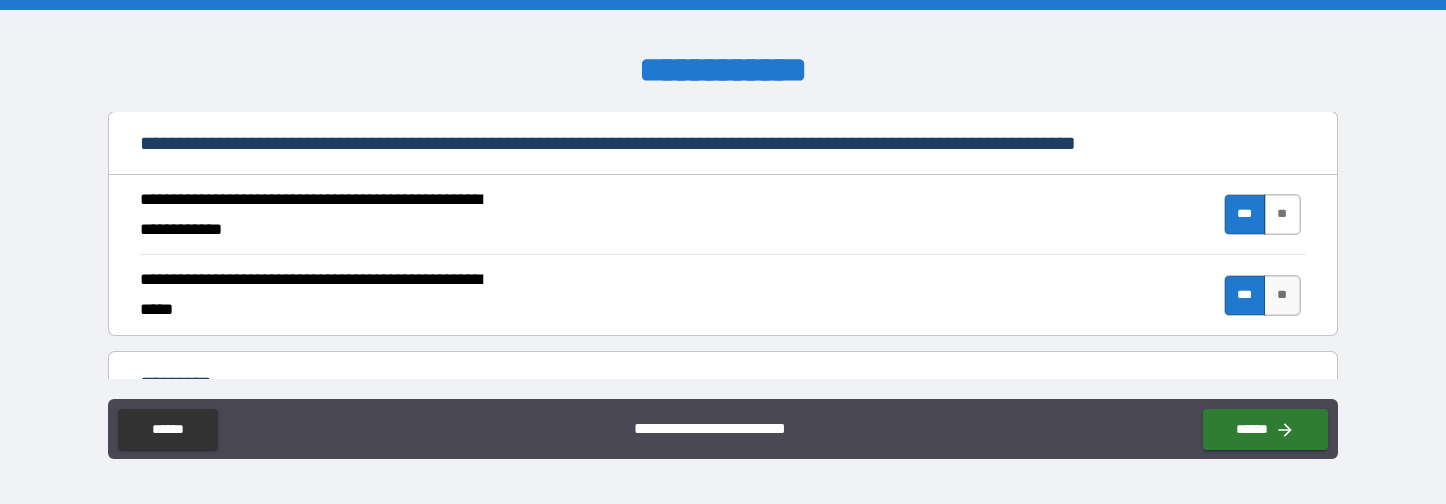 click on "**" at bounding box center [1282, 214] 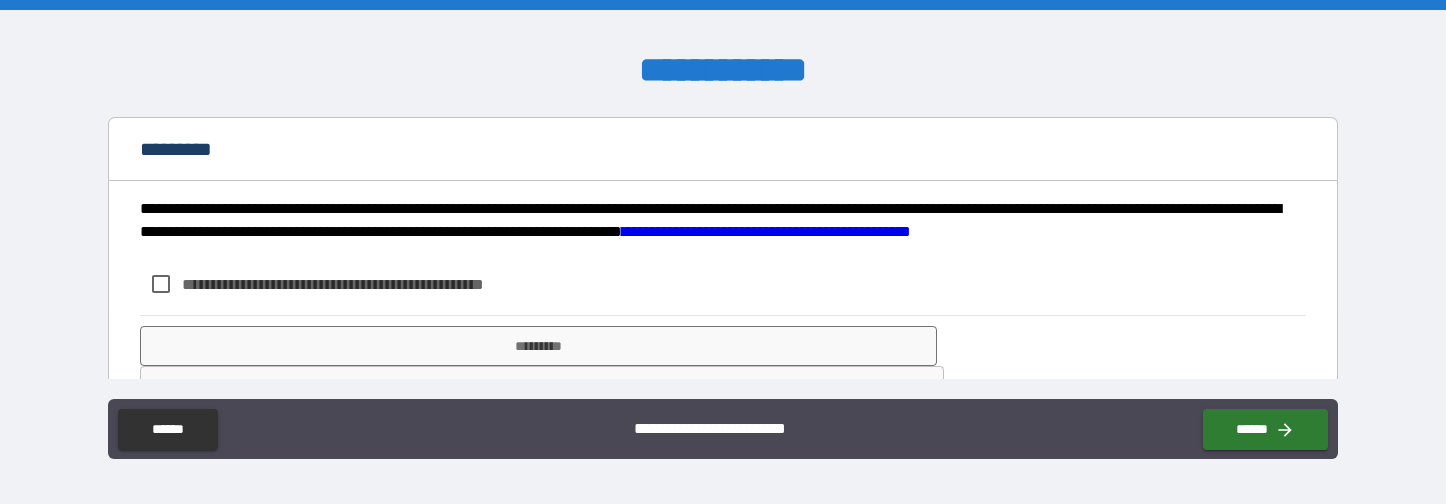 scroll, scrollTop: 2092, scrollLeft: 0, axis: vertical 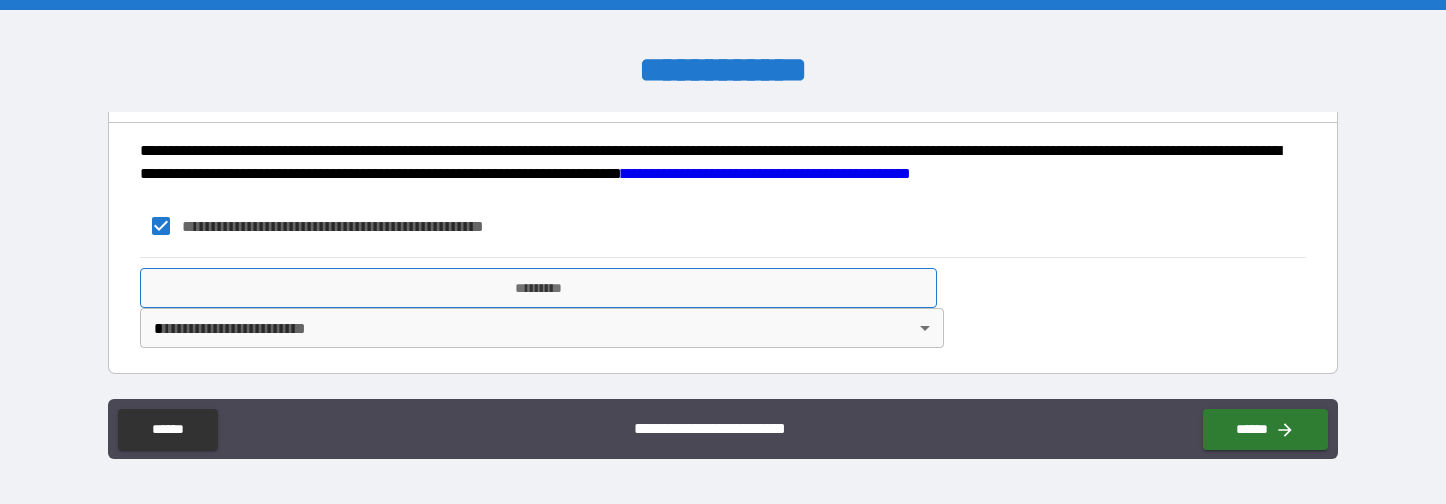 click on "*********" at bounding box center (538, 288) 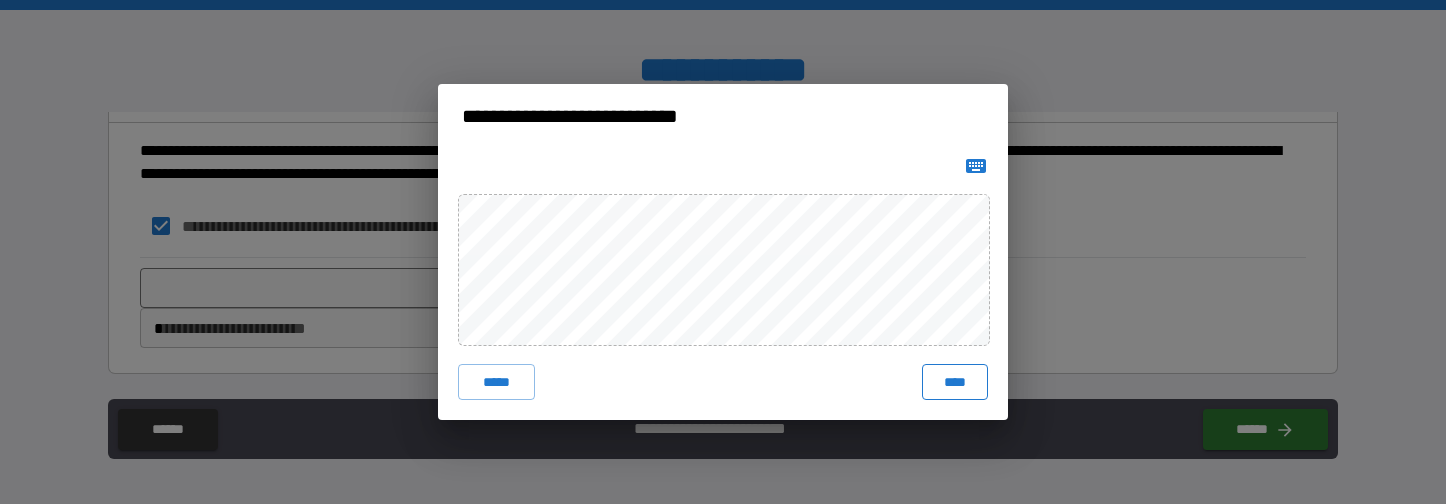click on "****" at bounding box center [955, 382] 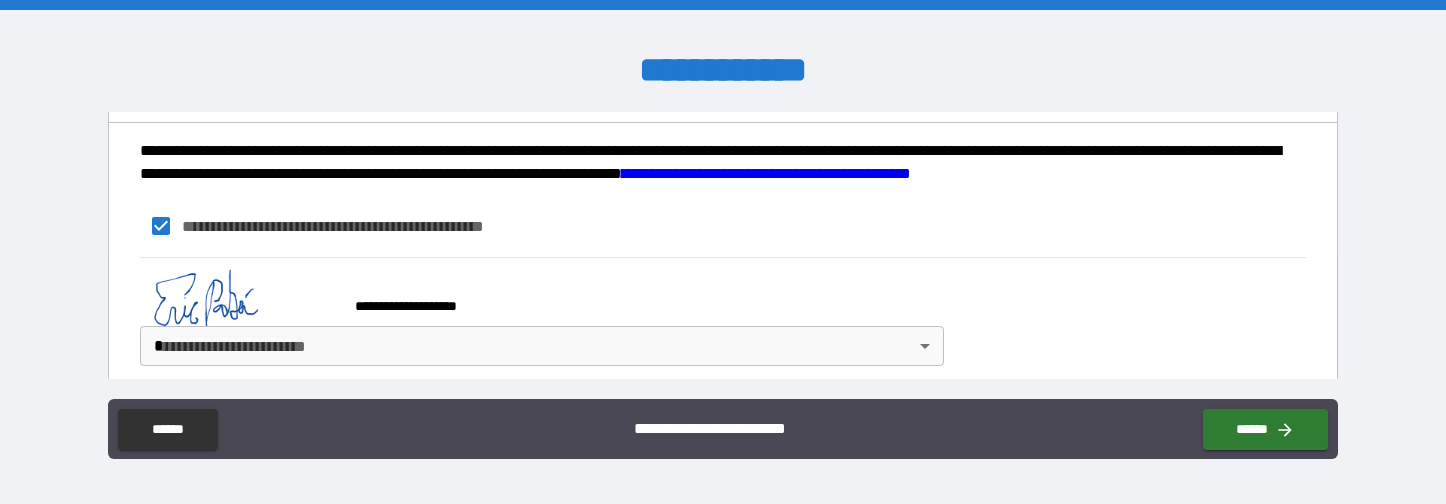 scroll, scrollTop: 2110, scrollLeft: 0, axis: vertical 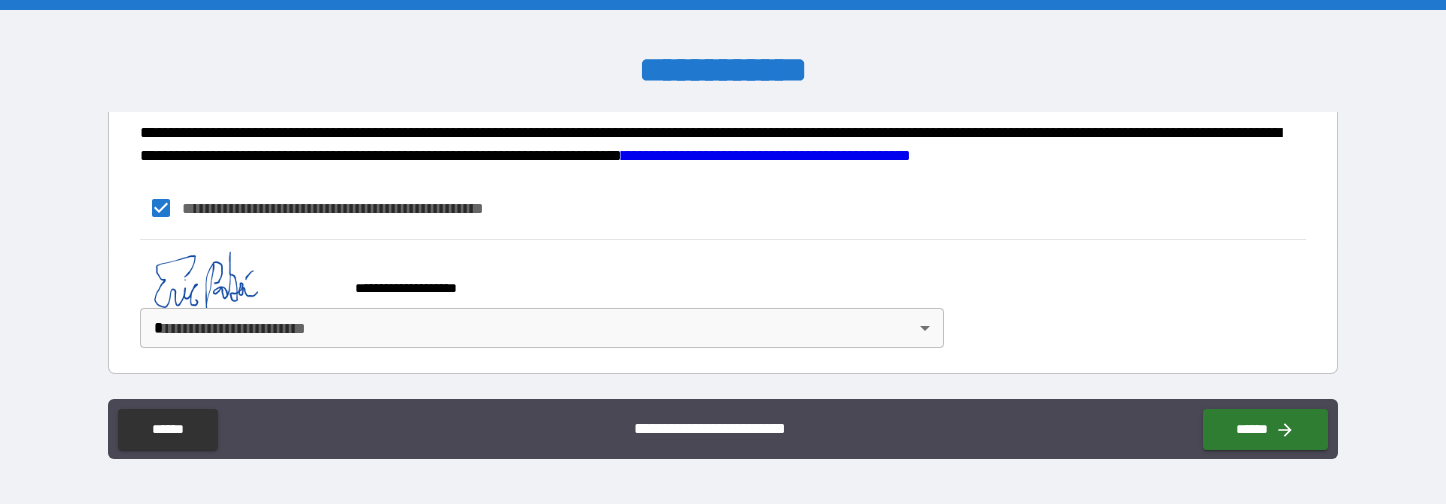 click on "**********" at bounding box center (723, 252) 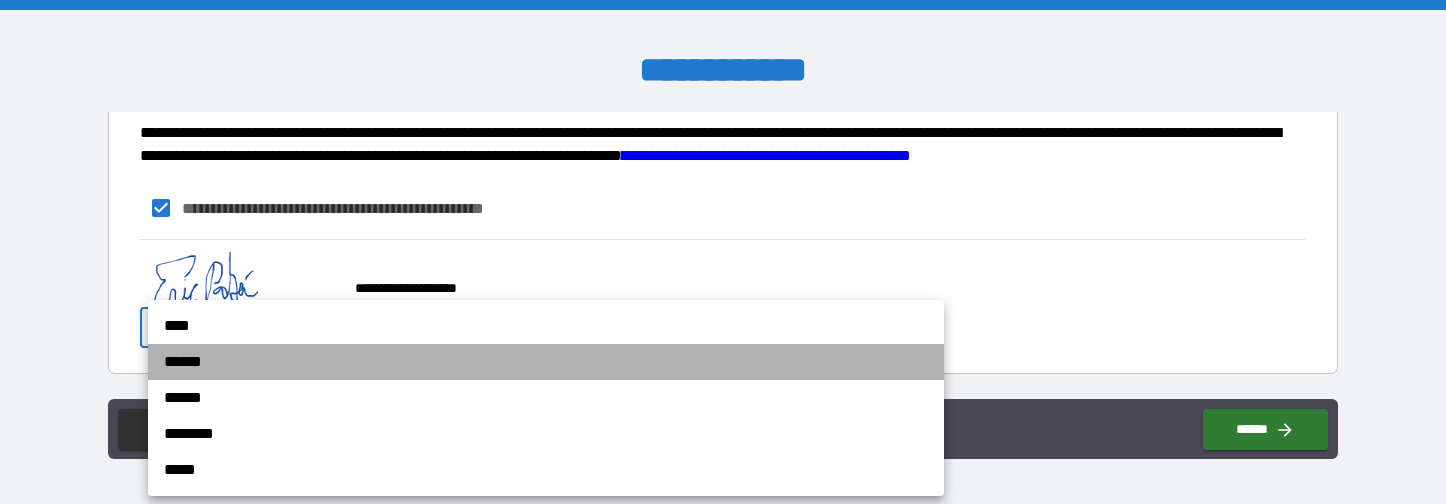 click on "******" at bounding box center (546, 362) 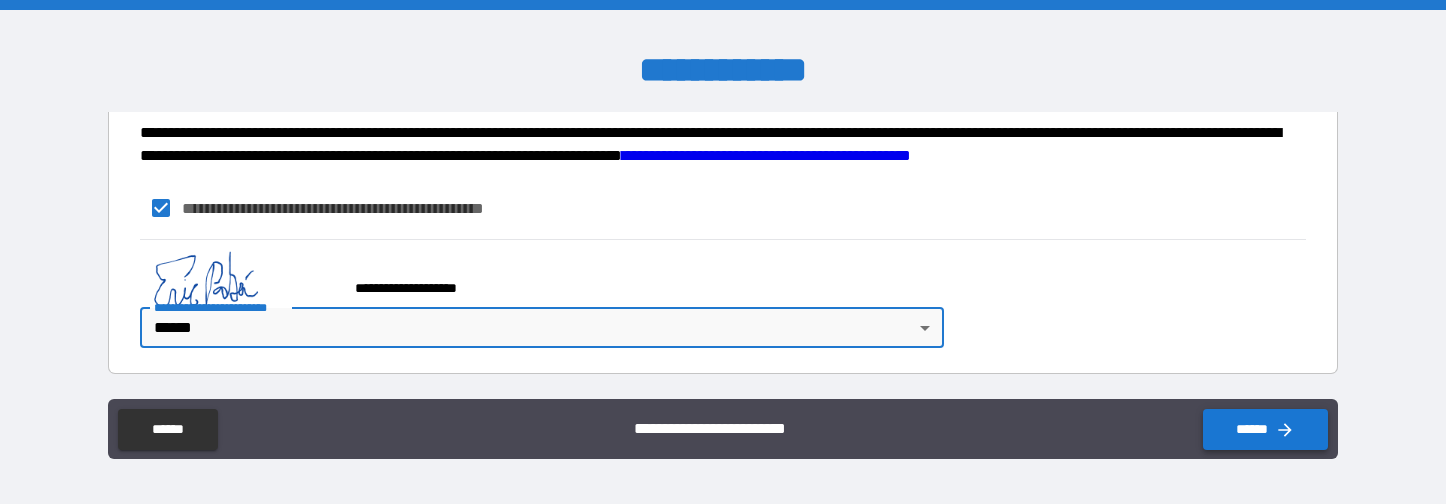 click on "******" at bounding box center (1265, 429) 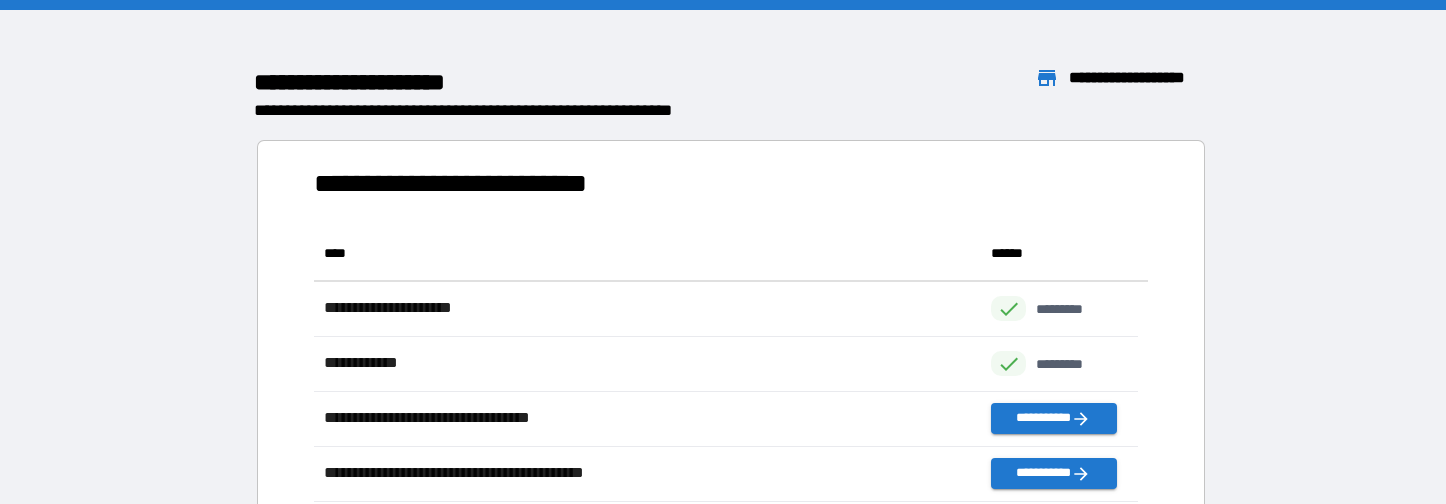 scroll, scrollTop: 316, scrollLeft: 809, axis: both 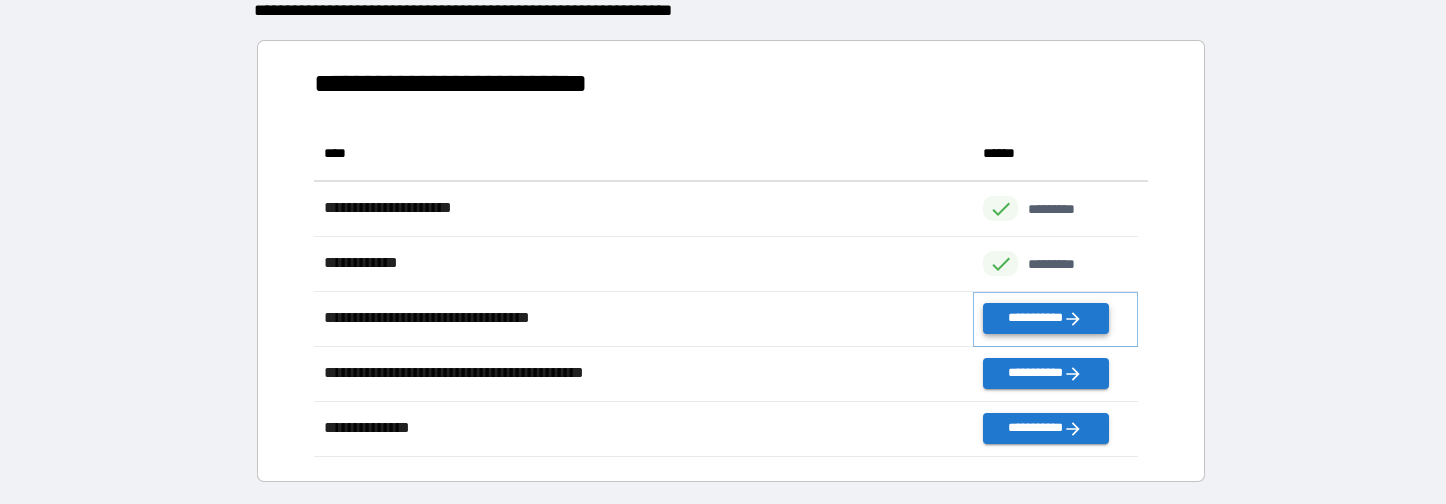 click on "**********" at bounding box center [1045, 318] 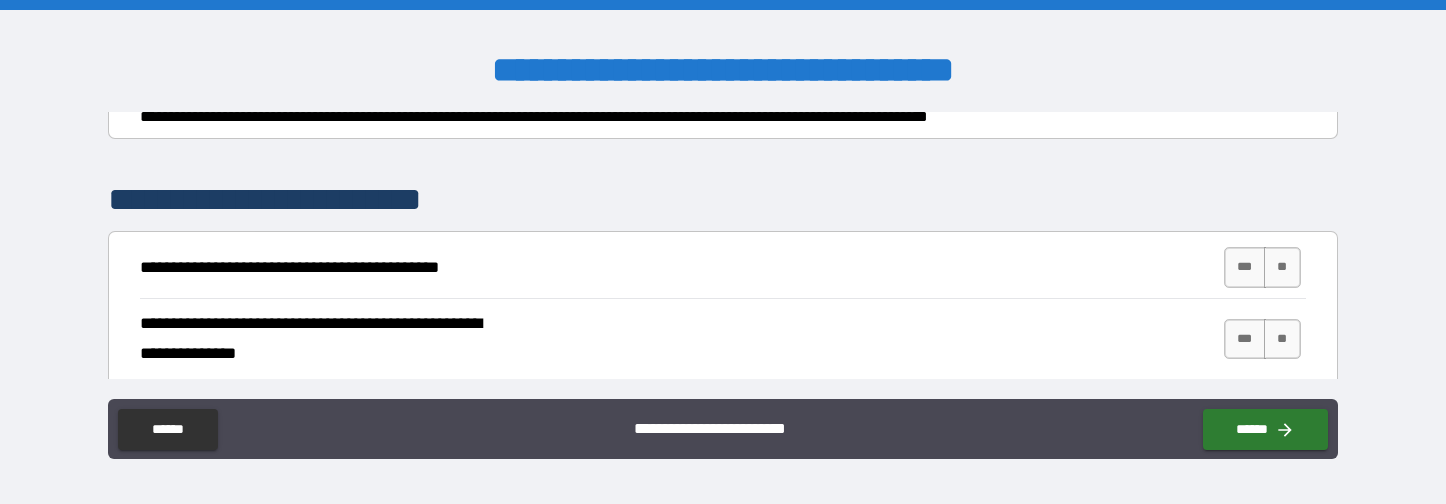 scroll, scrollTop: 300, scrollLeft: 0, axis: vertical 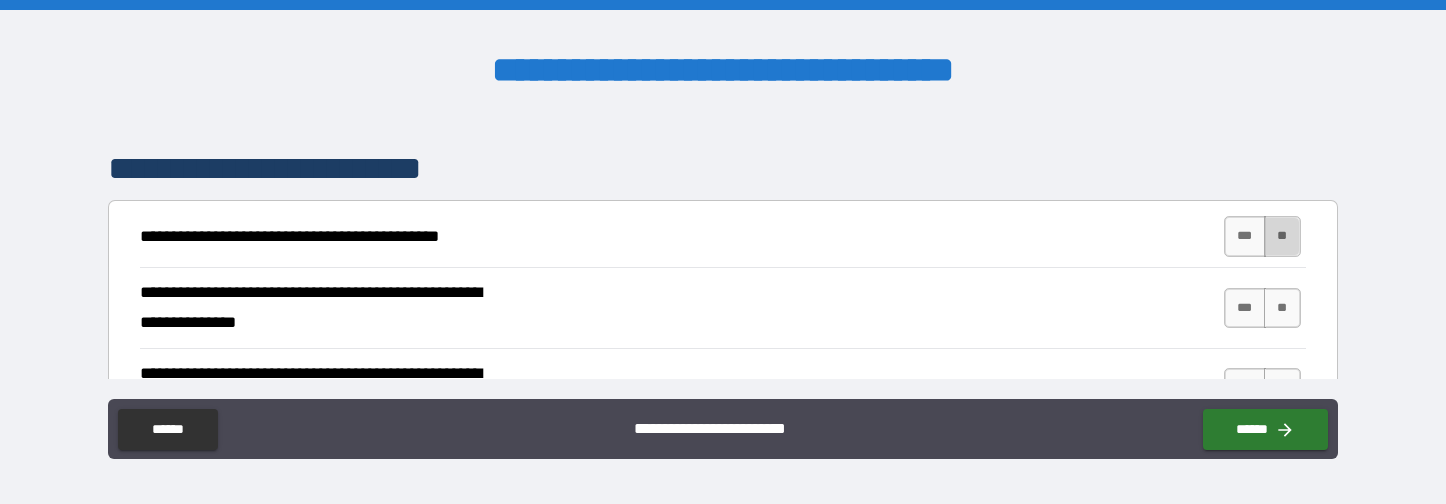 click on "**" at bounding box center [1282, 236] 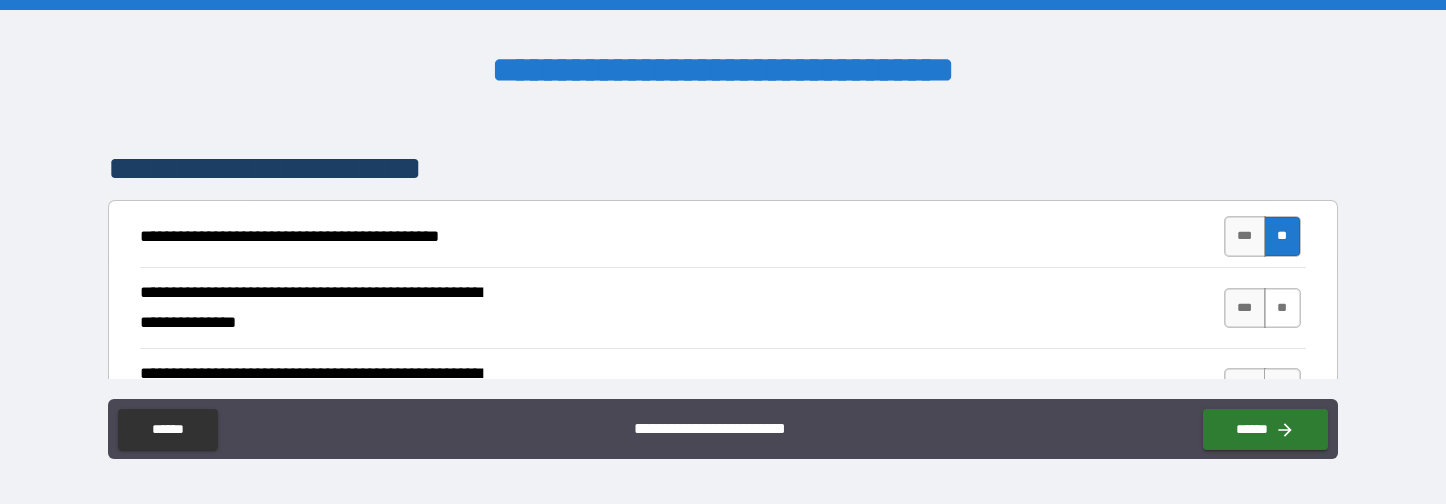 click on "**" at bounding box center (1282, 308) 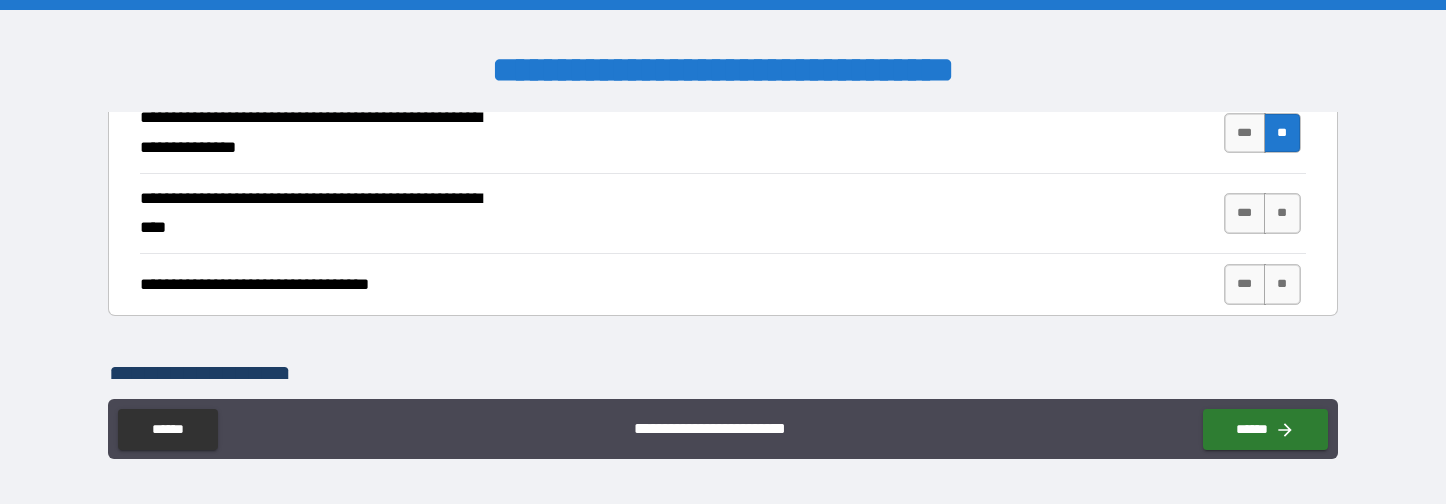 scroll, scrollTop: 500, scrollLeft: 0, axis: vertical 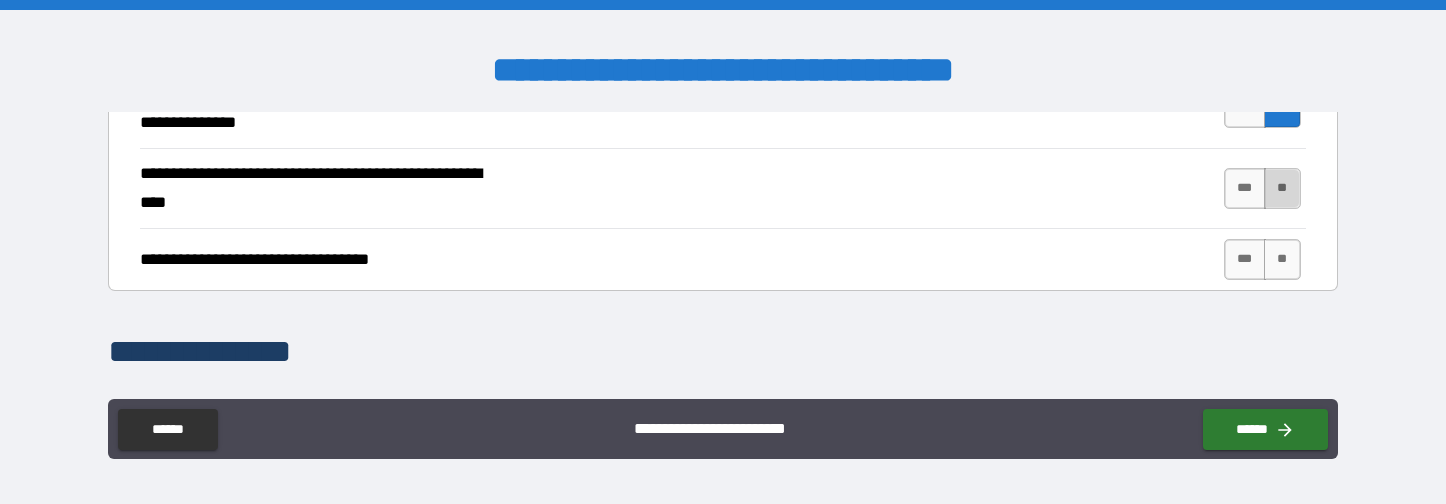 click on "**" at bounding box center (1282, 188) 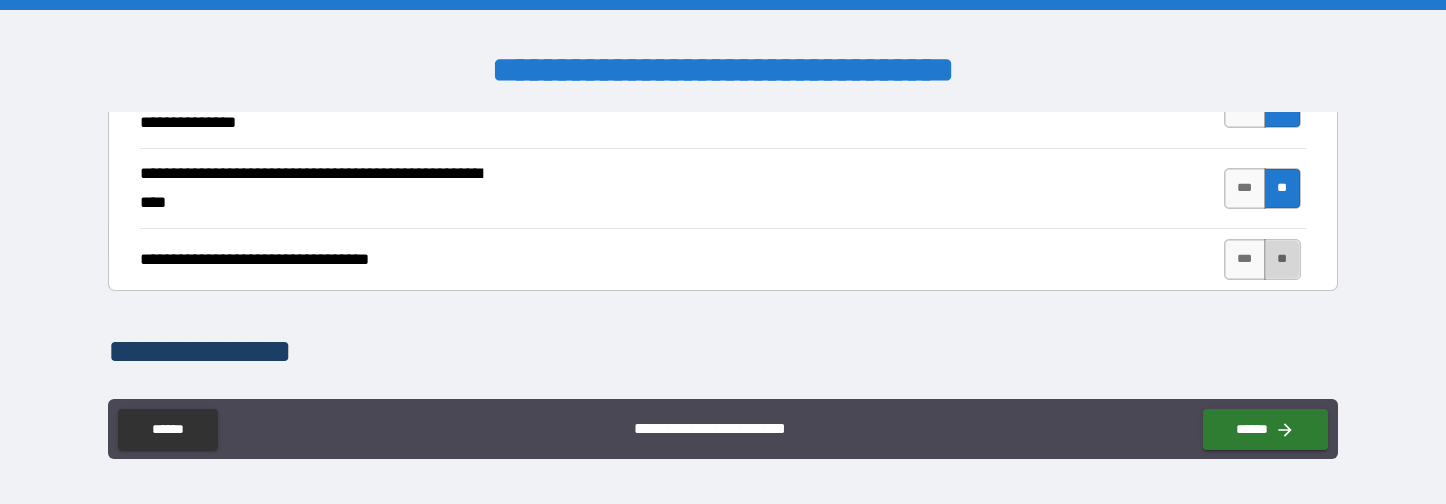 click on "**" at bounding box center [1282, 259] 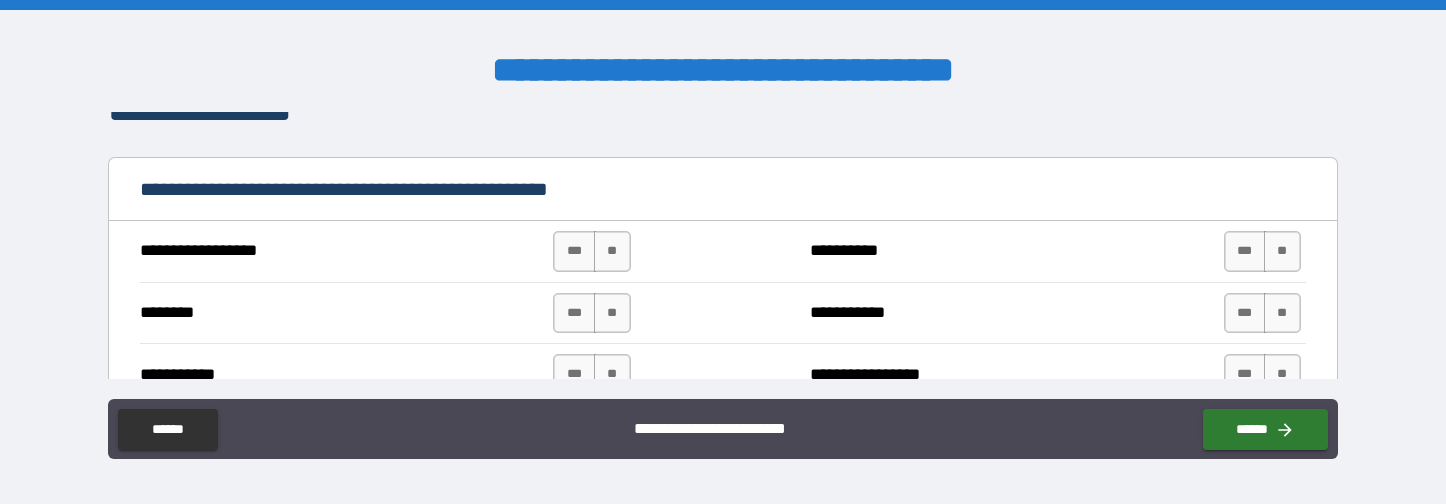 scroll, scrollTop: 800, scrollLeft: 0, axis: vertical 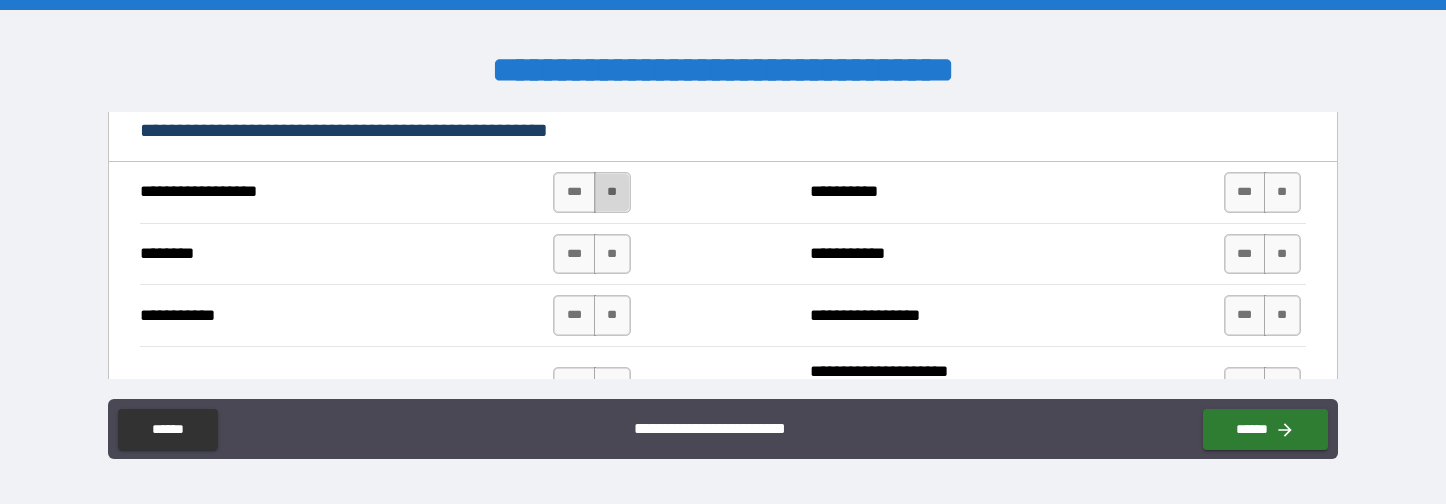 click on "**" at bounding box center (612, 192) 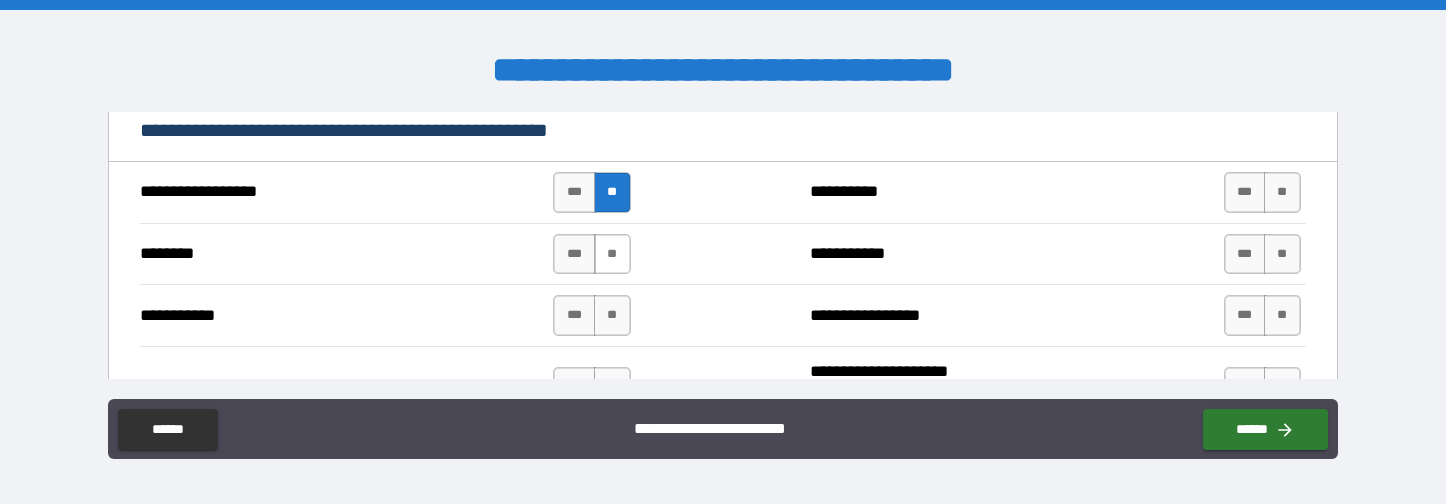click on "**" at bounding box center (612, 254) 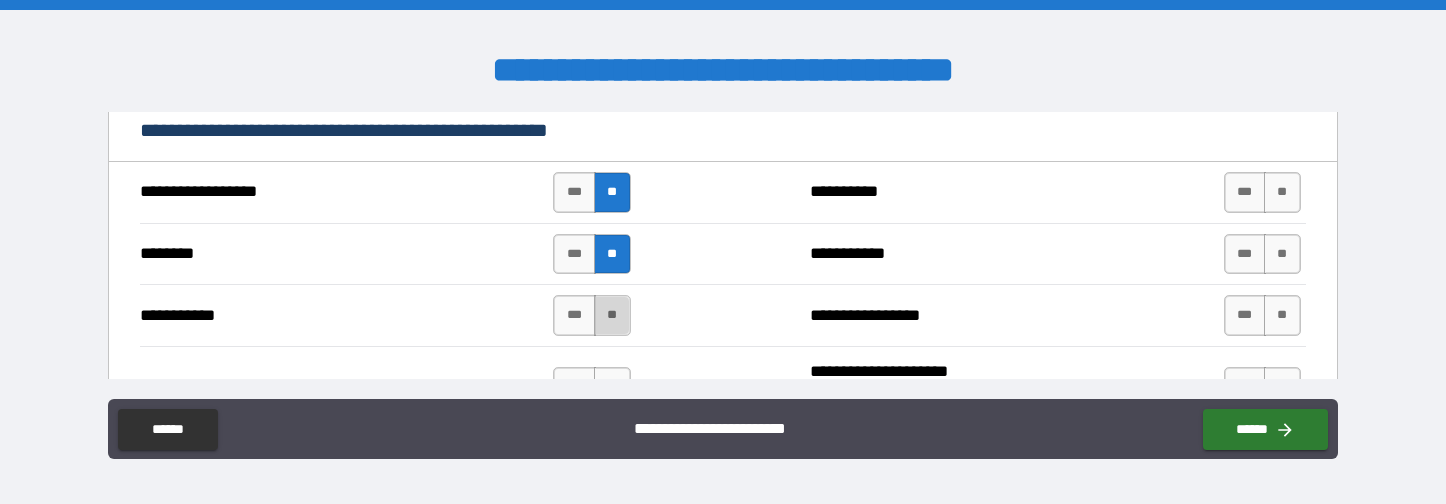 click on "**" at bounding box center (612, 315) 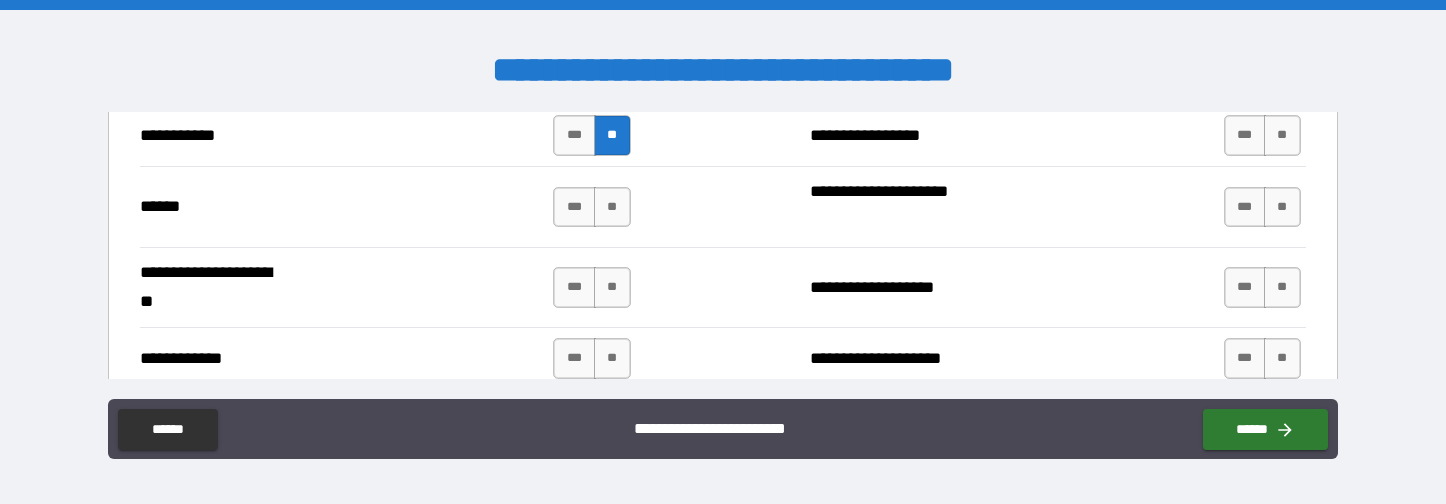scroll, scrollTop: 1000, scrollLeft: 0, axis: vertical 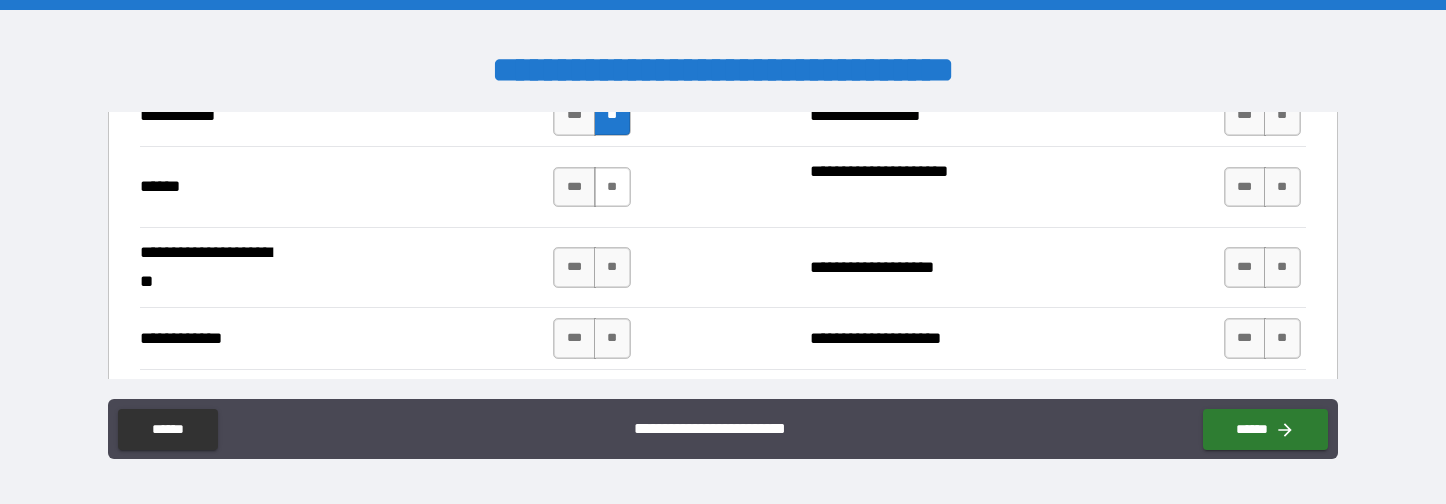 click on "**" at bounding box center (612, 187) 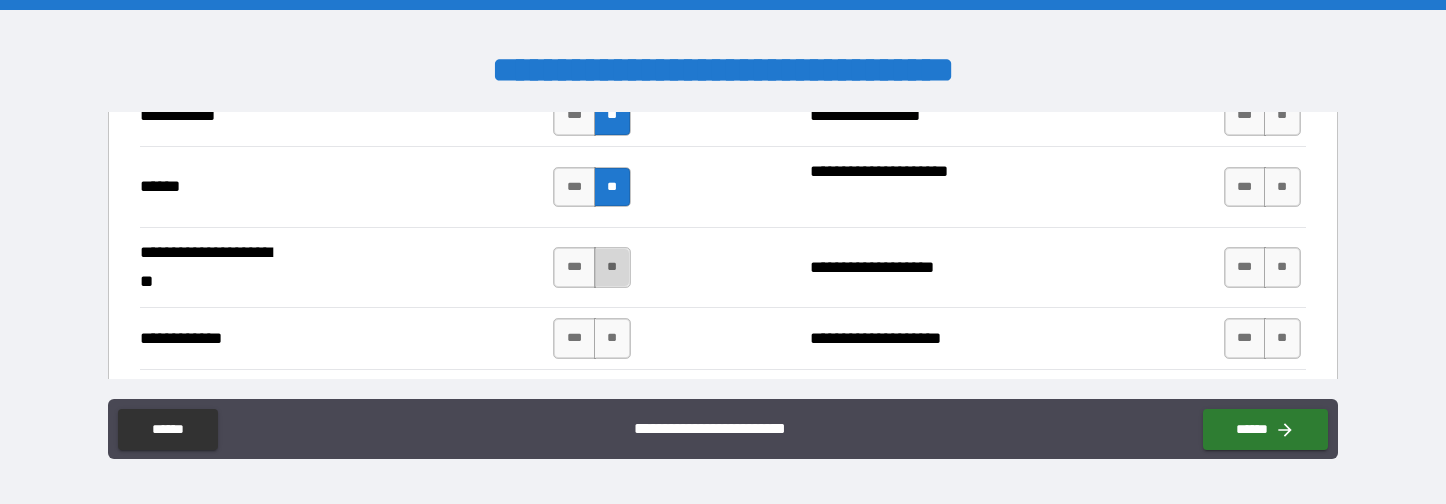 click on "**" at bounding box center [612, 267] 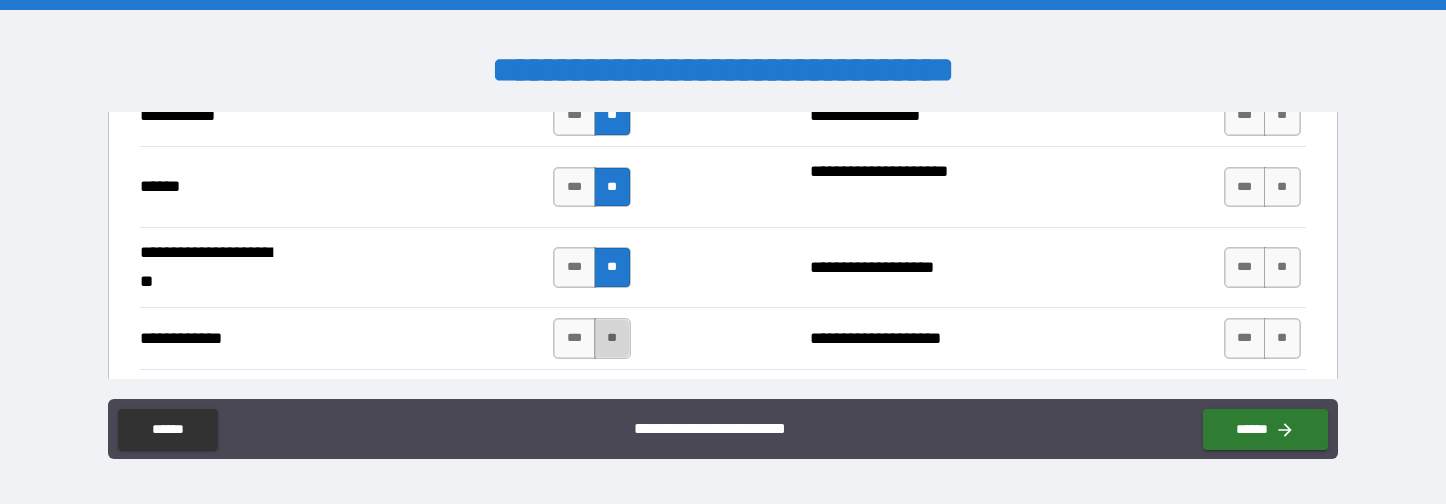 click on "**" at bounding box center (612, 338) 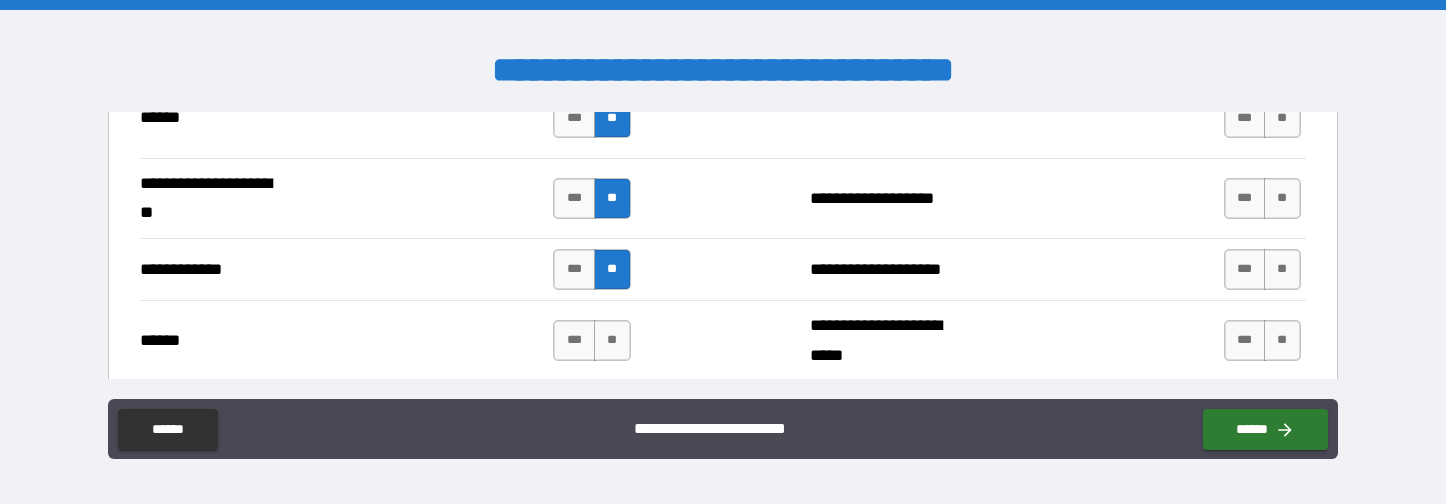 scroll, scrollTop: 1100, scrollLeft: 0, axis: vertical 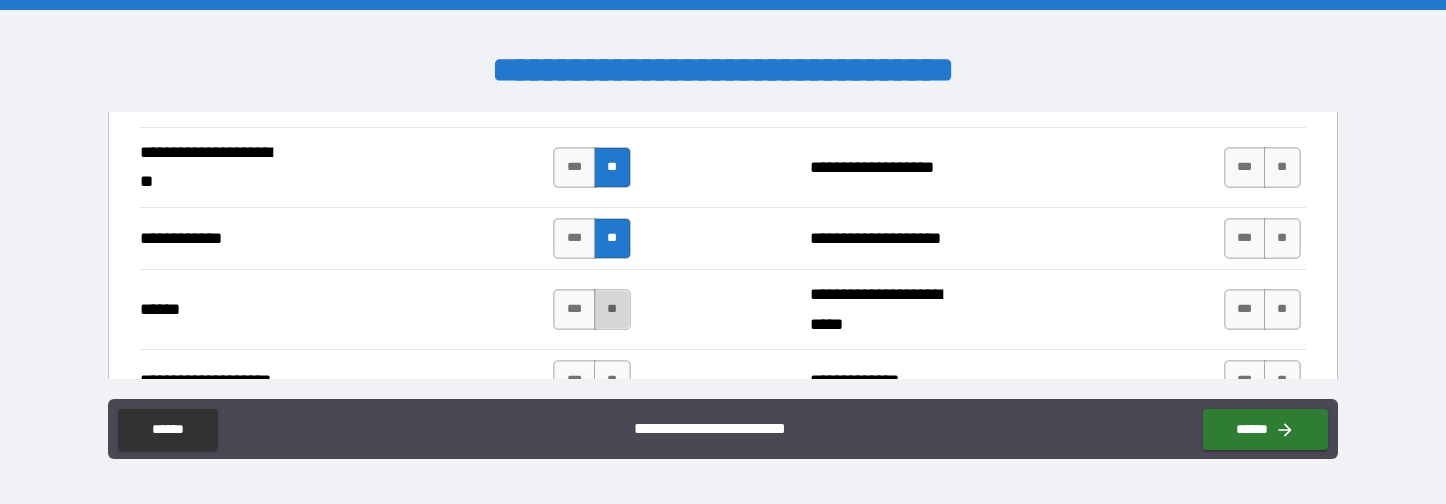 click on "**" at bounding box center (612, 309) 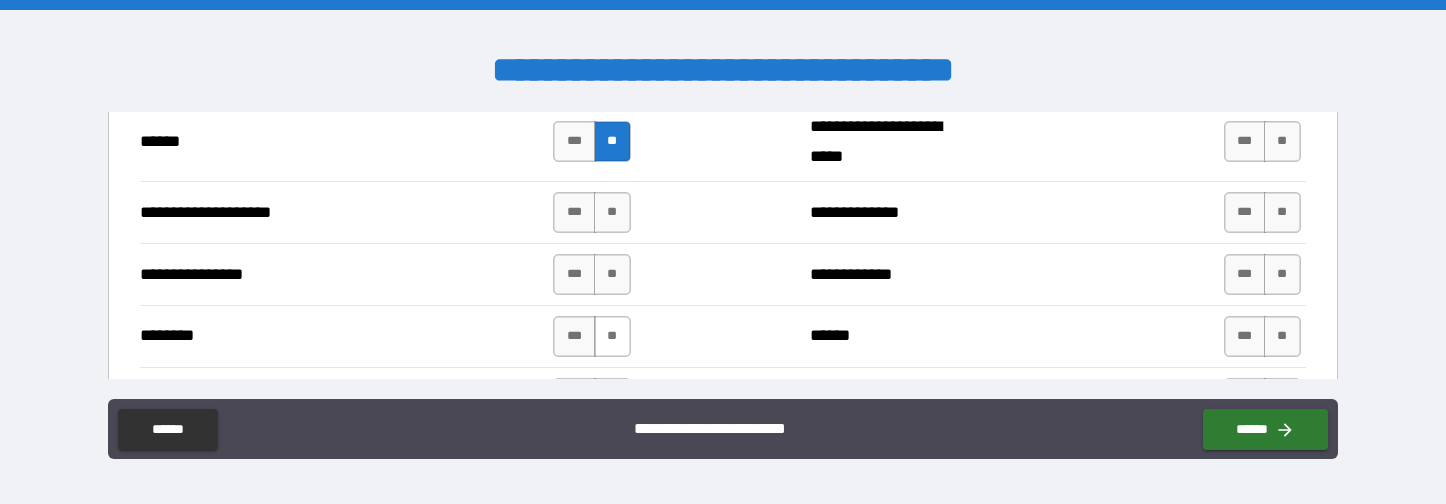 scroll, scrollTop: 1300, scrollLeft: 0, axis: vertical 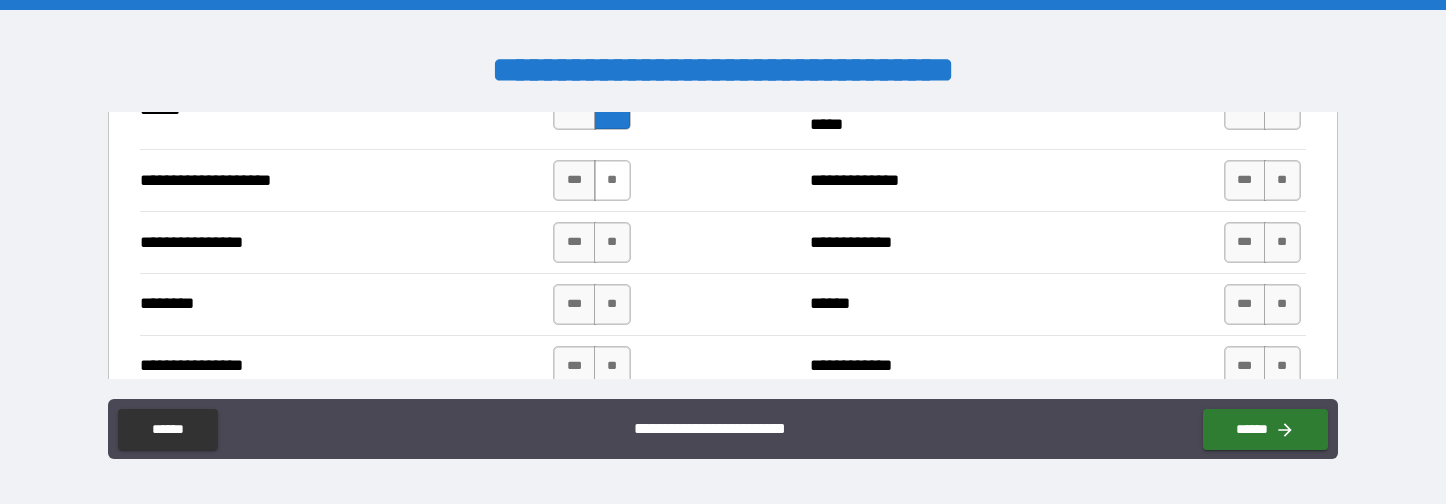 click on "**" at bounding box center [612, 180] 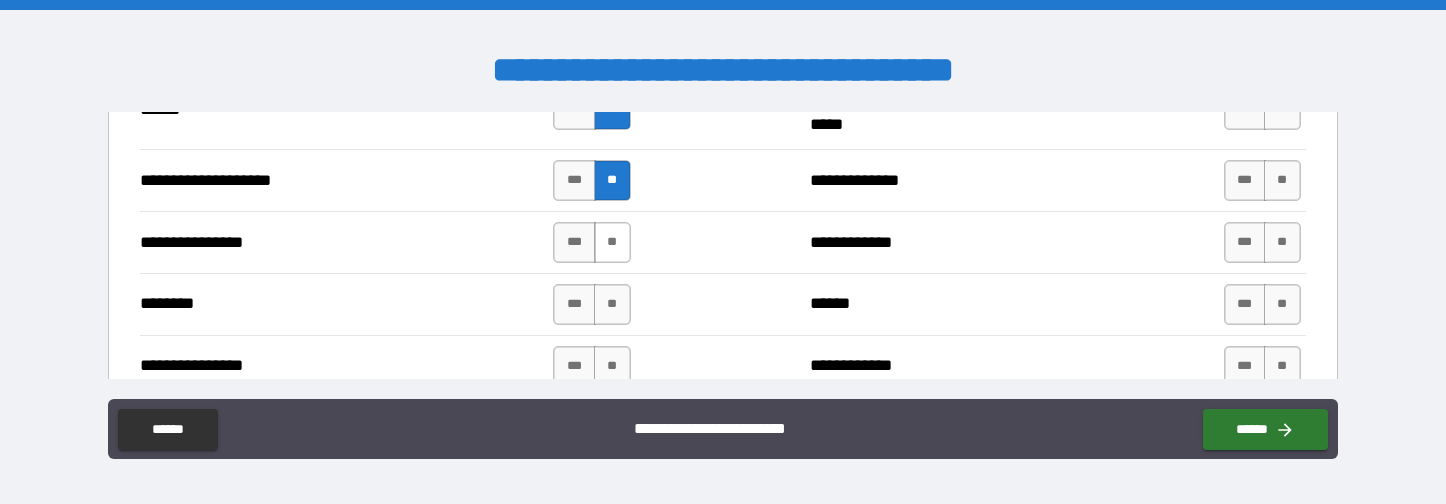click on "**" at bounding box center [612, 242] 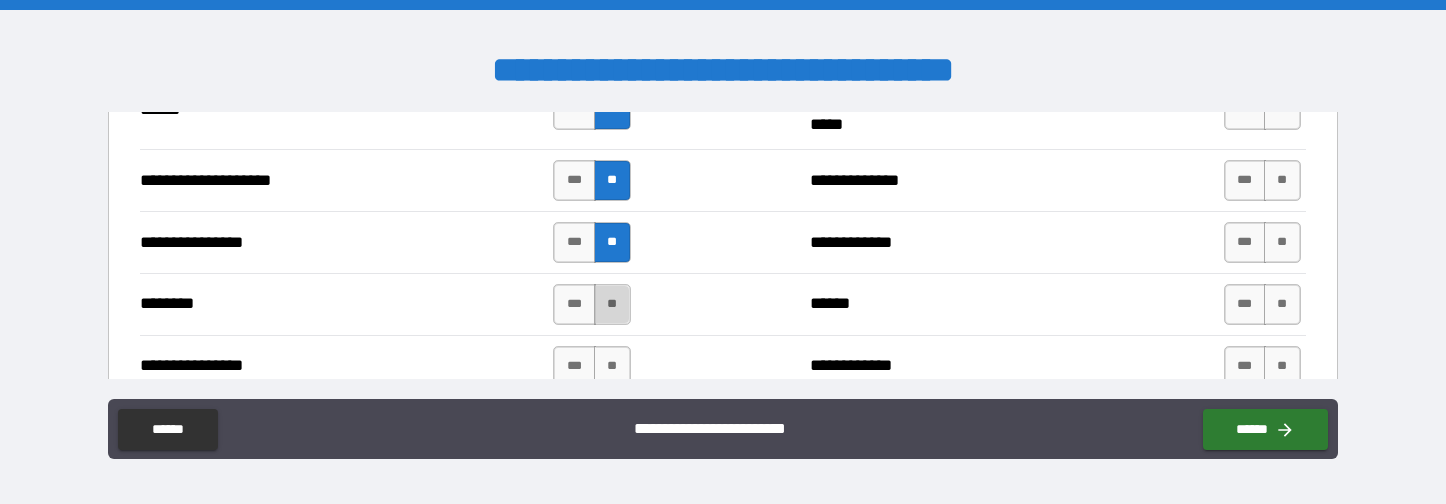 click on "**" at bounding box center [612, 304] 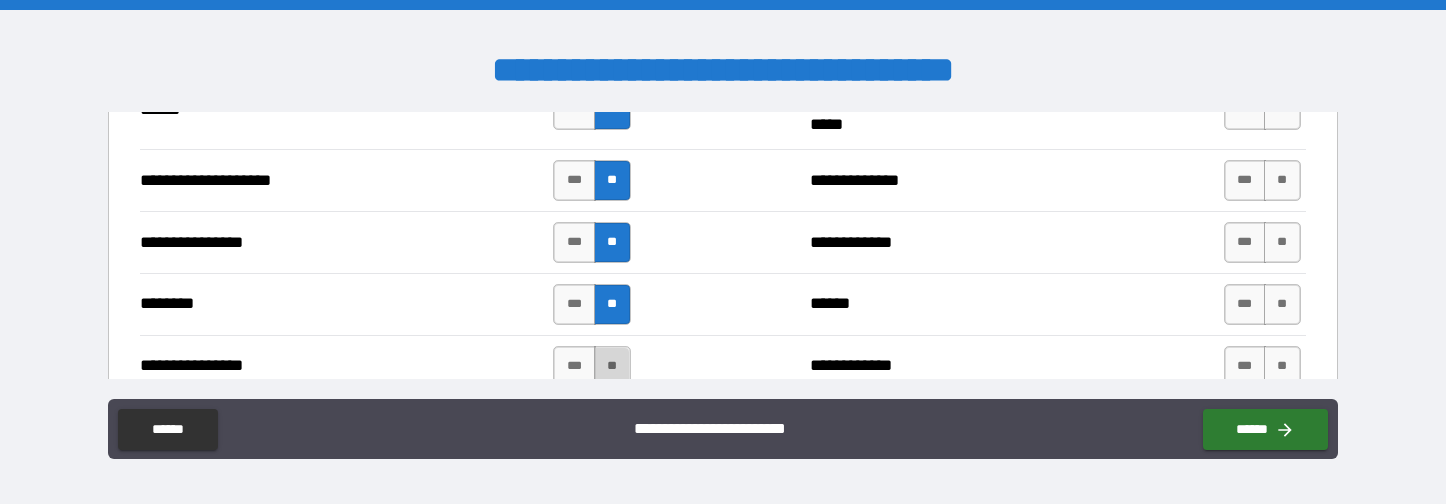 click on "**" at bounding box center (612, 366) 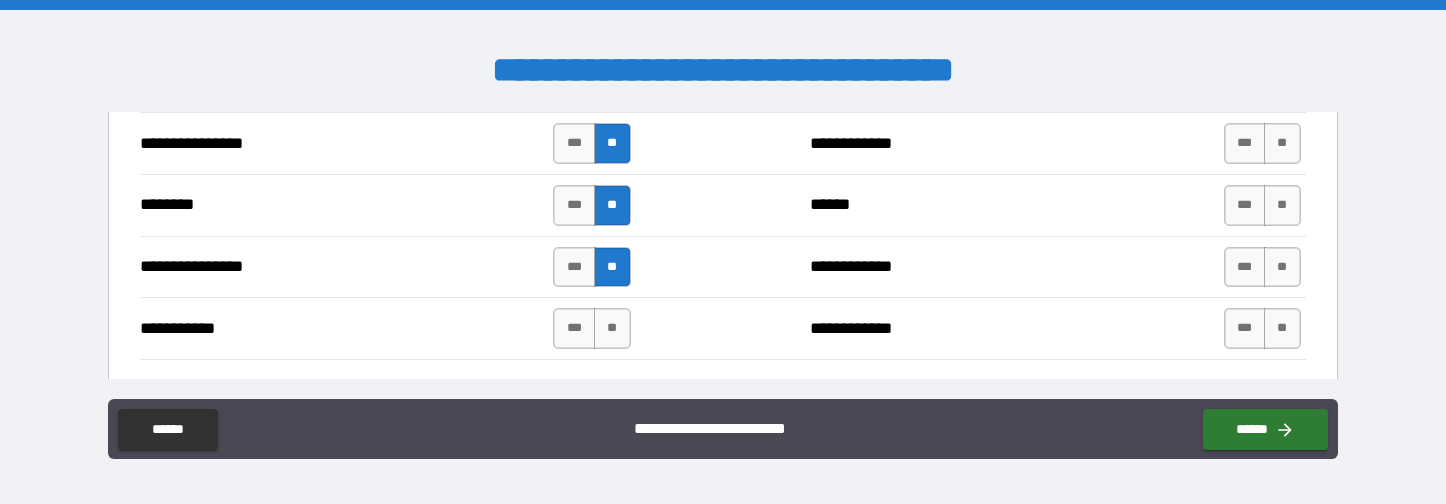 scroll, scrollTop: 1400, scrollLeft: 0, axis: vertical 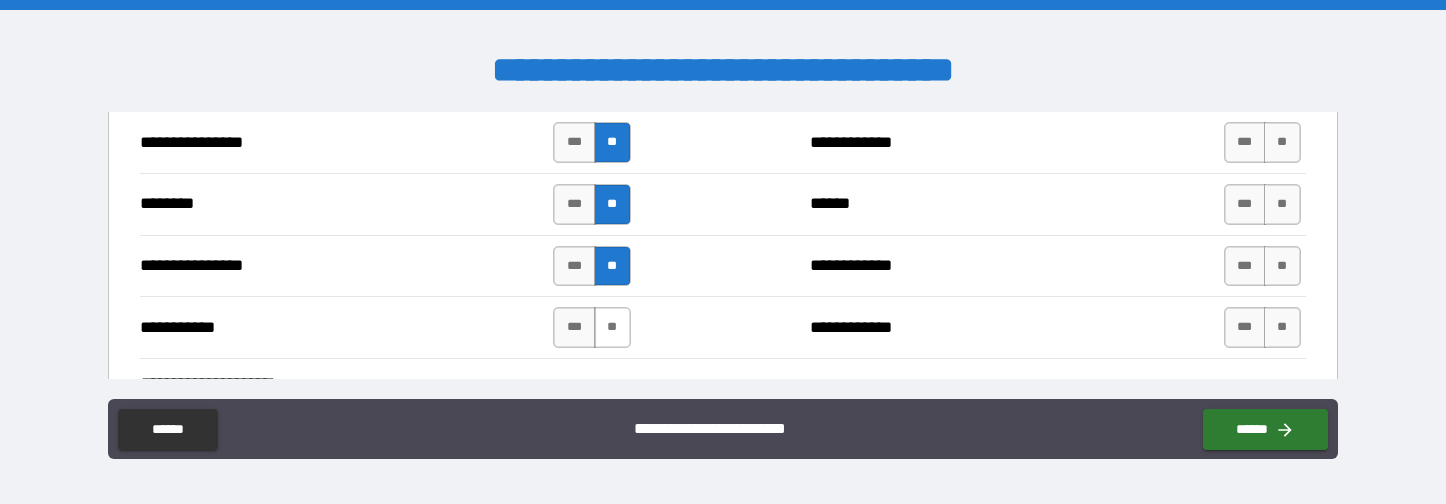 click on "**" at bounding box center (612, 327) 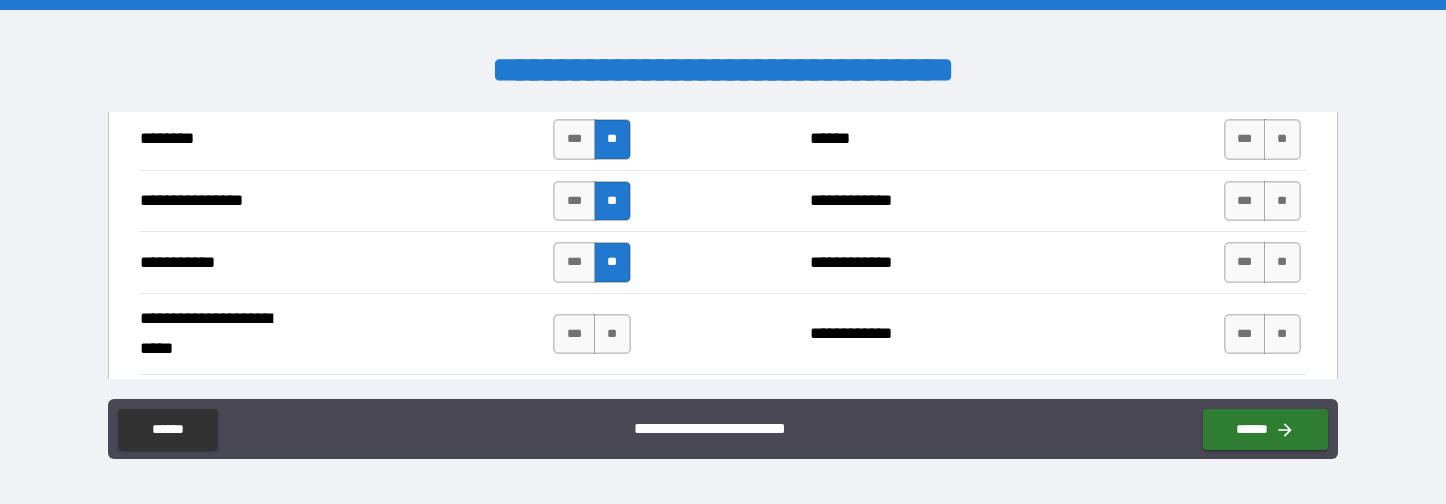scroll, scrollTop: 1500, scrollLeft: 0, axis: vertical 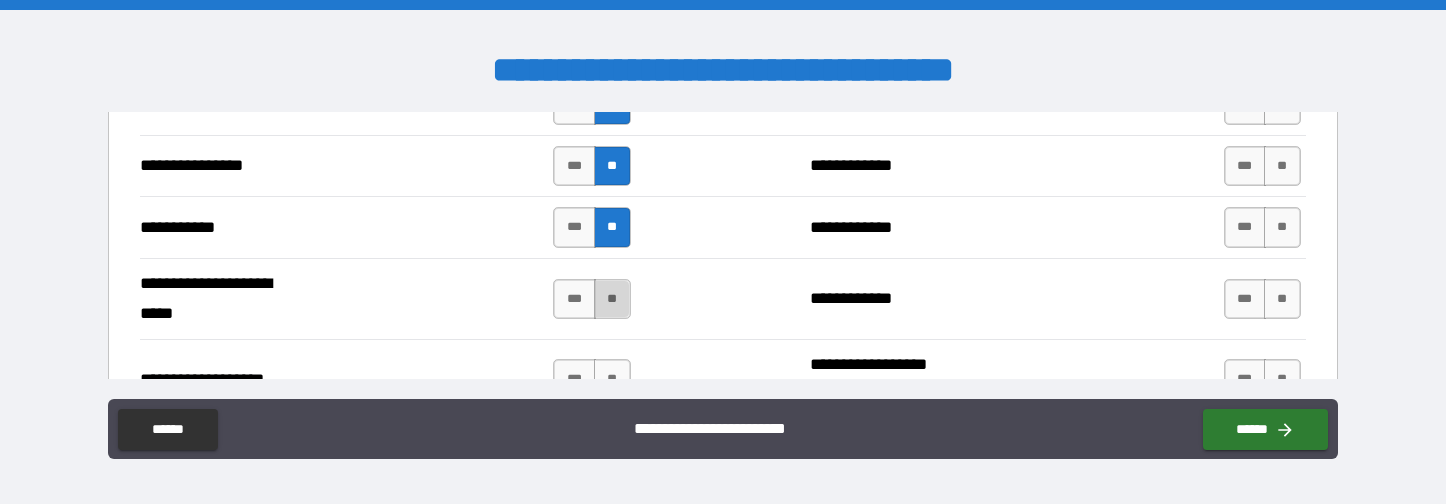 click on "**" at bounding box center [612, 299] 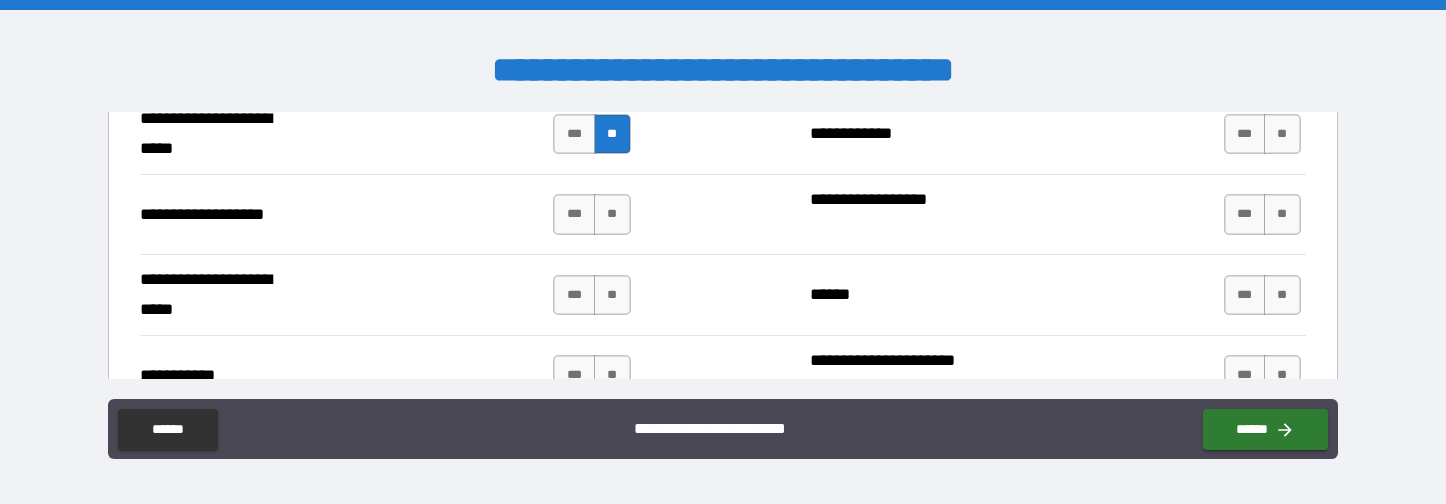 scroll, scrollTop: 1700, scrollLeft: 0, axis: vertical 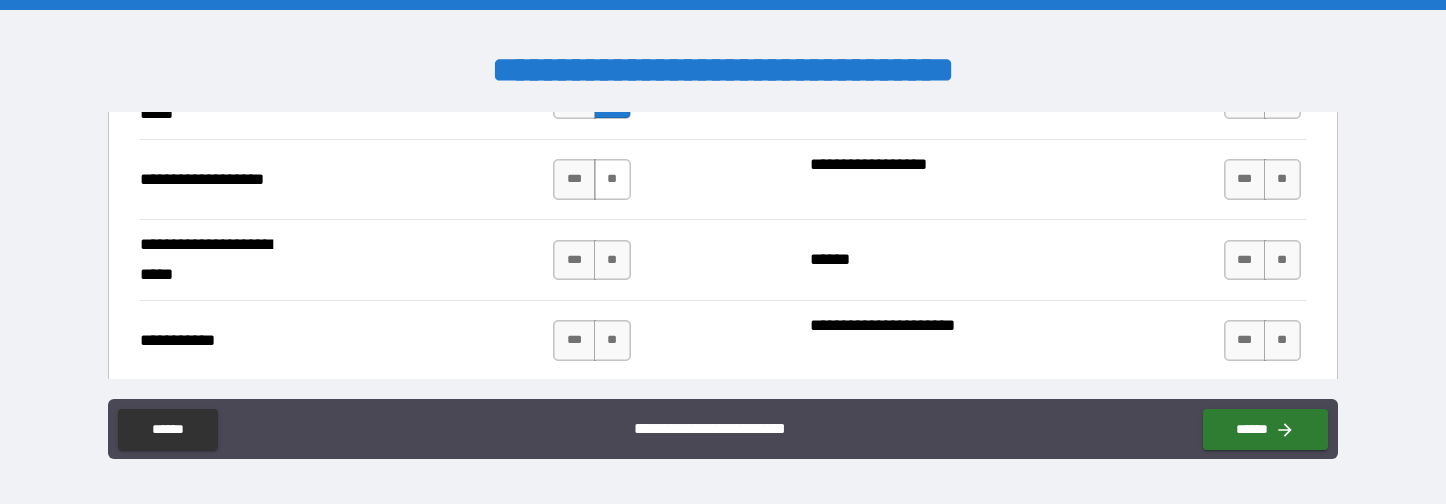 click on "**" at bounding box center [612, 179] 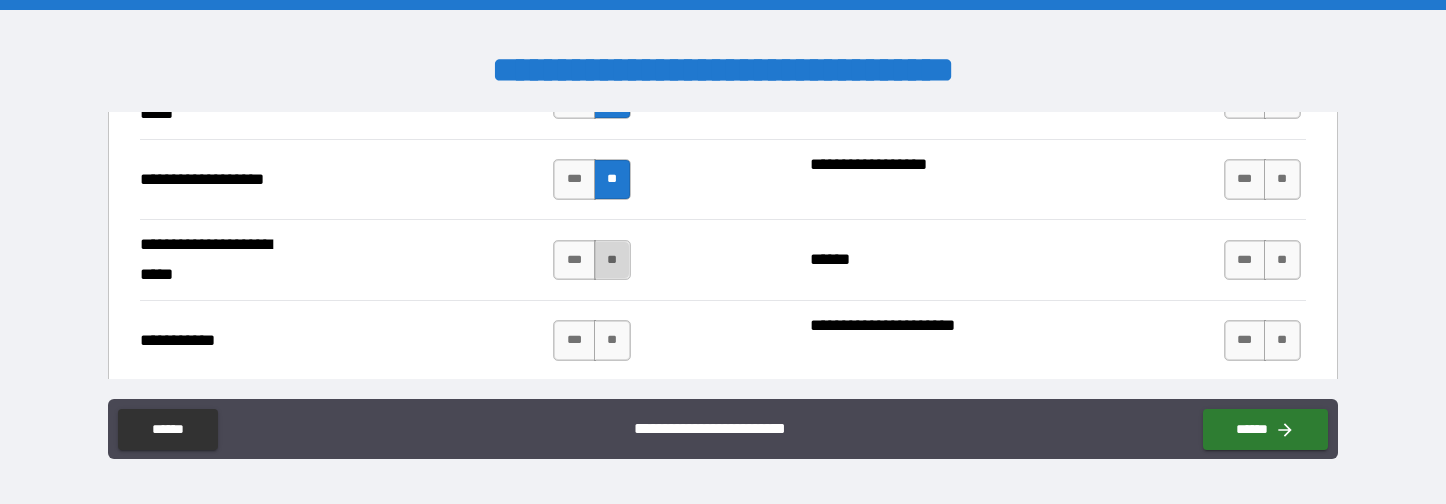 click on "**" at bounding box center [612, 260] 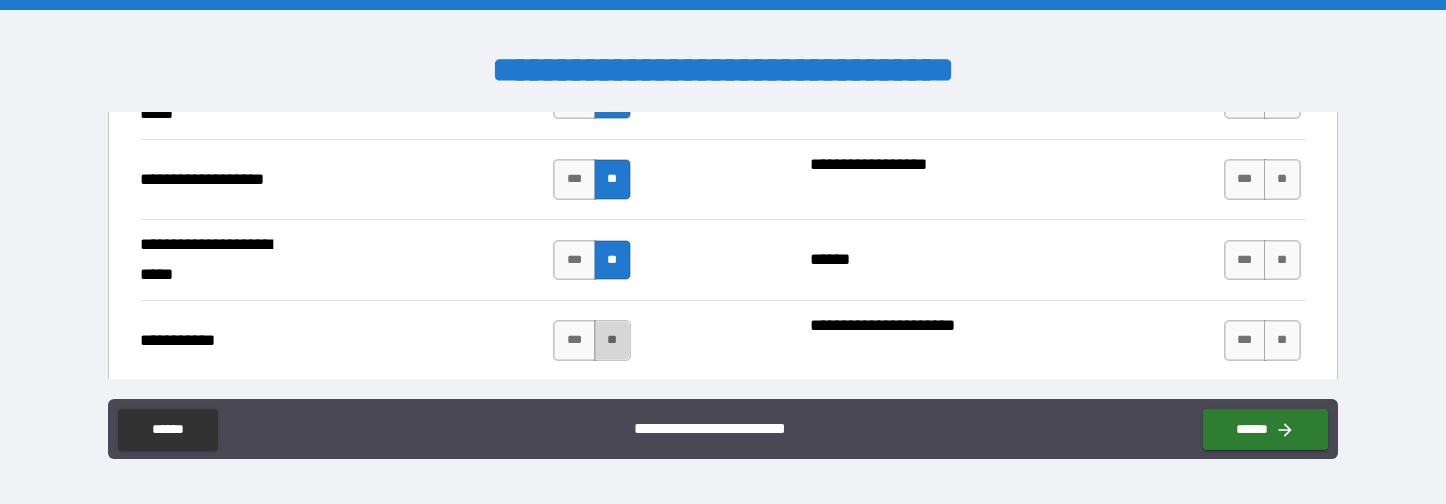 click on "**" at bounding box center [612, 340] 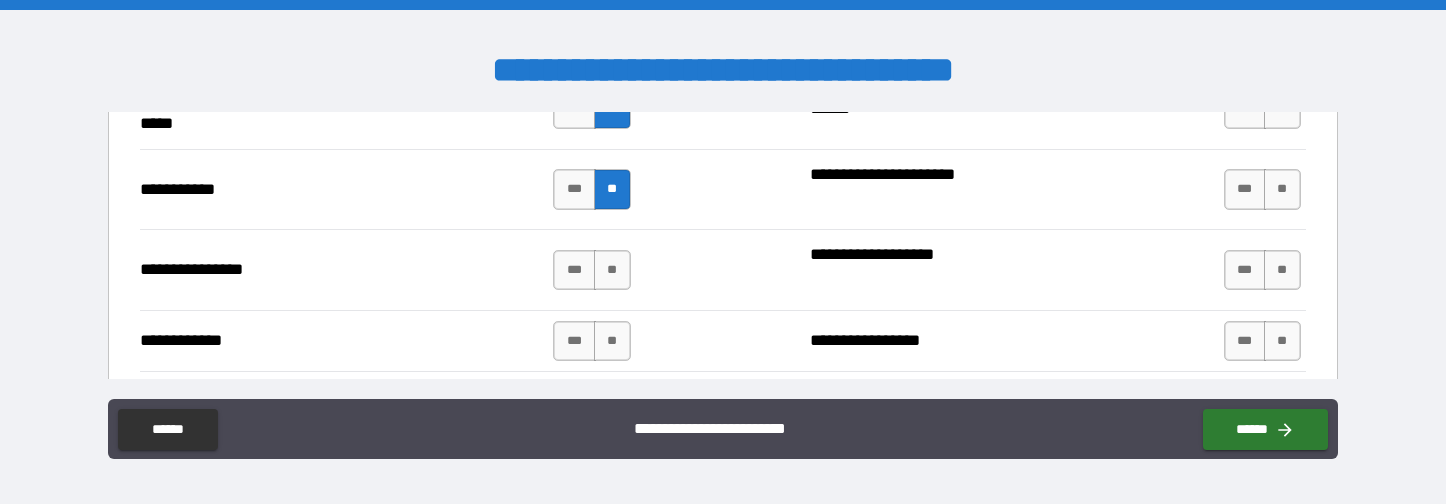 scroll, scrollTop: 1900, scrollLeft: 0, axis: vertical 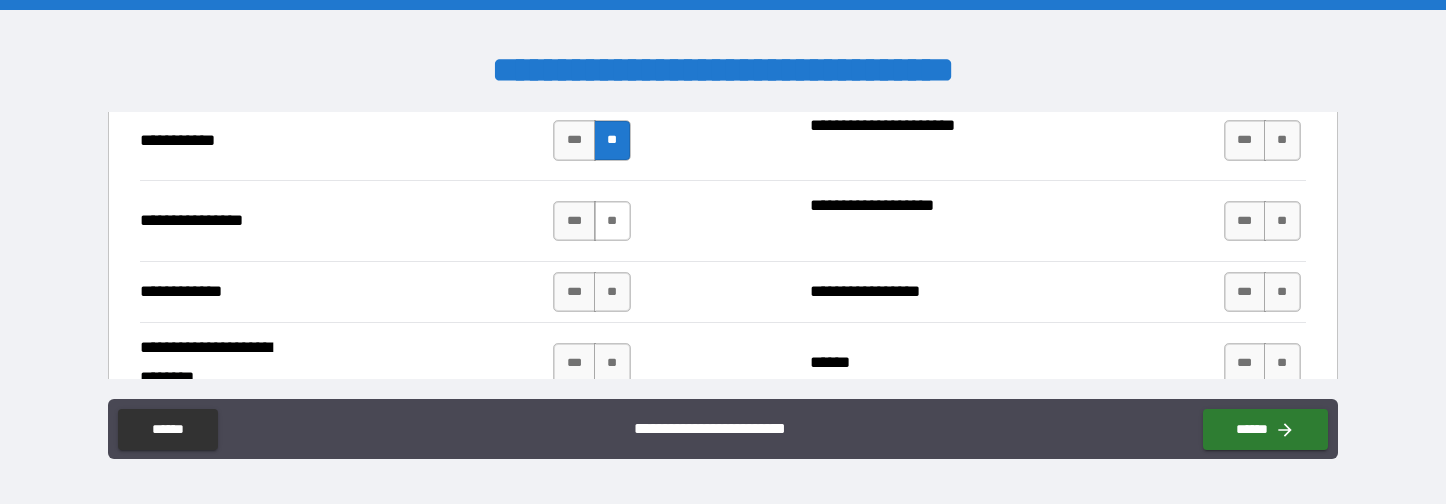 click on "**" at bounding box center (612, 221) 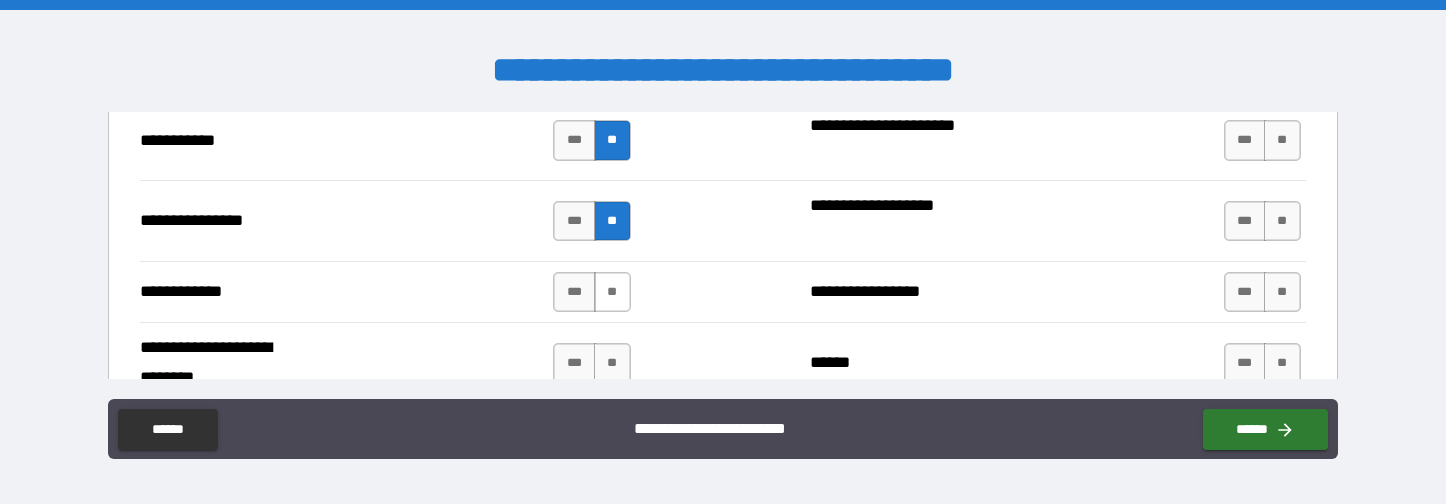 click on "**" at bounding box center [612, 292] 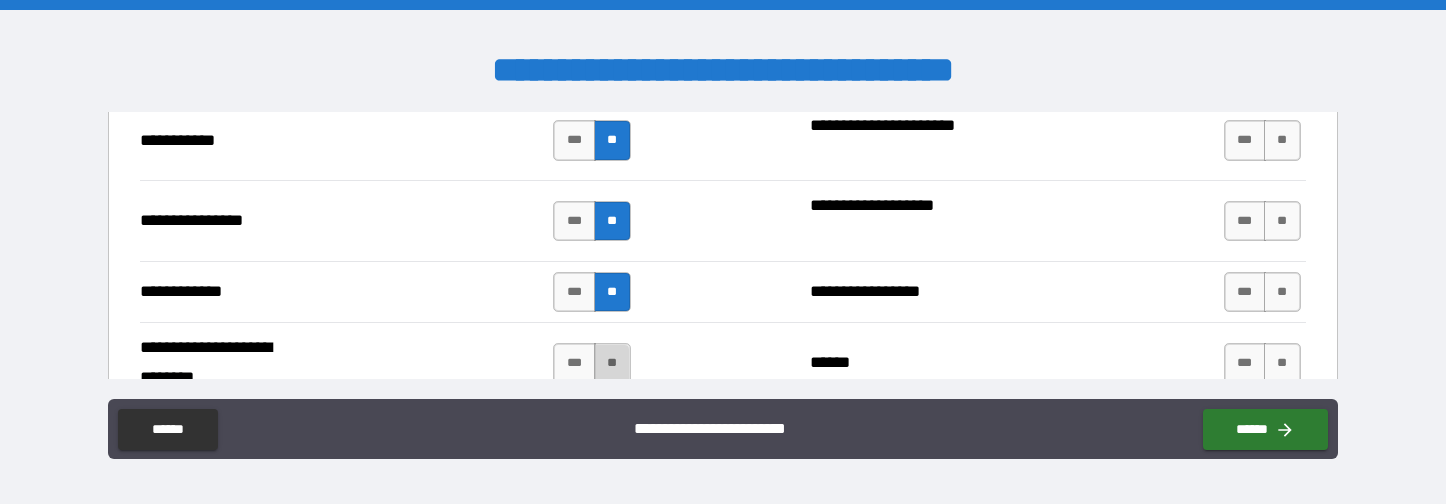 click on "**" at bounding box center (612, 363) 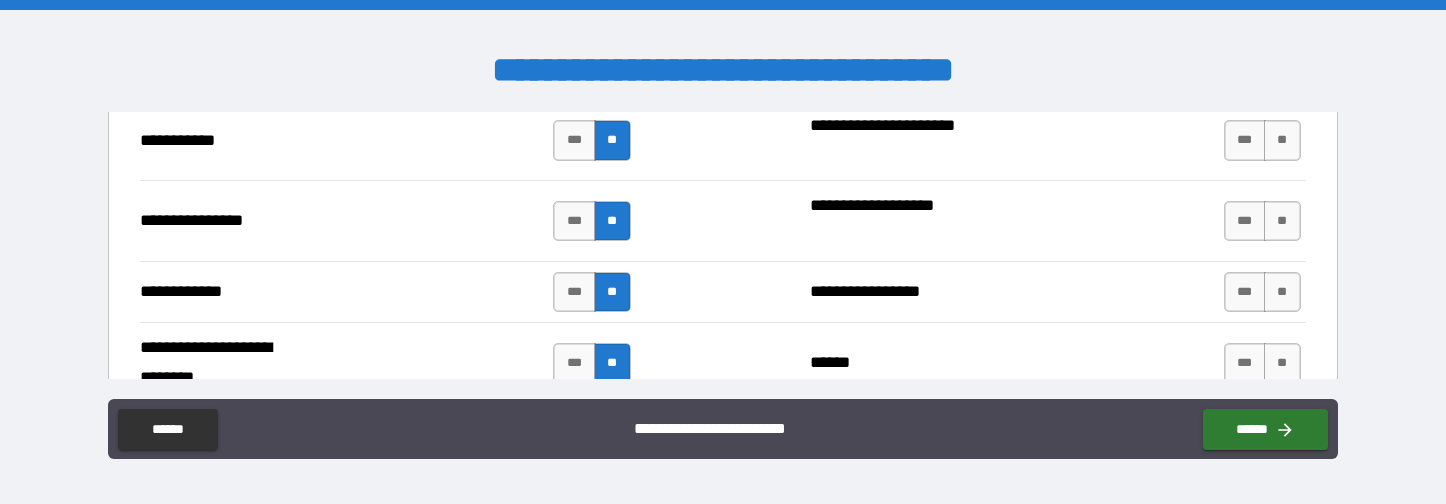 scroll, scrollTop: 2000, scrollLeft: 0, axis: vertical 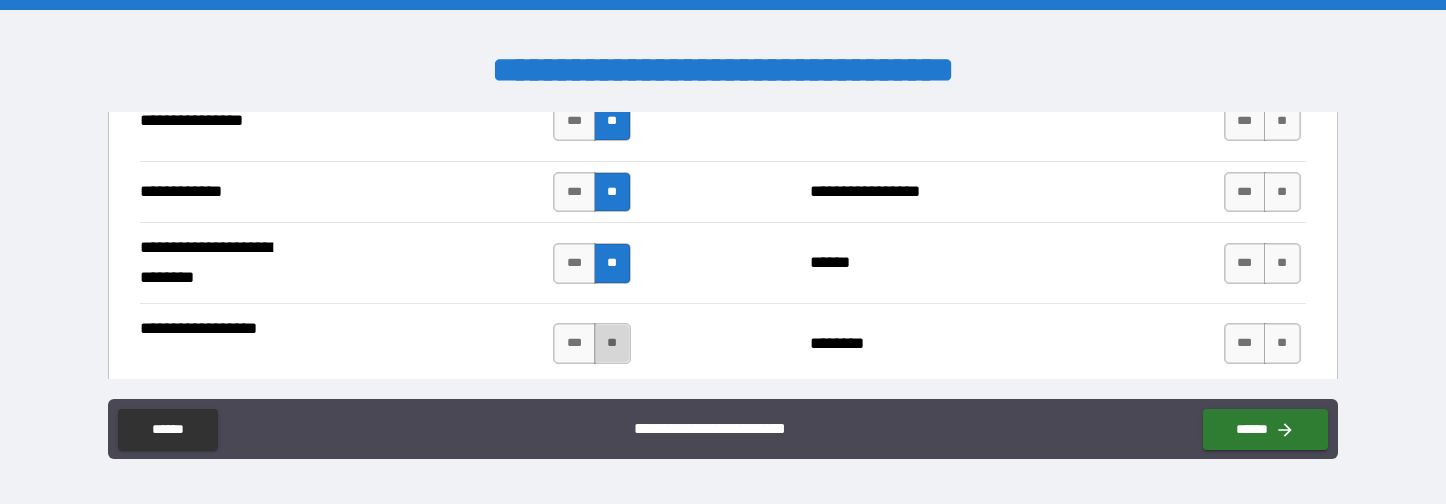 click on "**" at bounding box center [612, 343] 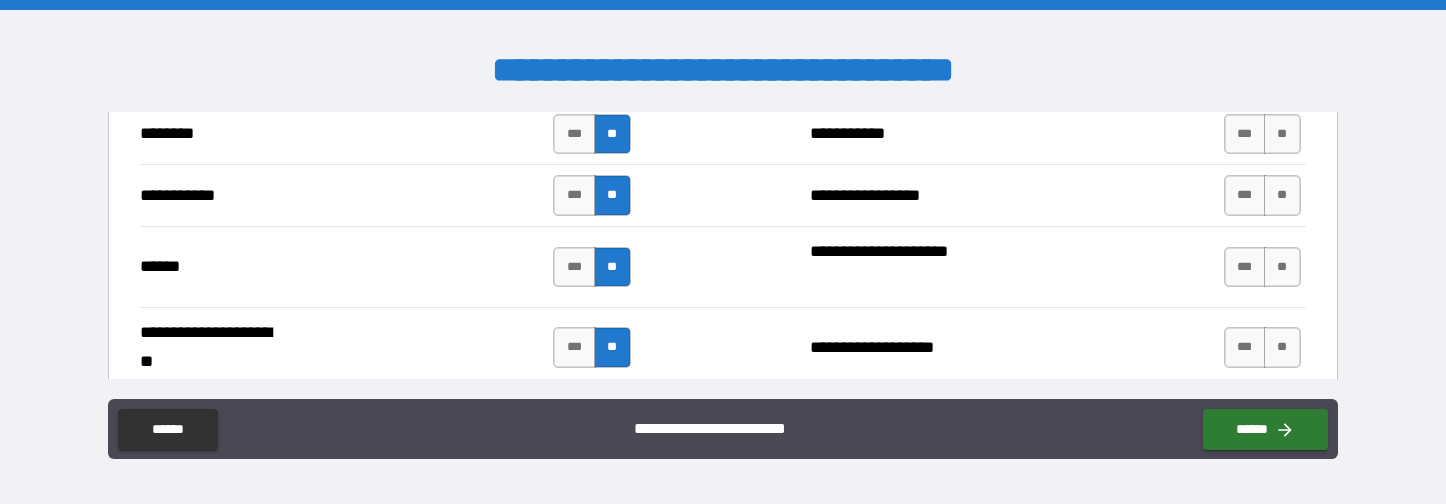 scroll, scrollTop: 800, scrollLeft: 0, axis: vertical 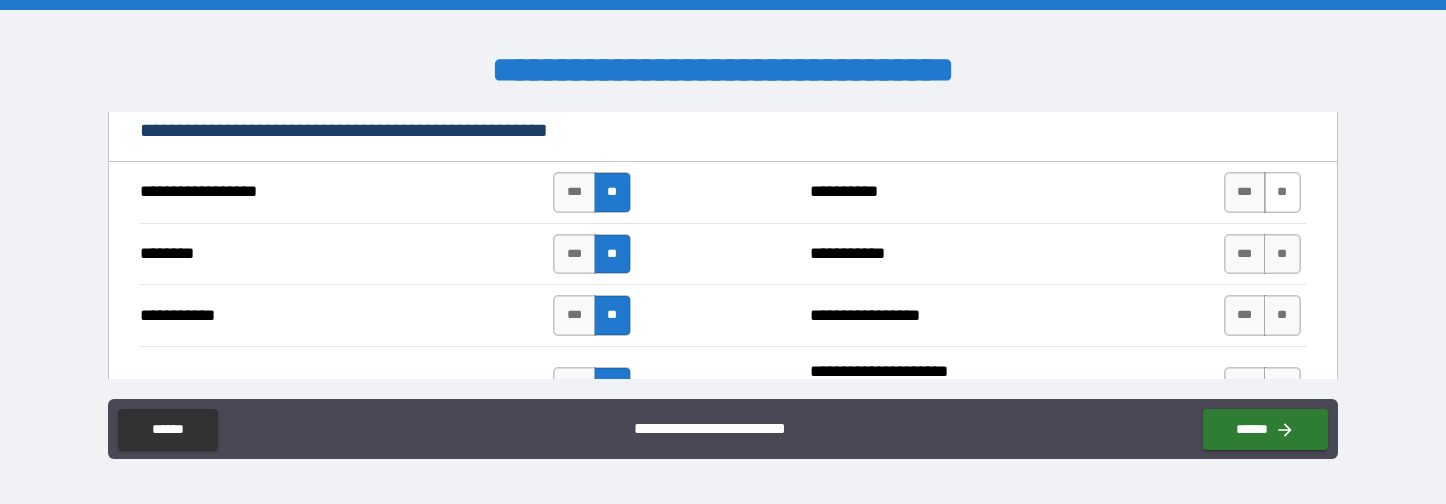 click on "**" at bounding box center (1282, 192) 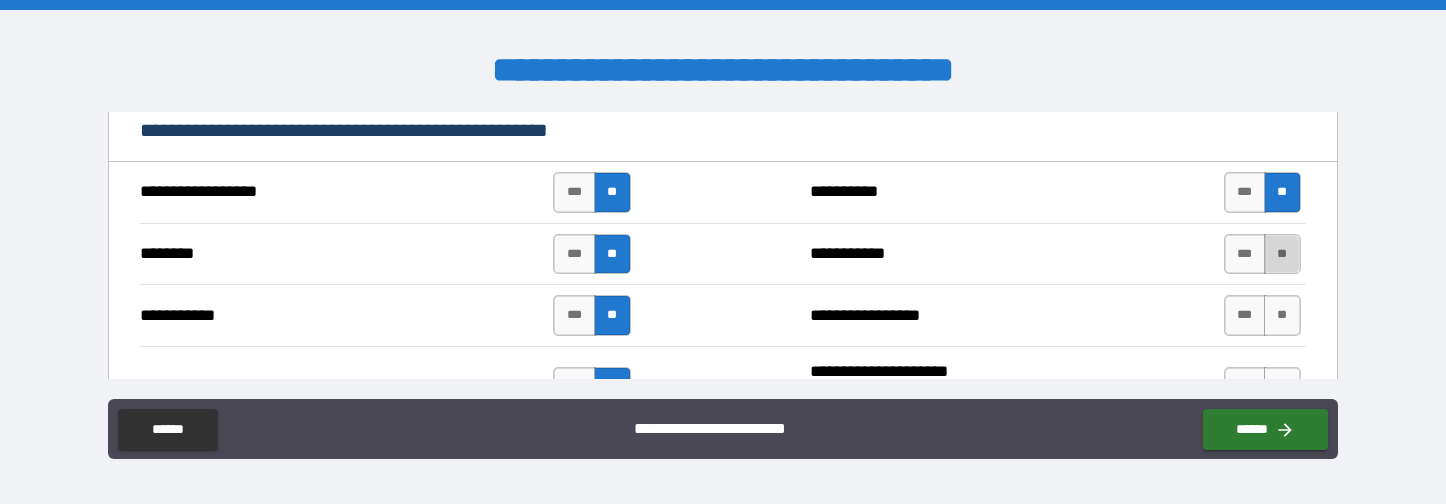 click on "**" at bounding box center [1282, 254] 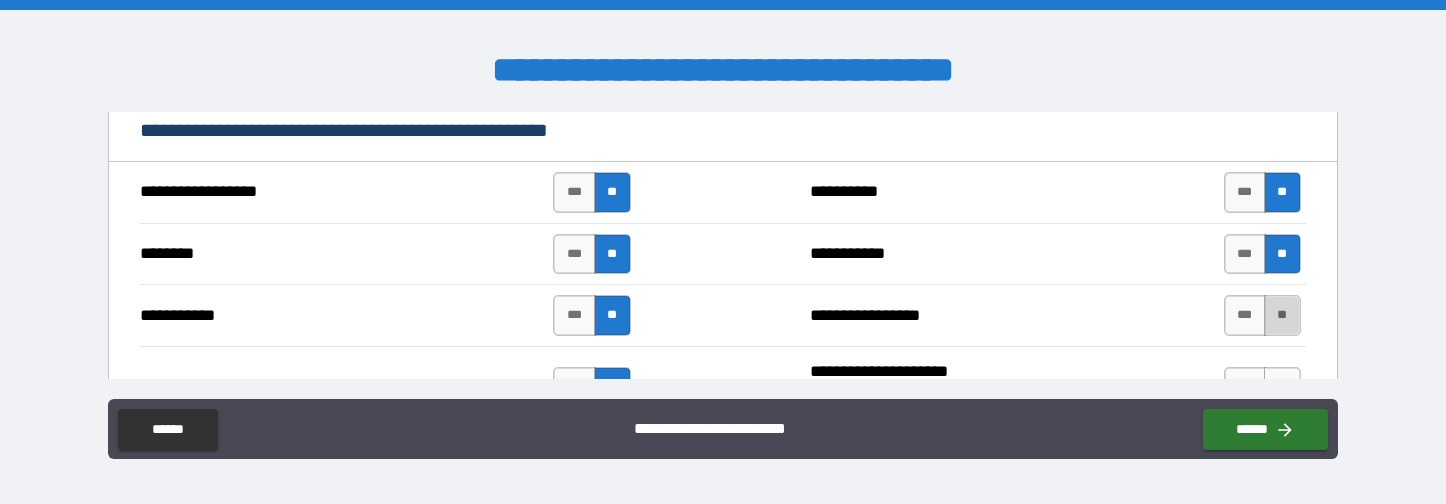click on "**" at bounding box center (1282, 315) 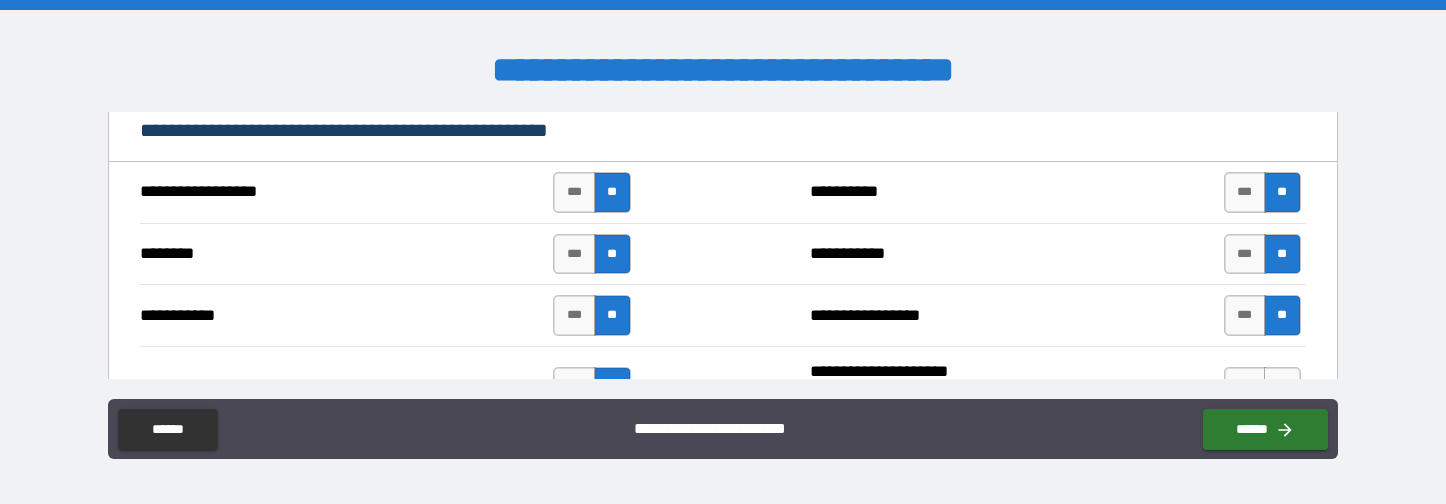 scroll, scrollTop: 900, scrollLeft: 0, axis: vertical 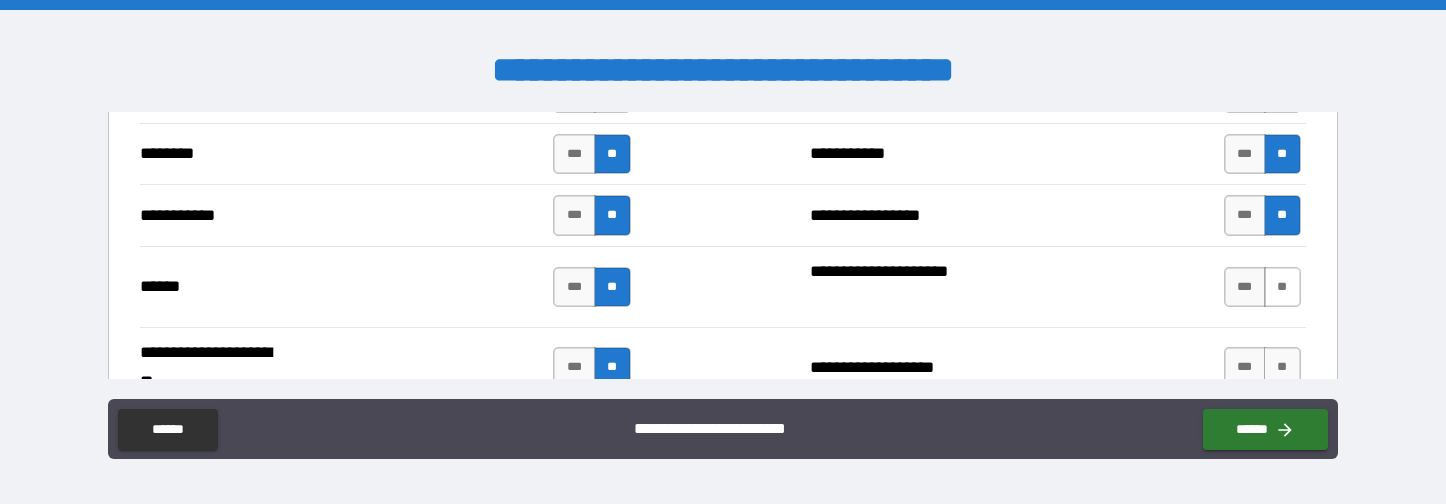click on "**" at bounding box center (1282, 287) 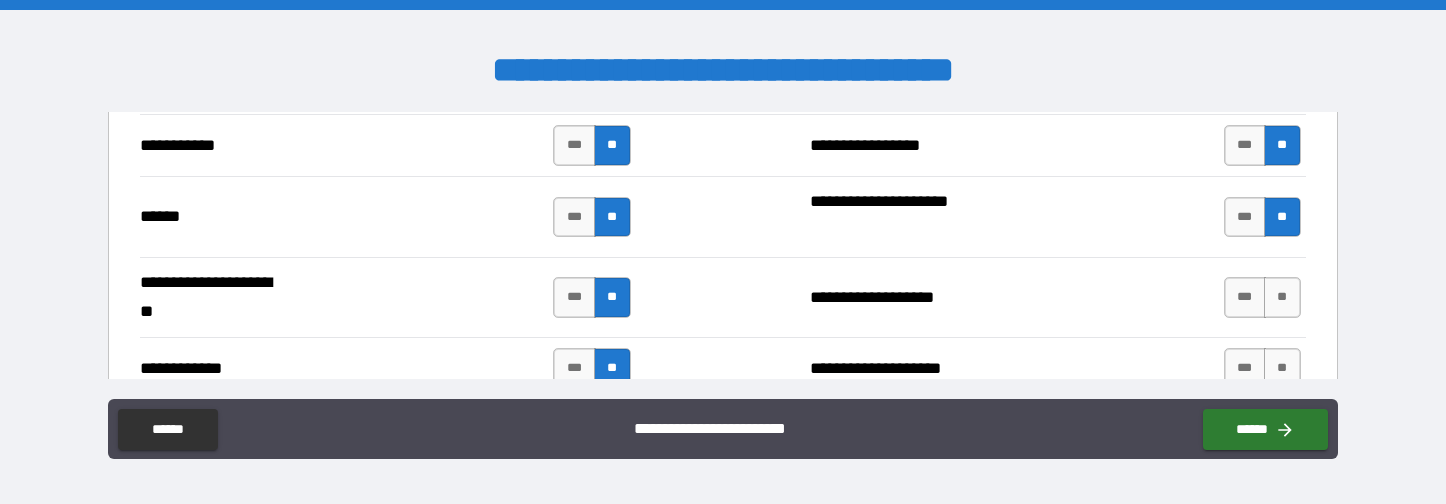 scroll, scrollTop: 1000, scrollLeft: 0, axis: vertical 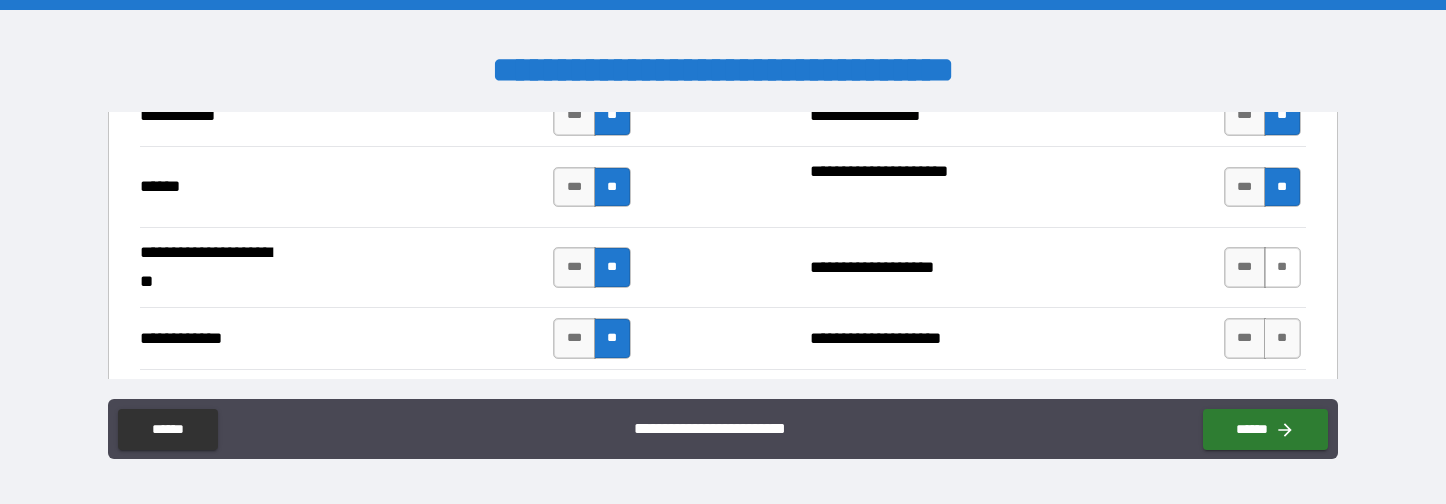 click on "**" at bounding box center [1282, 267] 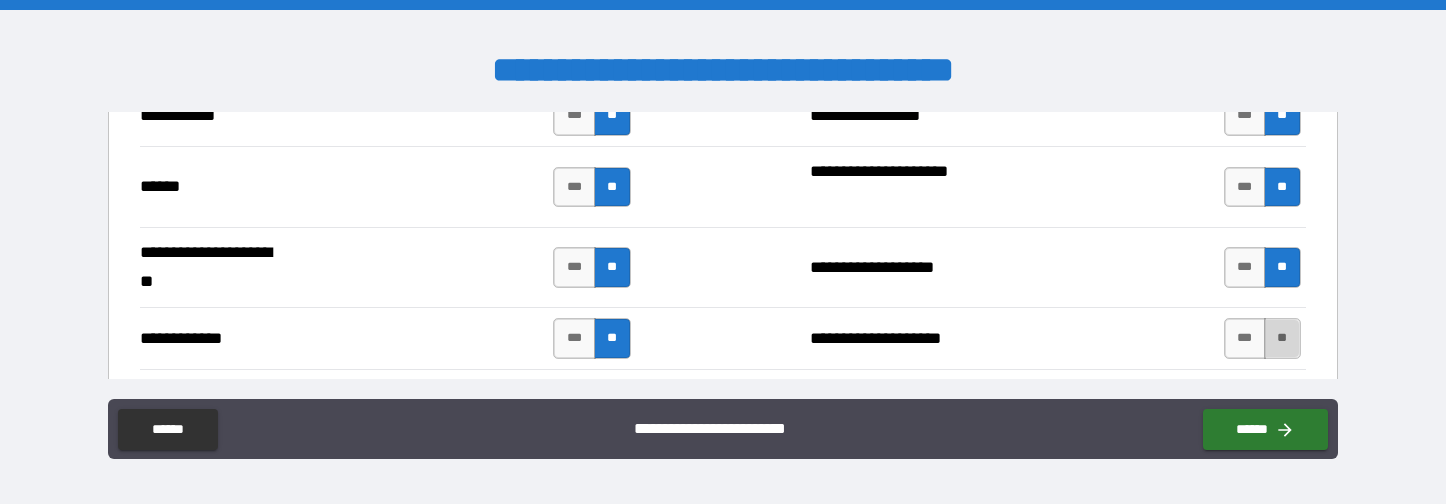 click on "**" at bounding box center (1282, 338) 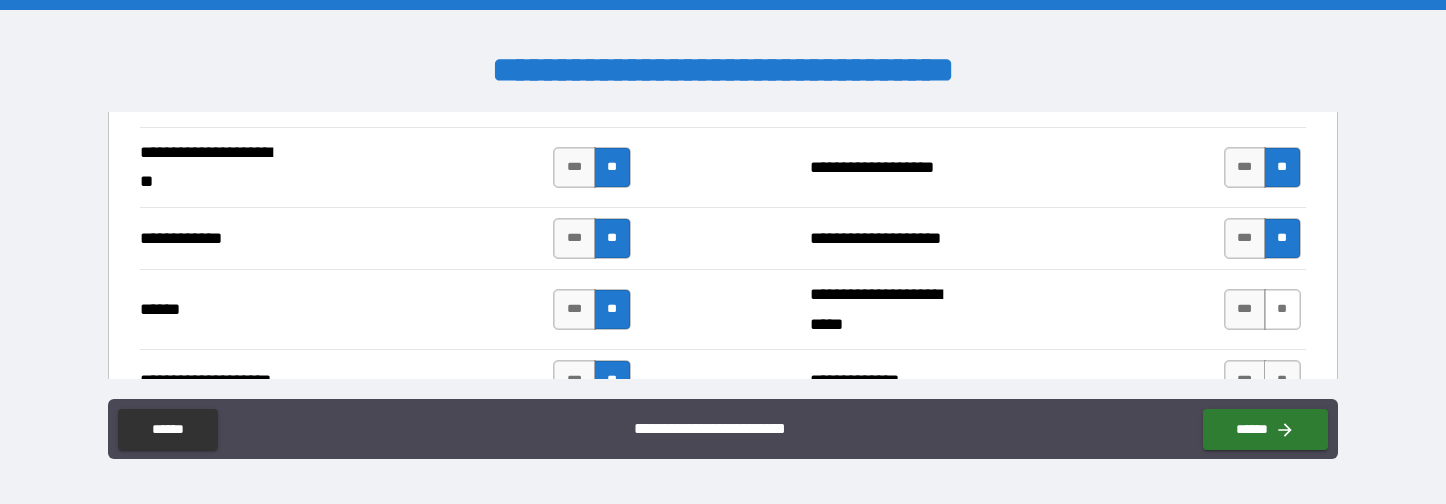 click on "**" at bounding box center (1282, 309) 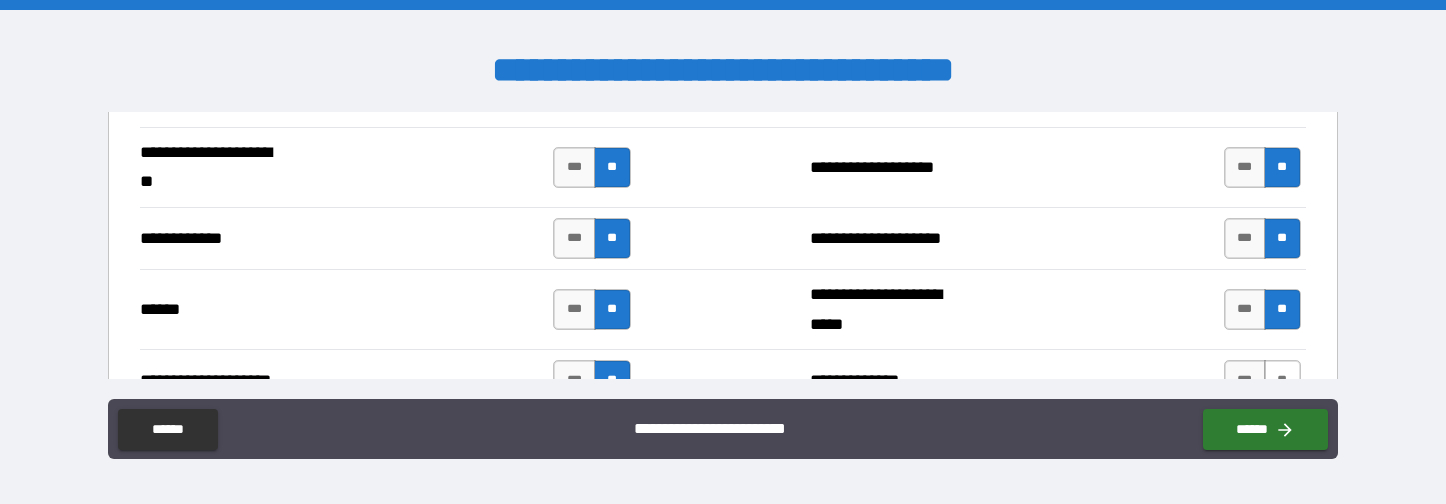 scroll, scrollTop: 1200, scrollLeft: 0, axis: vertical 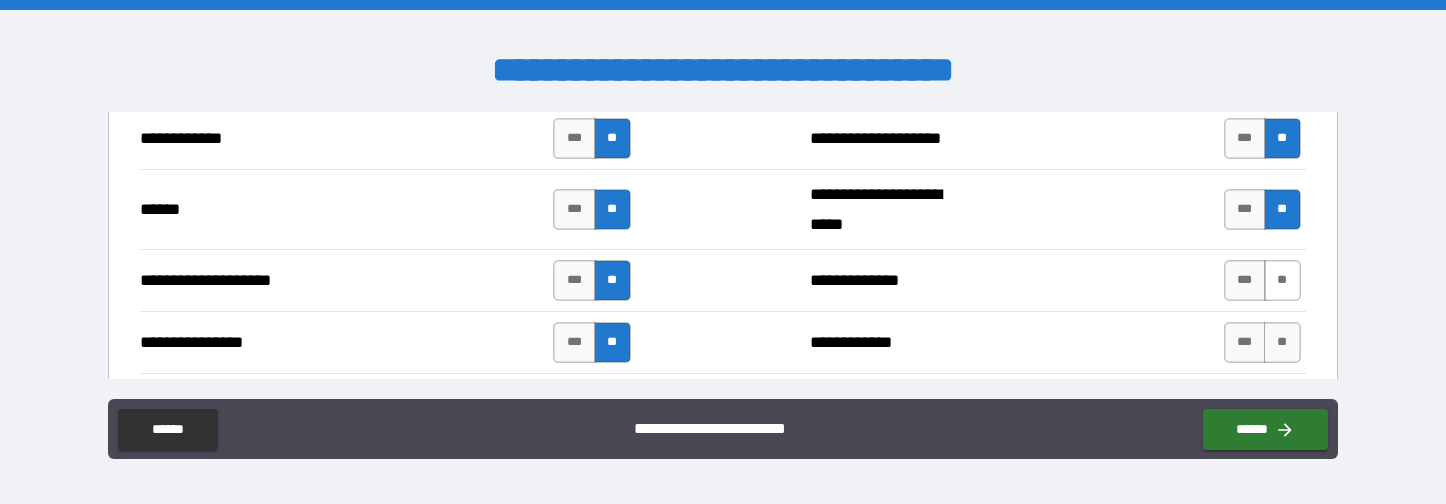 click on "**" at bounding box center [1282, 280] 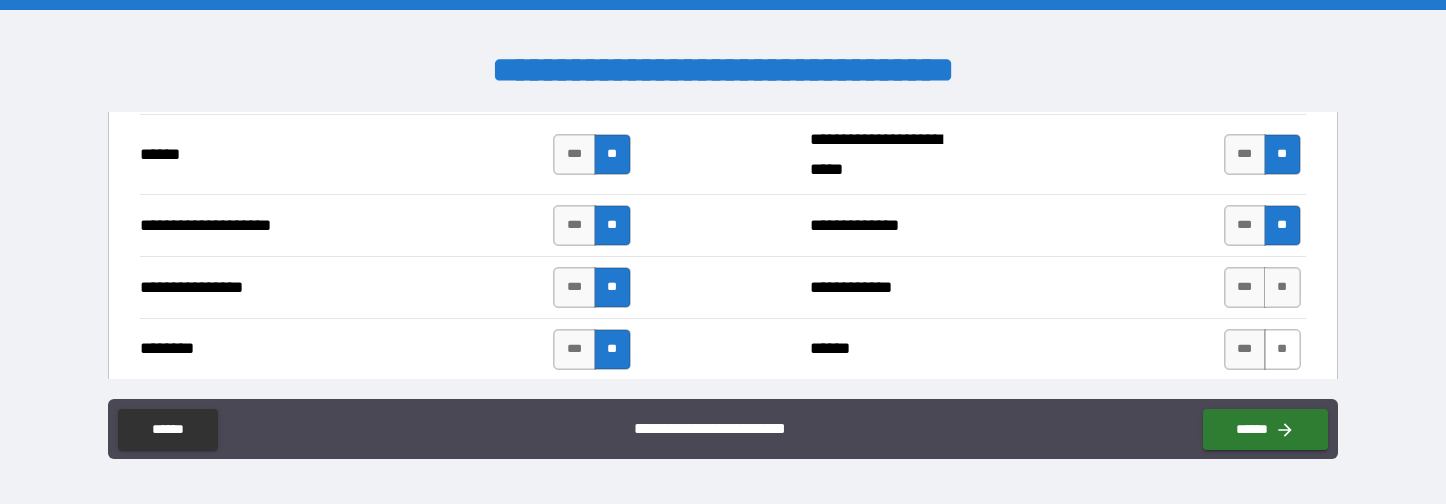 scroll, scrollTop: 1300, scrollLeft: 0, axis: vertical 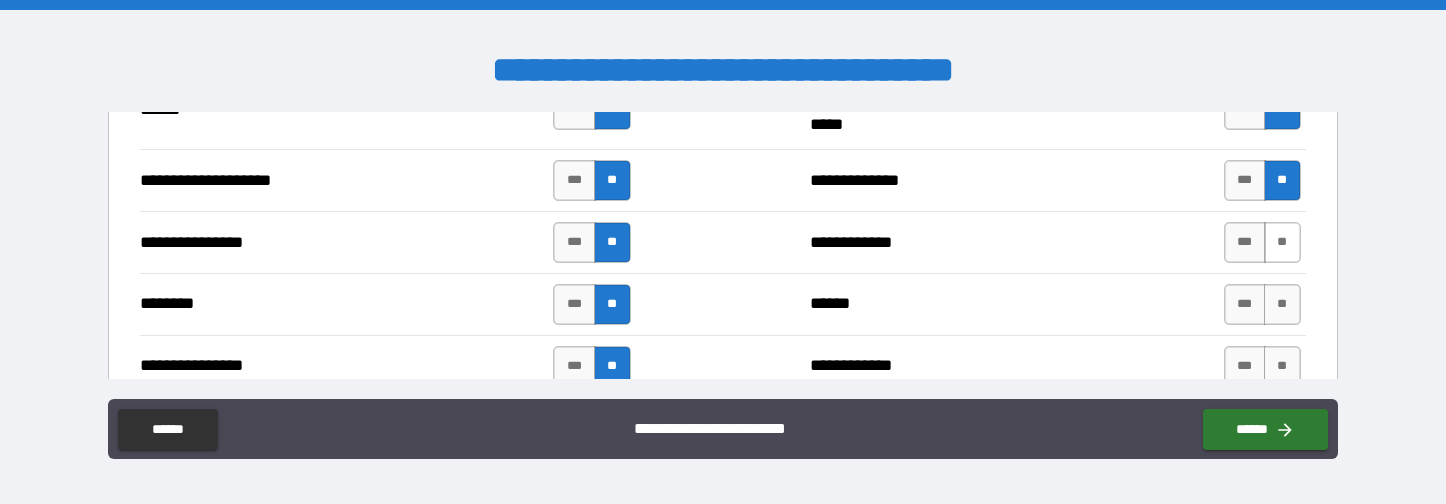 click on "**" at bounding box center [1282, 242] 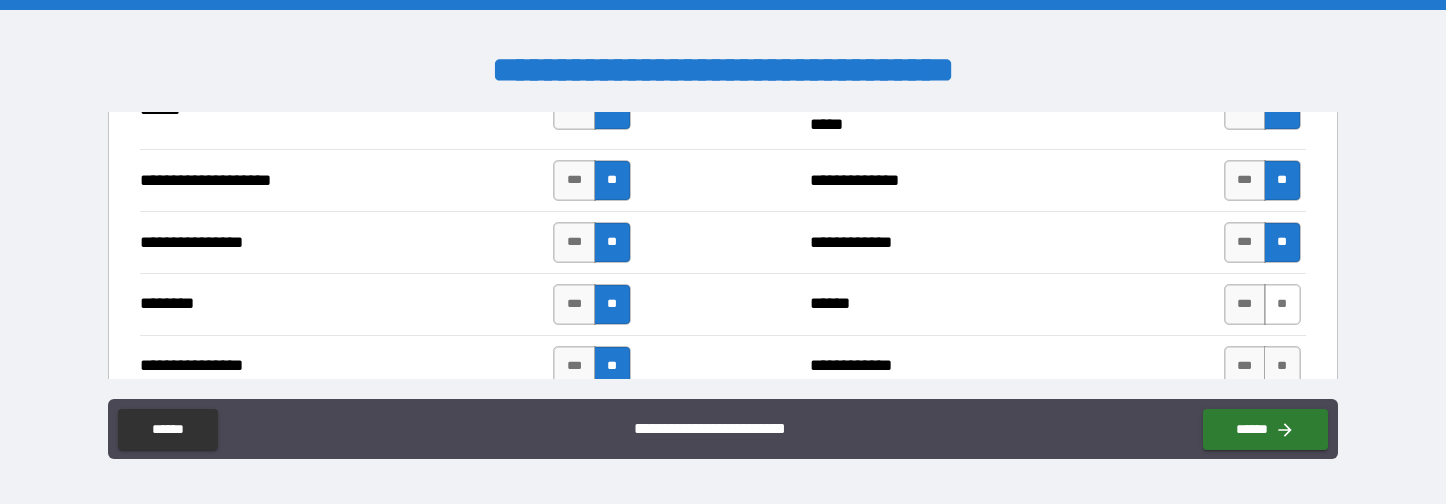 click on "**" at bounding box center [1282, 304] 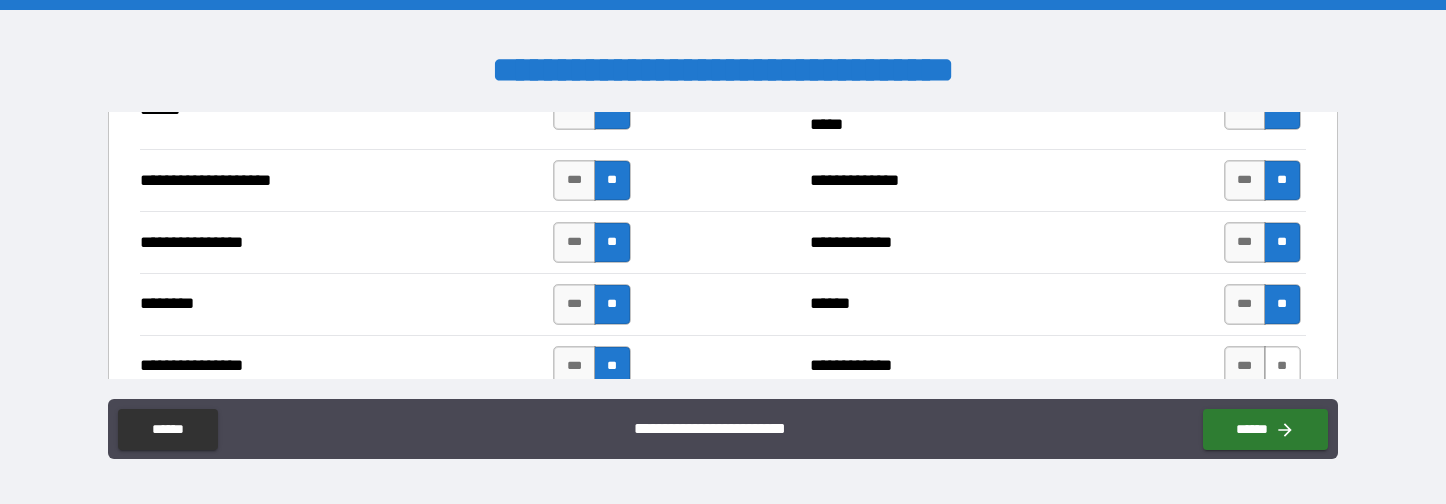 click on "**" at bounding box center [1282, 366] 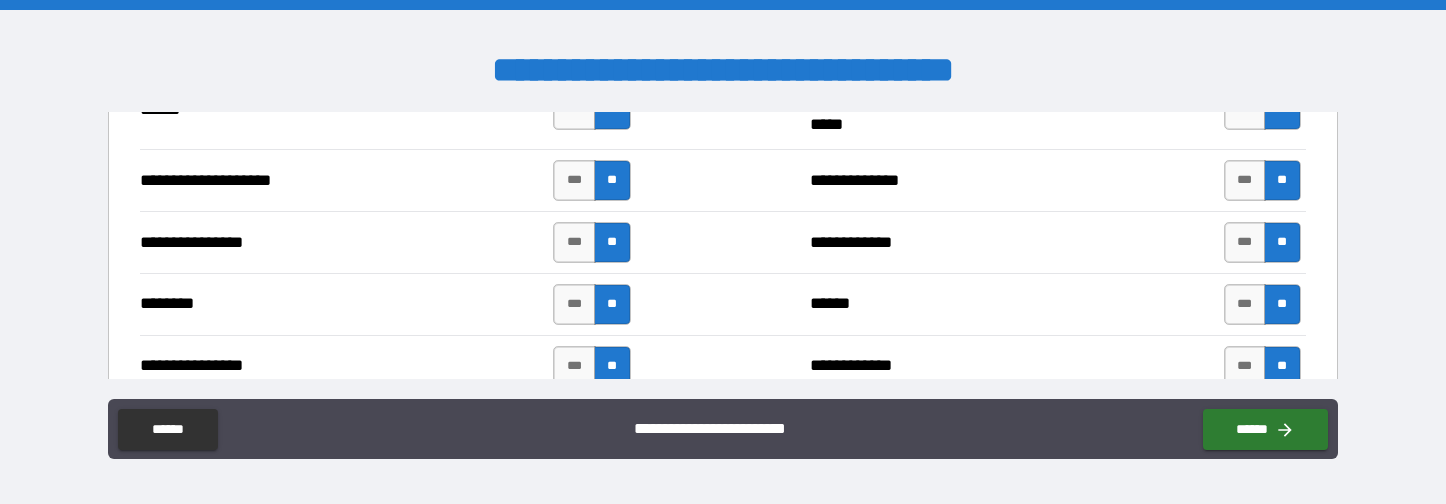 scroll, scrollTop: 1400, scrollLeft: 0, axis: vertical 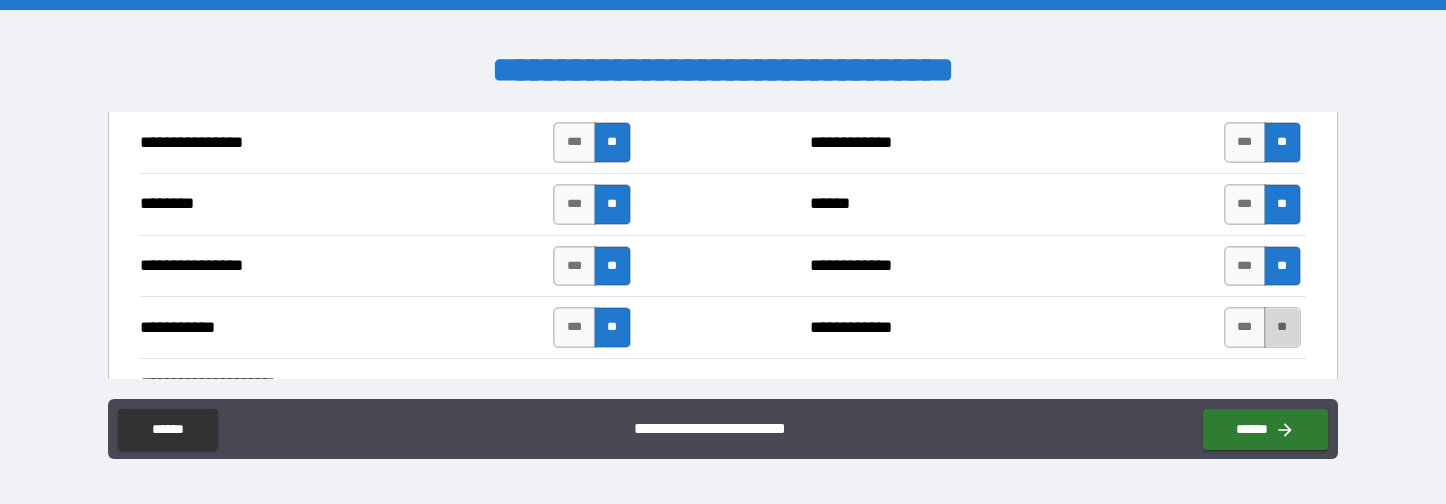 click on "**" at bounding box center [1282, 327] 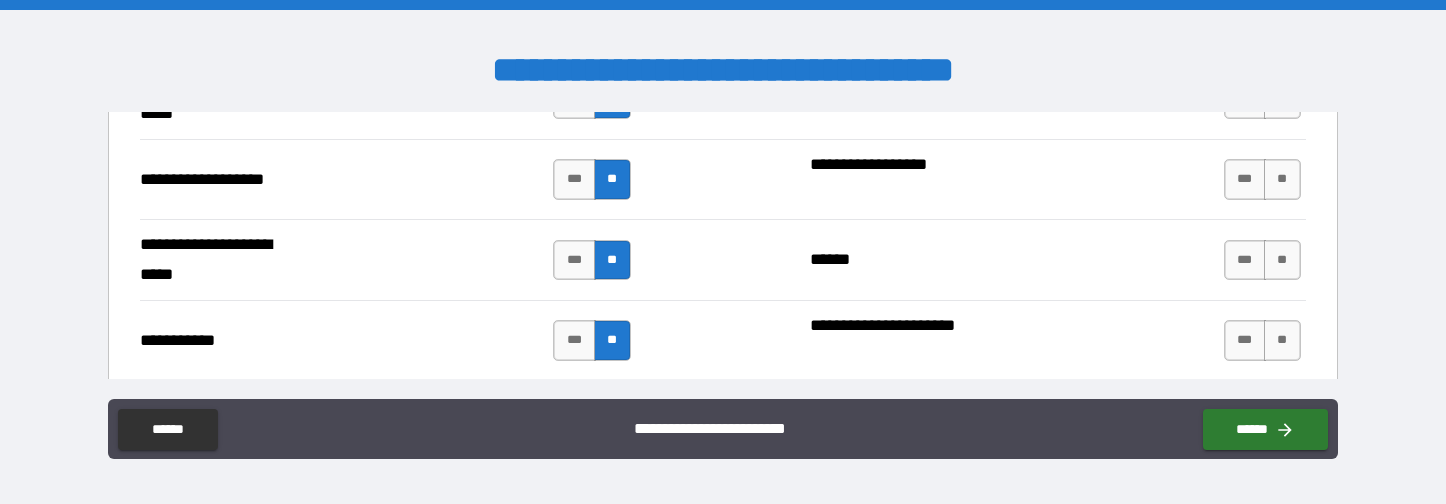 scroll, scrollTop: 1600, scrollLeft: 0, axis: vertical 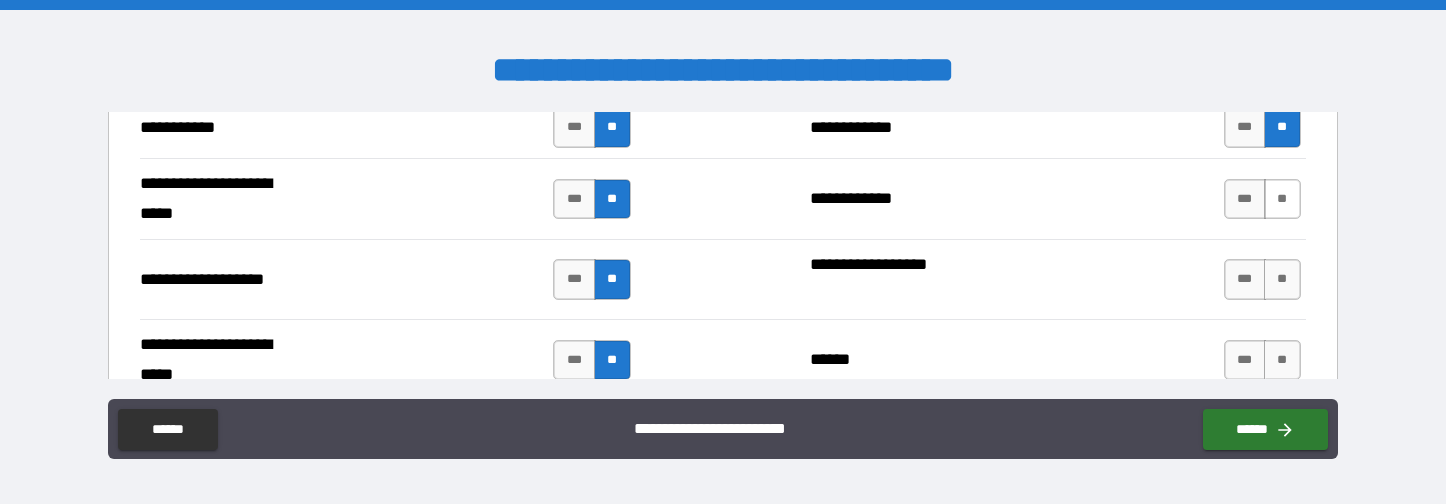 click on "**" at bounding box center [1282, 199] 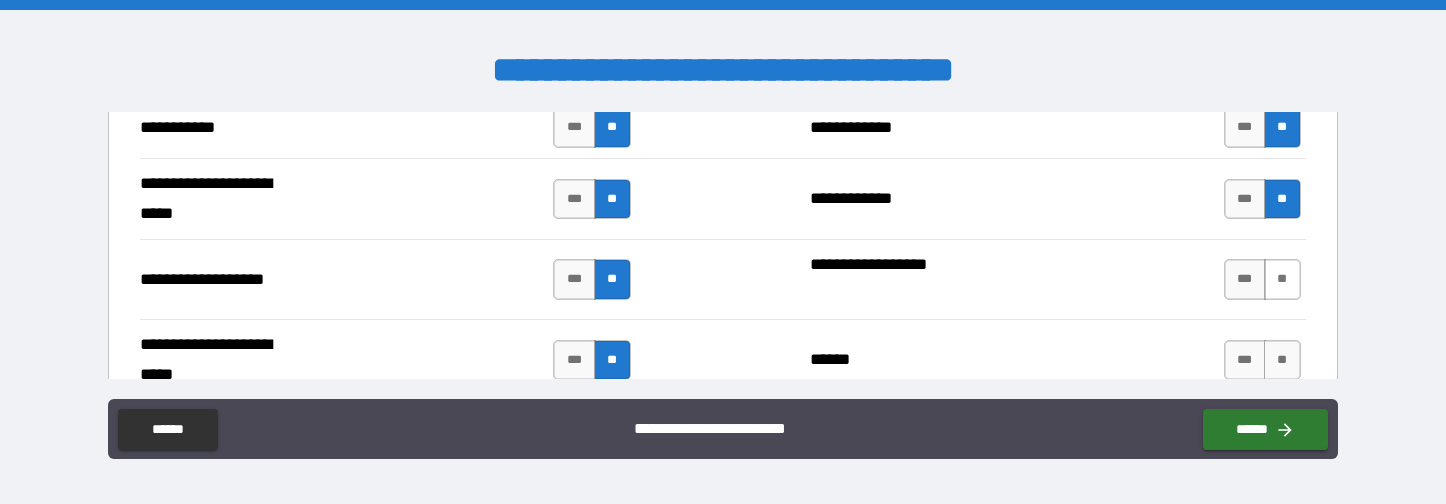 click on "**" at bounding box center (1282, 279) 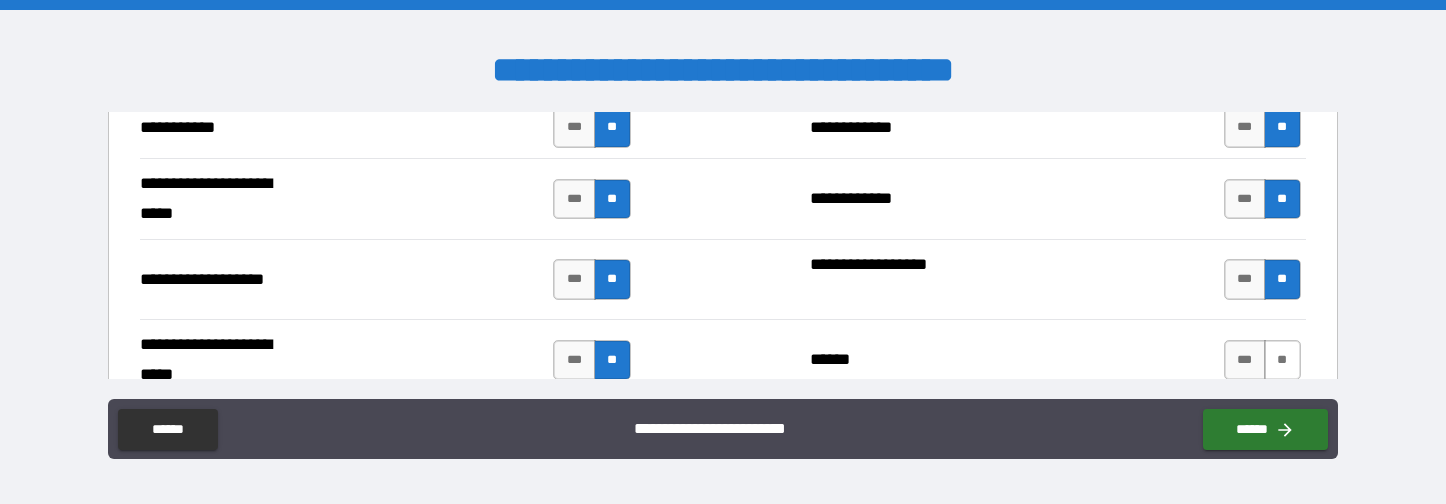 click on "**" at bounding box center [1282, 360] 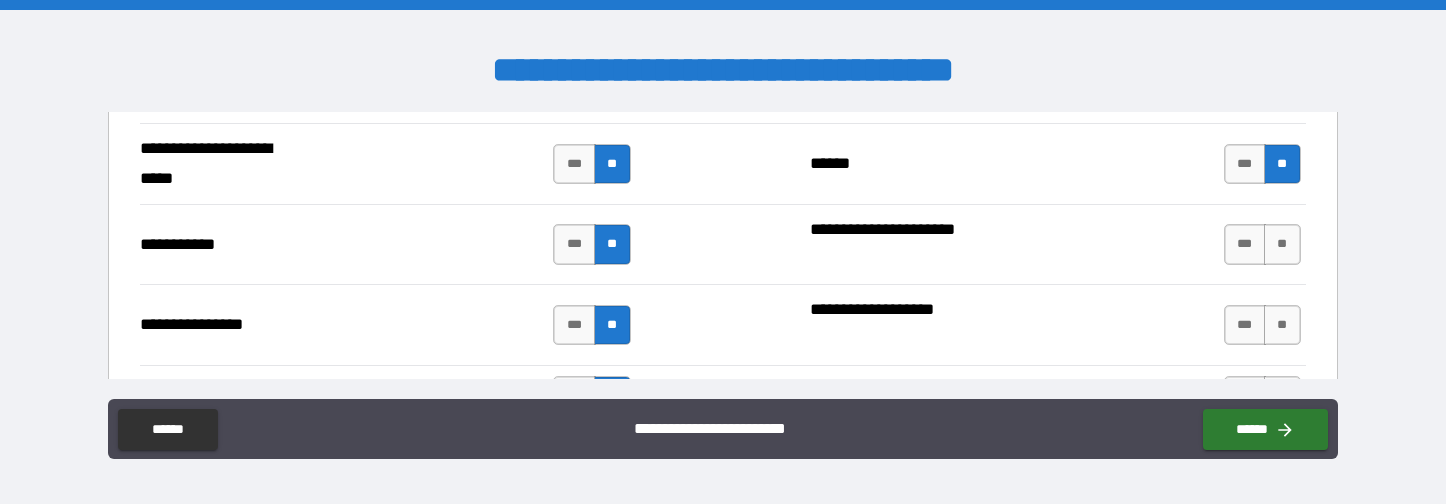 scroll, scrollTop: 1800, scrollLeft: 0, axis: vertical 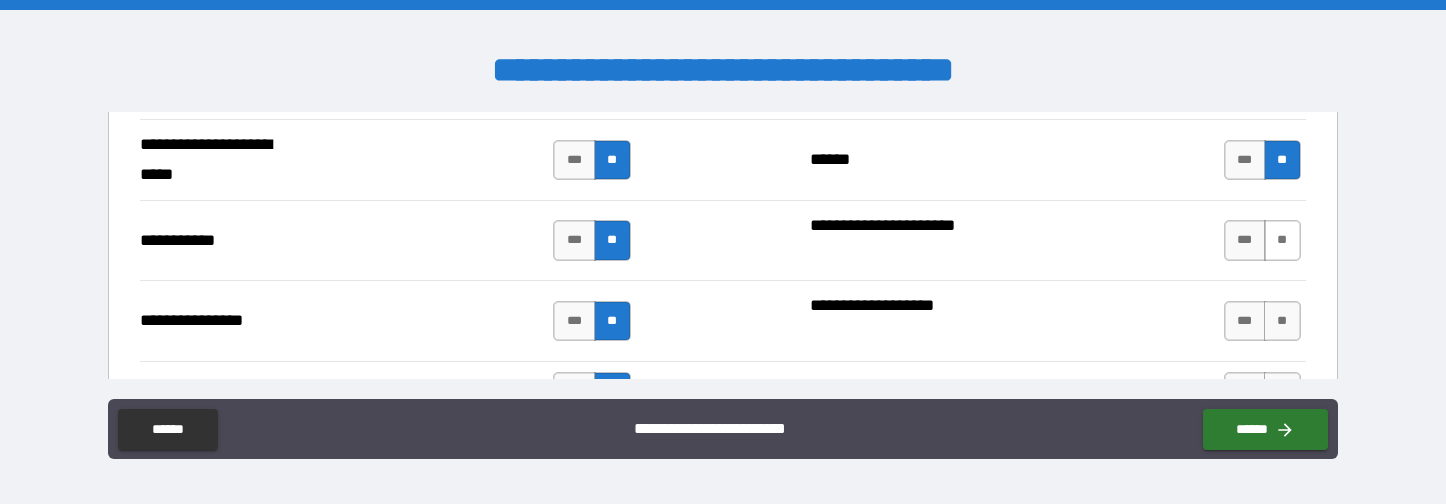 click on "**" at bounding box center (1282, 240) 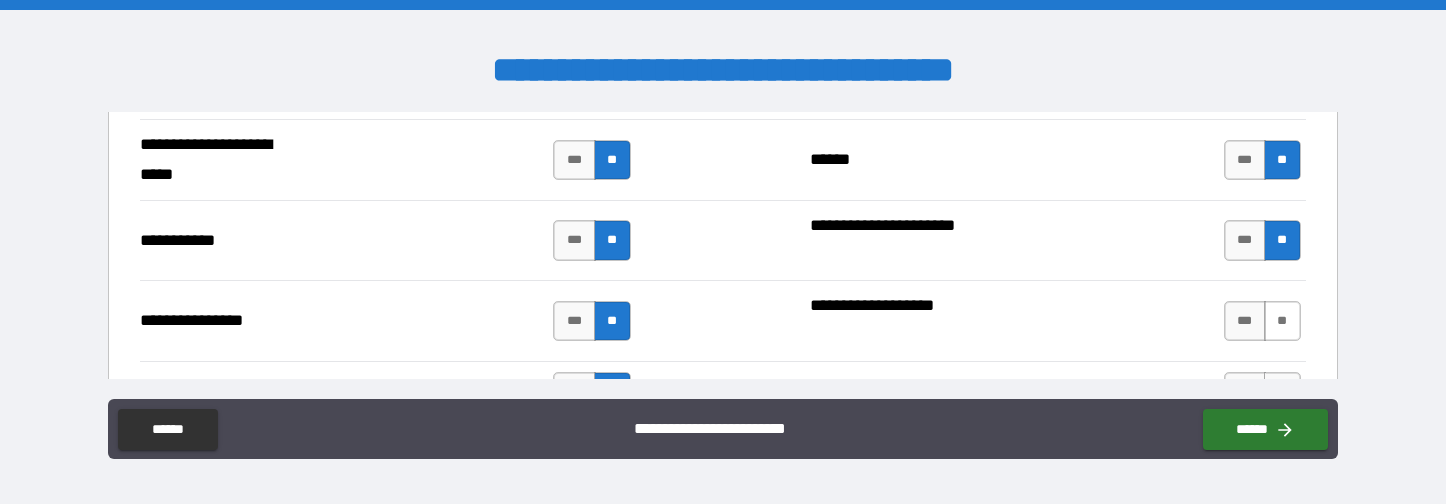 click on "**" at bounding box center (1282, 321) 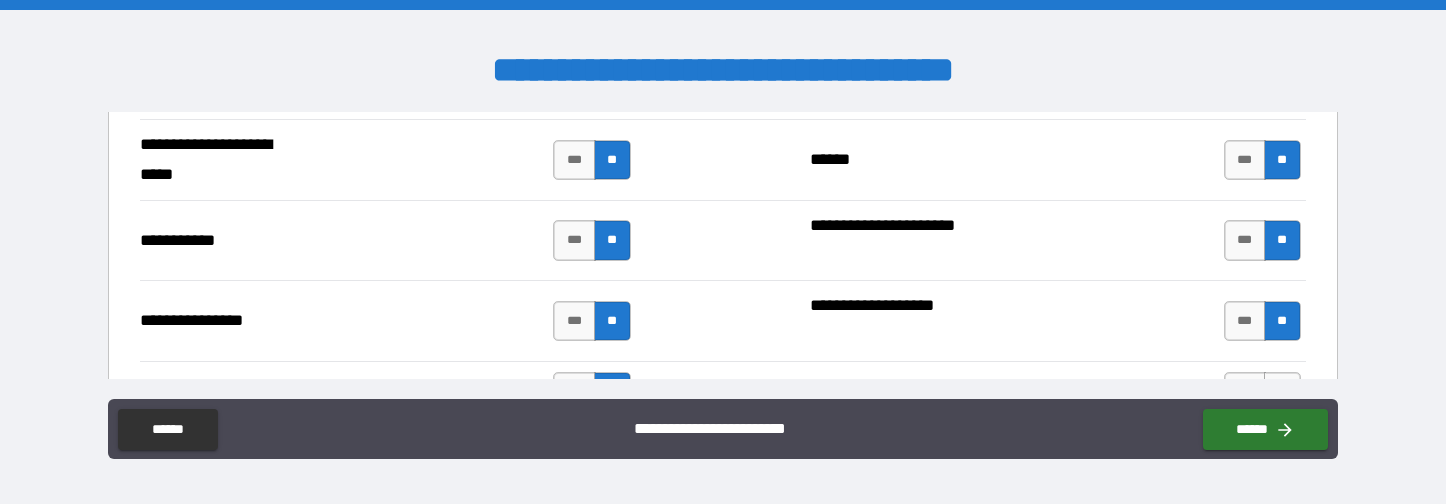 scroll, scrollTop: 1900, scrollLeft: 0, axis: vertical 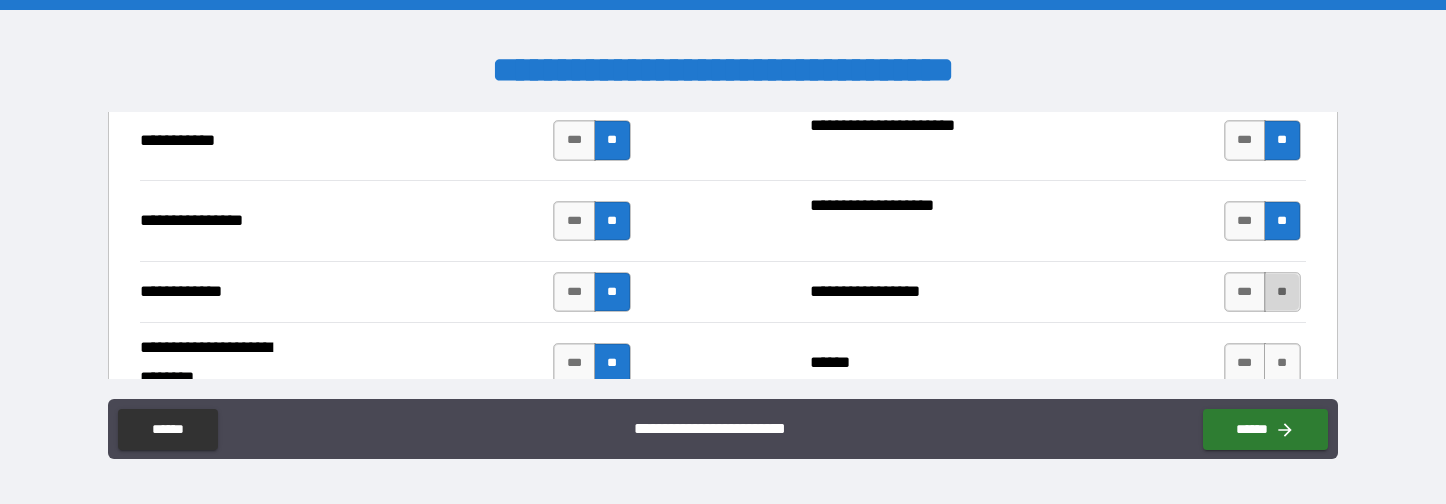 click on "**" at bounding box center [1282, 292] 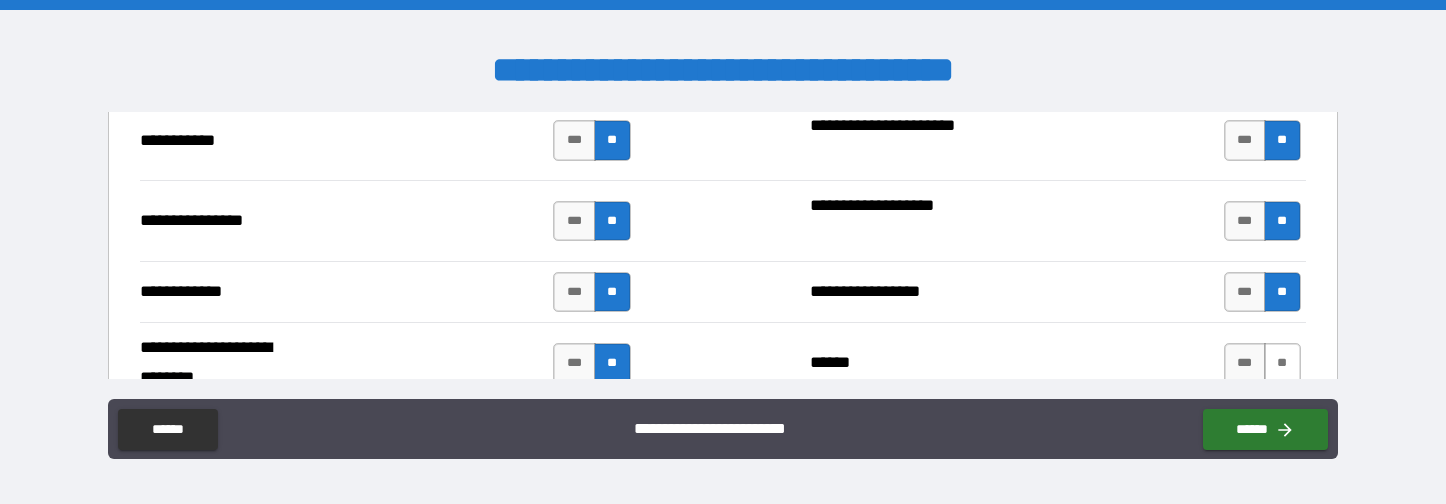 click on "**" at bounding box center [1282, 363] 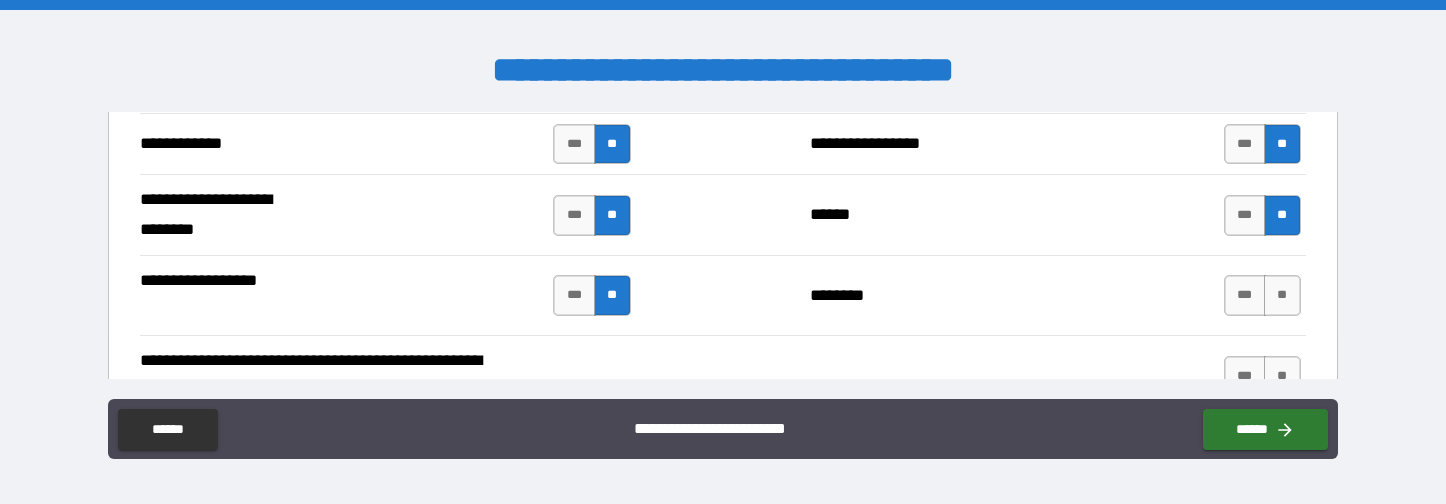 scroll, scrollTop: 2100, scrollLeft: 0, axis: vertical 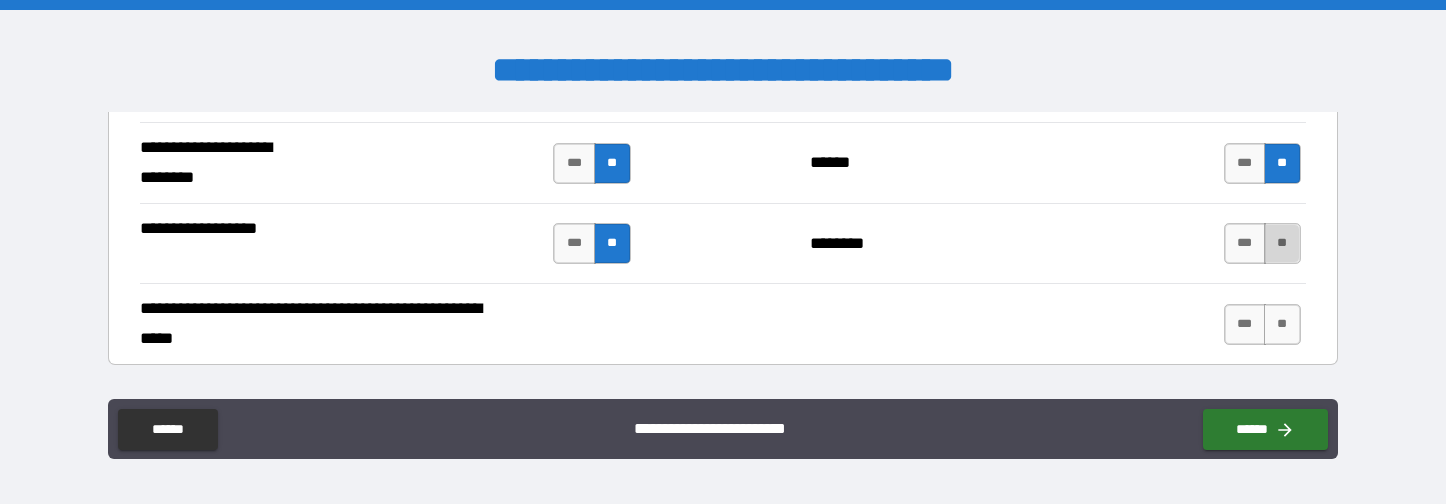click on "**" at bounding box center (1282, 243) 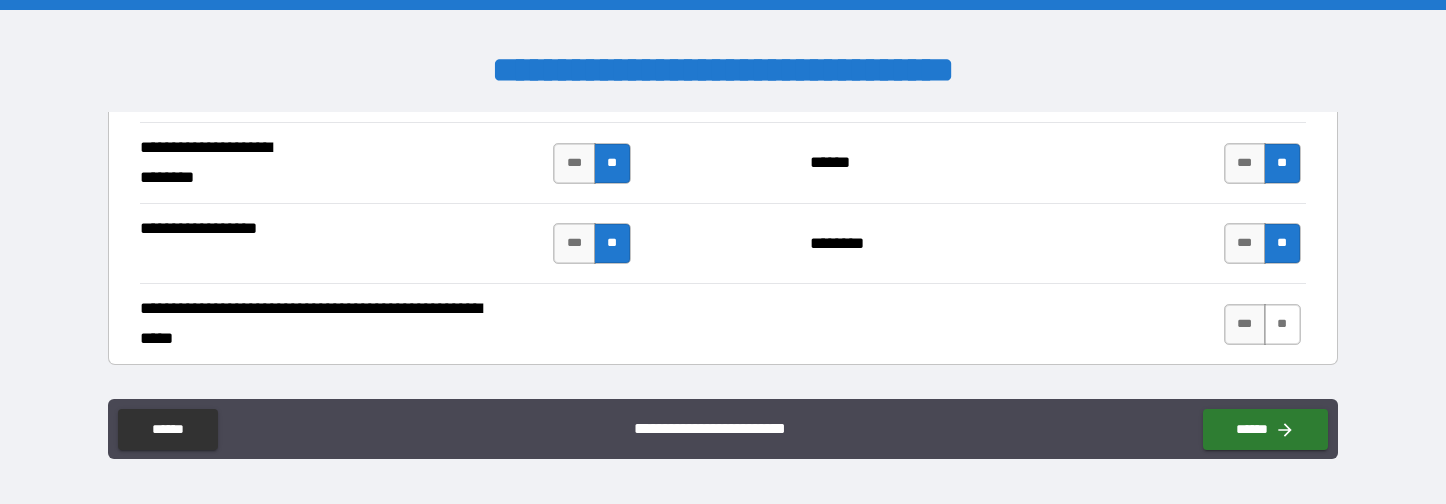 click on "**" at bounding box center (1282, 324) 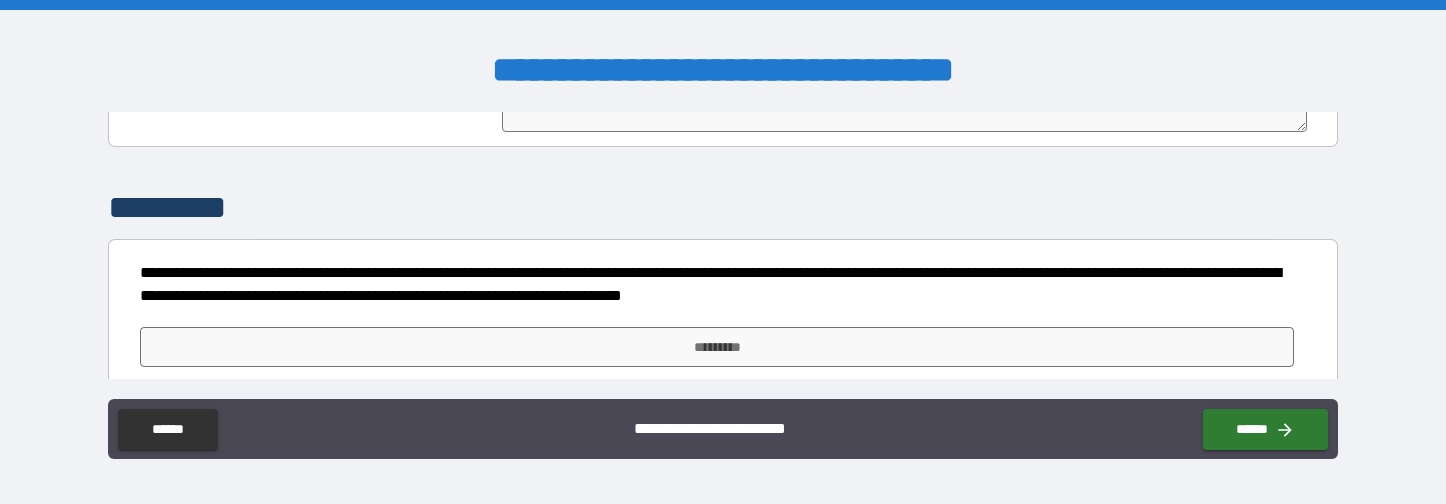 scroll, scrollTop: 2546, scrollLeft: 0, axis: vertical 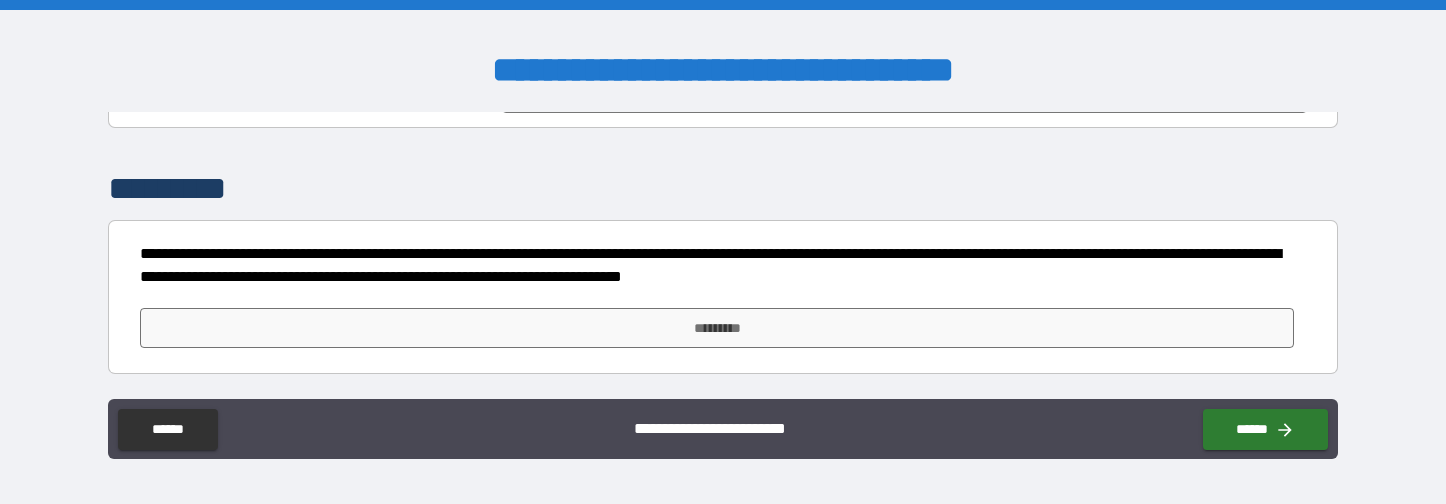 click on "*********" at bounding box center [723, 328] 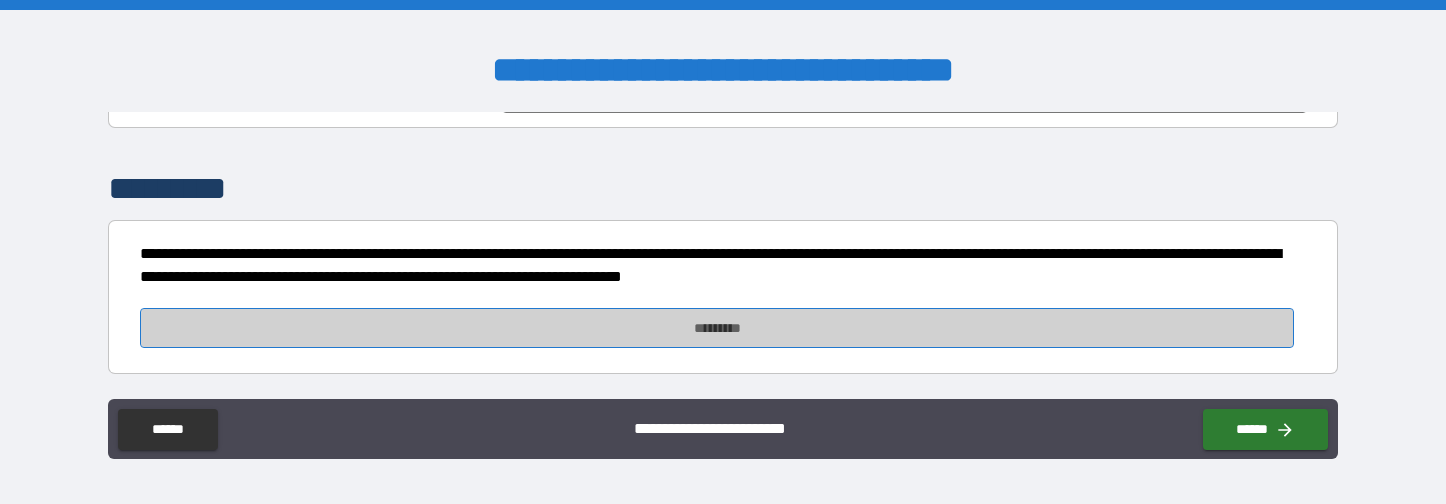 click on "*********" at bounding box center (717, 328) 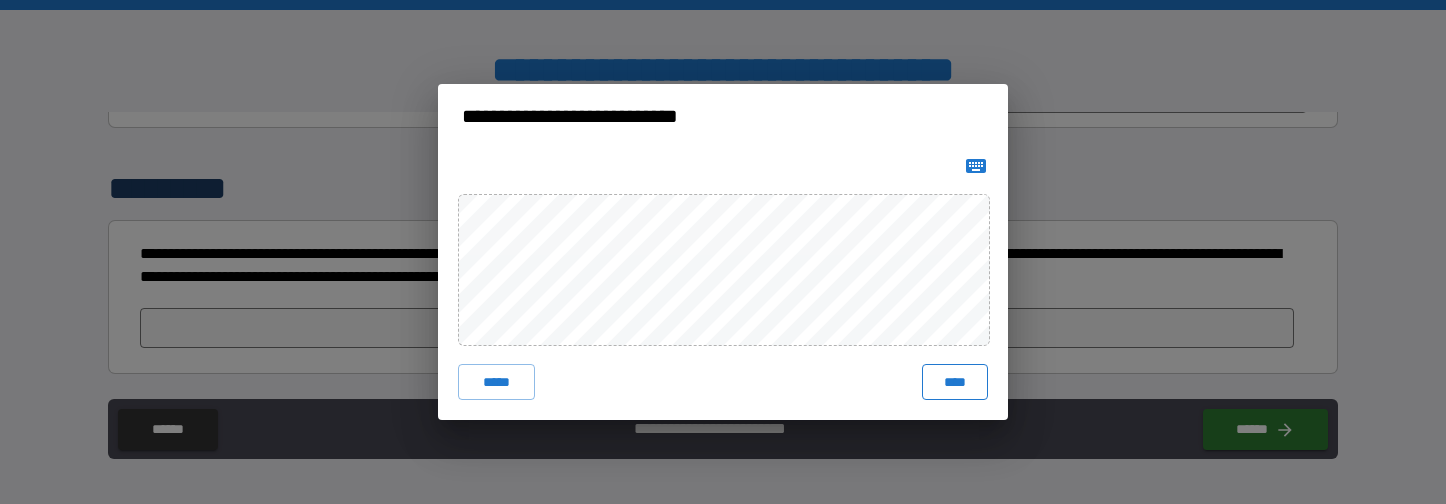 click on "****" at bounding box center (955, 382) 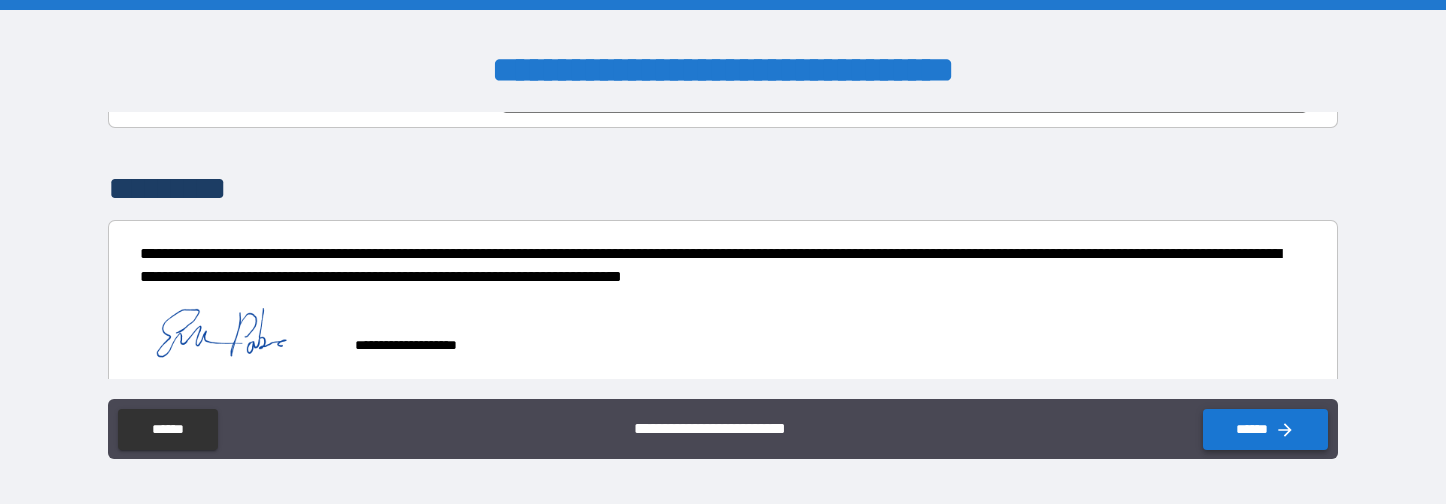 click on "******" at bounding box center [1265, 429] 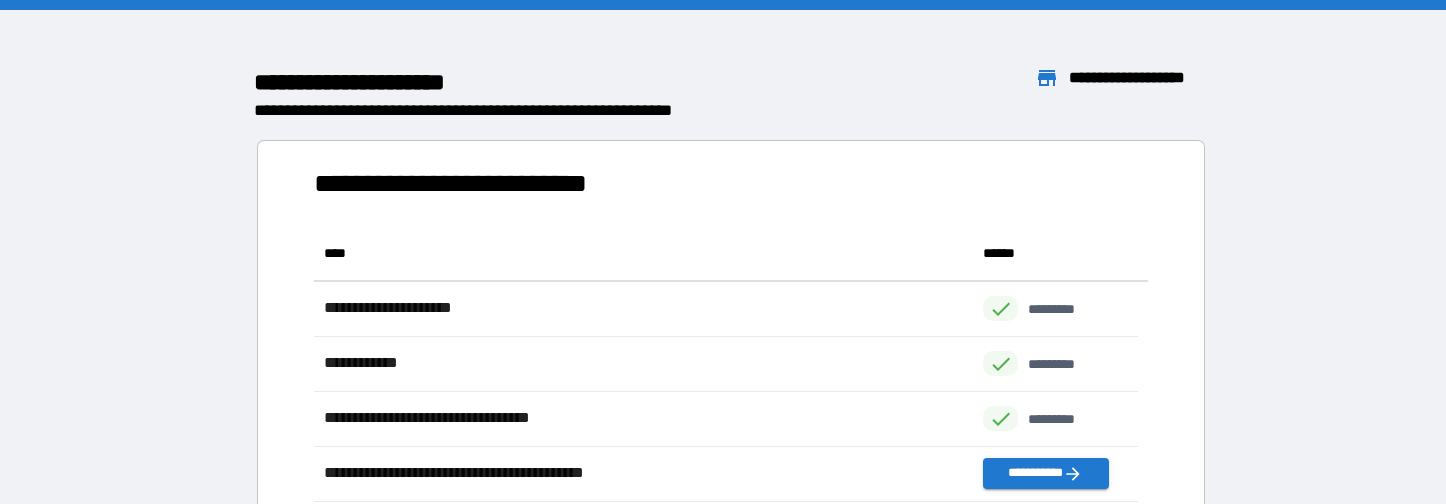 scroll, scrollTop: 16, scrollLeft: 16, axis: both 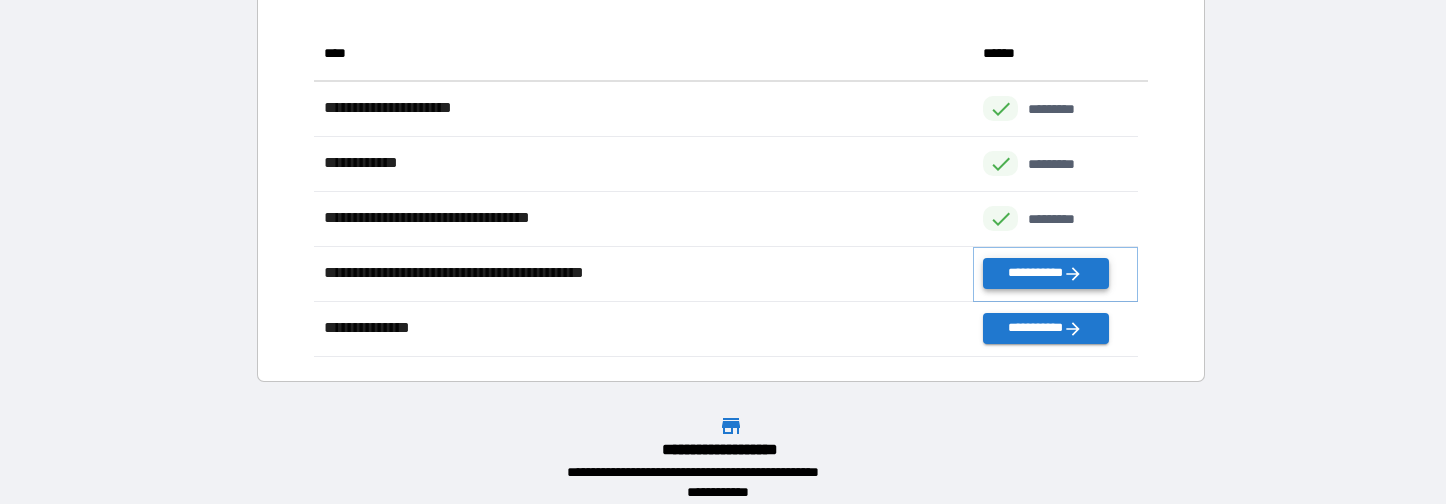 click on "**********" at bounding box center (1045, 273) 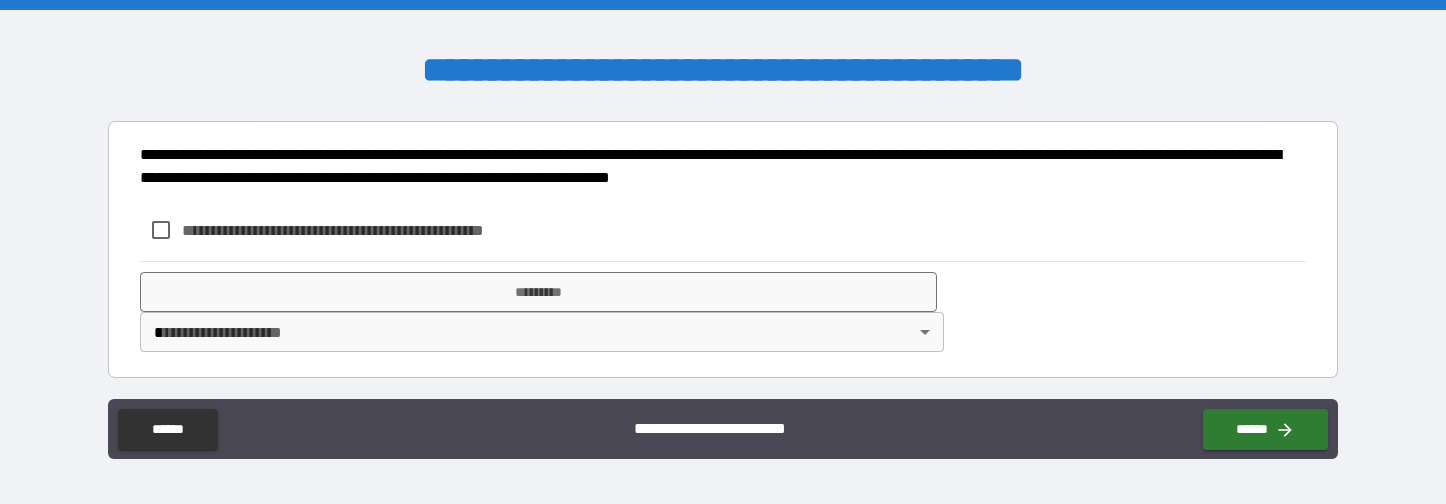 scroll, scrollTop: 829, scrollLeft: 0, axis: vertical 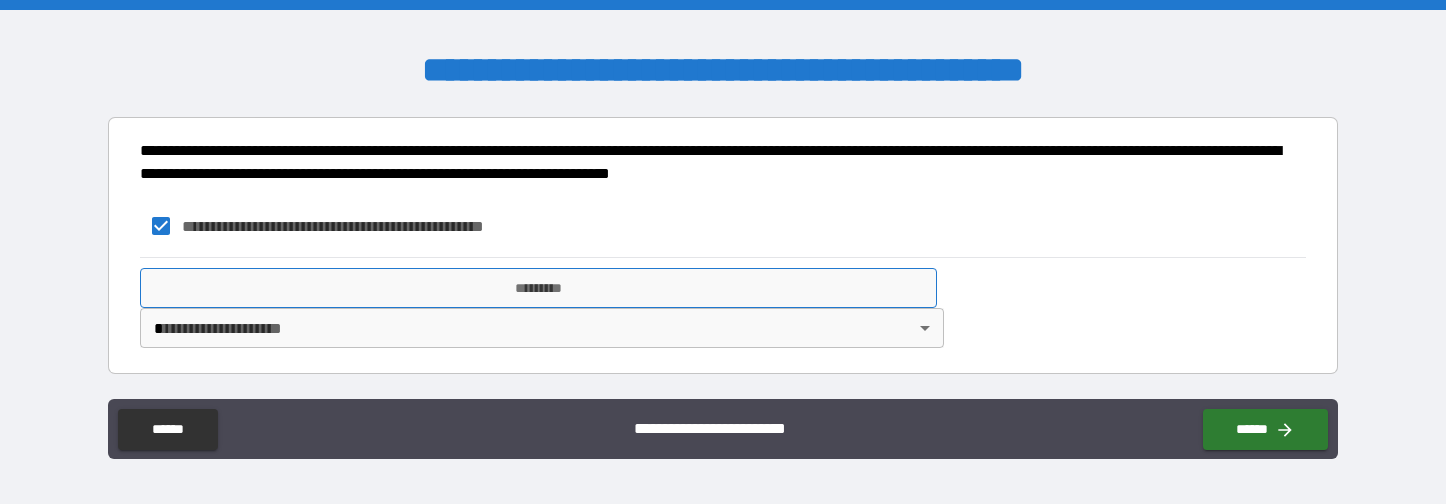 click on "*********" at bounding box center (538, 288) 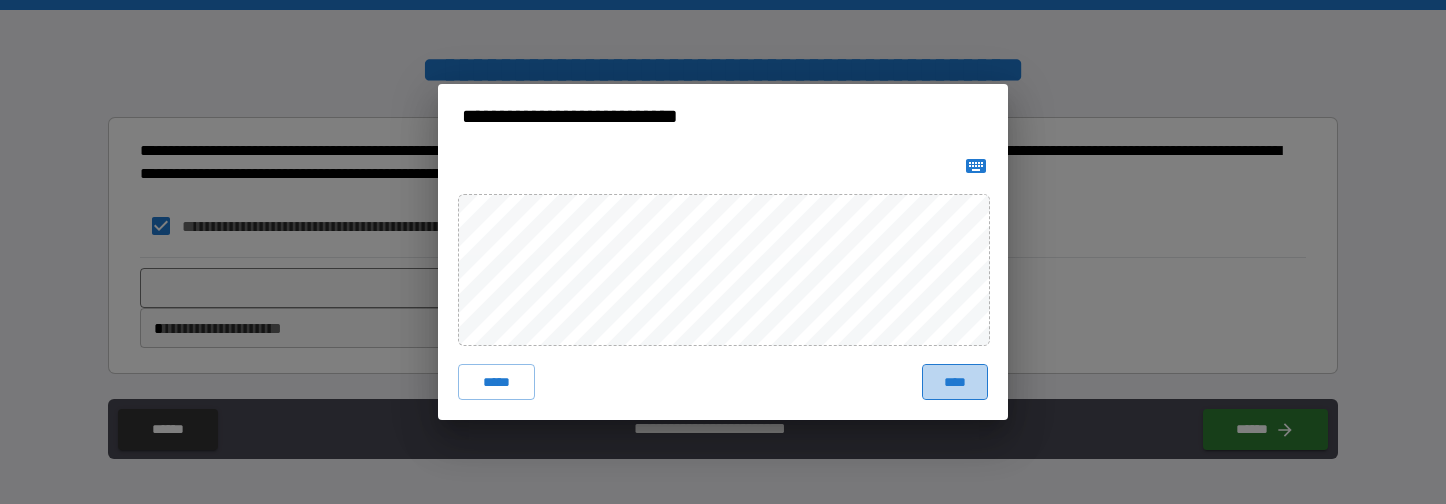 click on "****" at bounding box center (955, 382) 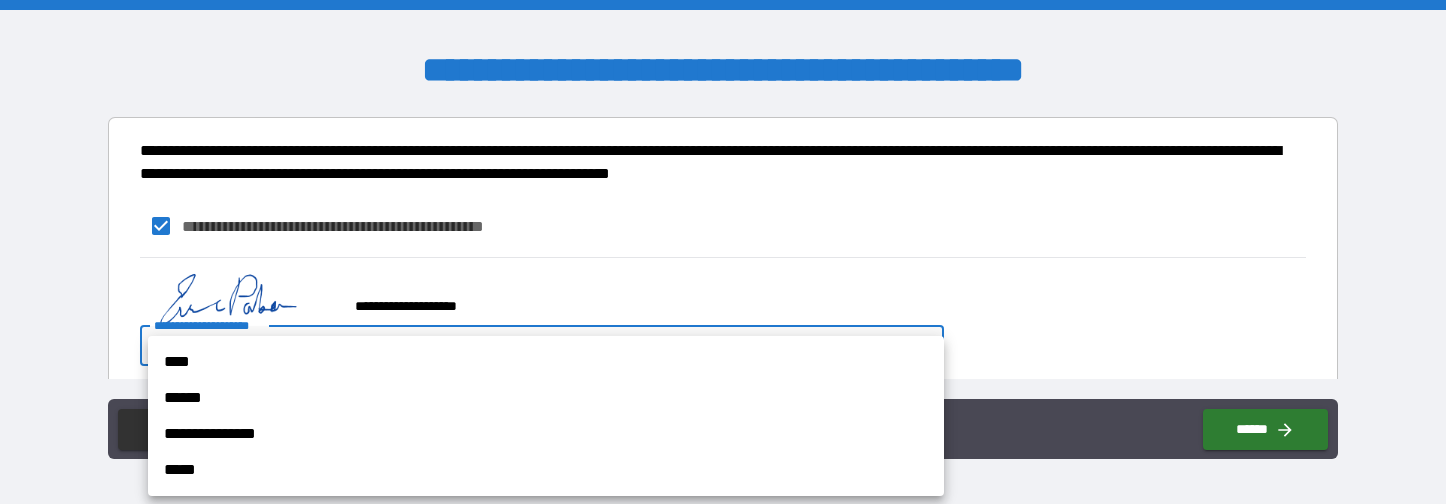 click on "**********" at bounding box center [723, 252] 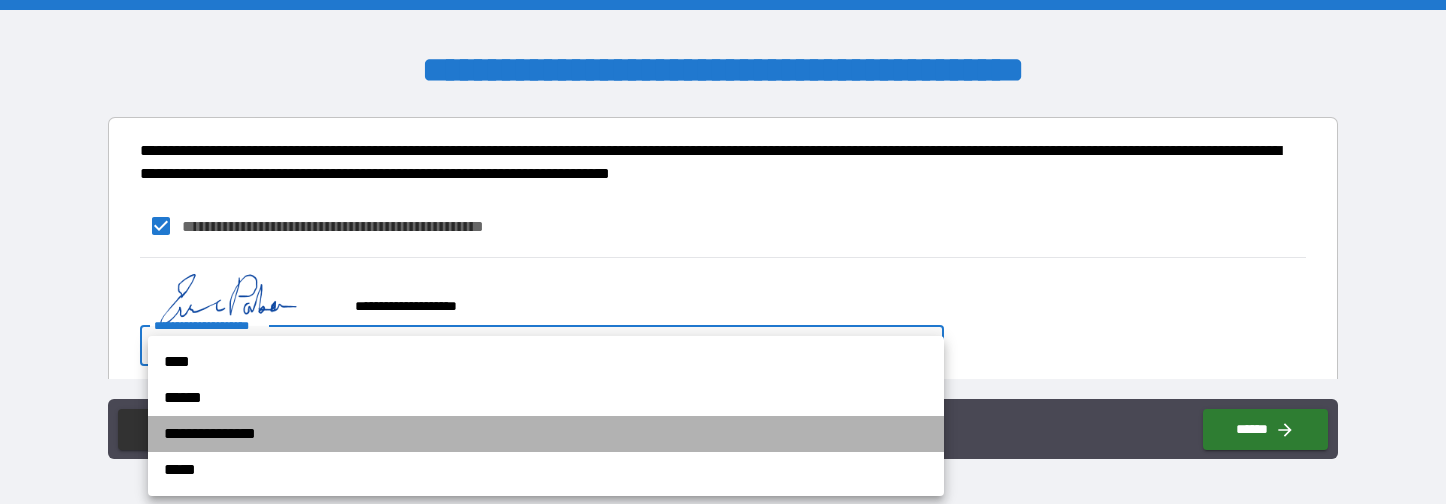 click on "**********" at bounding box center [546, 434] 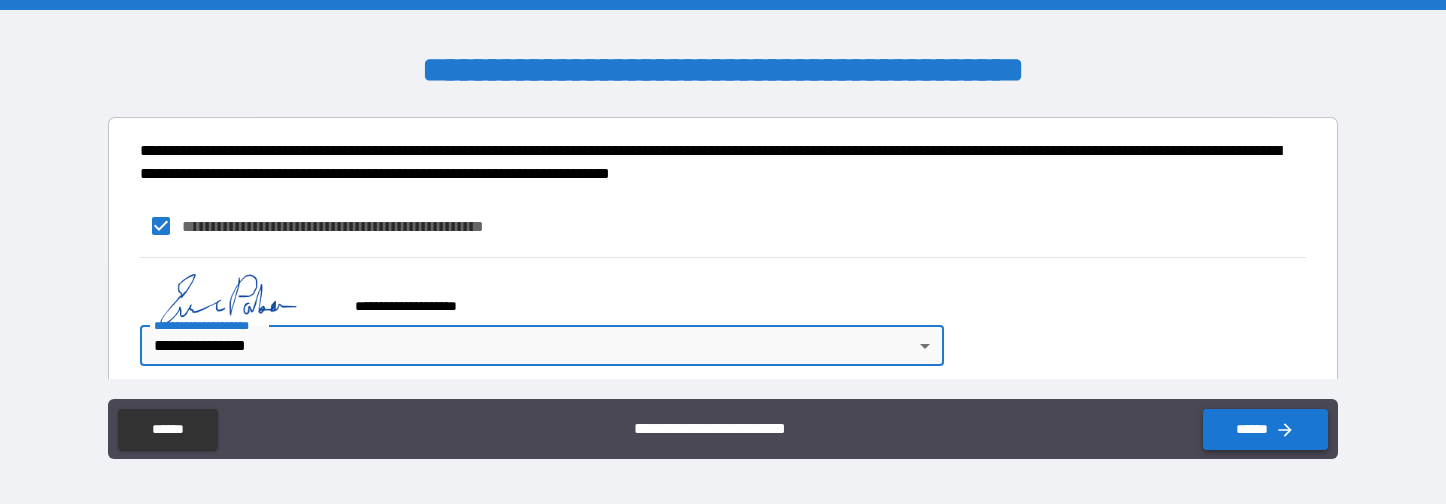 click 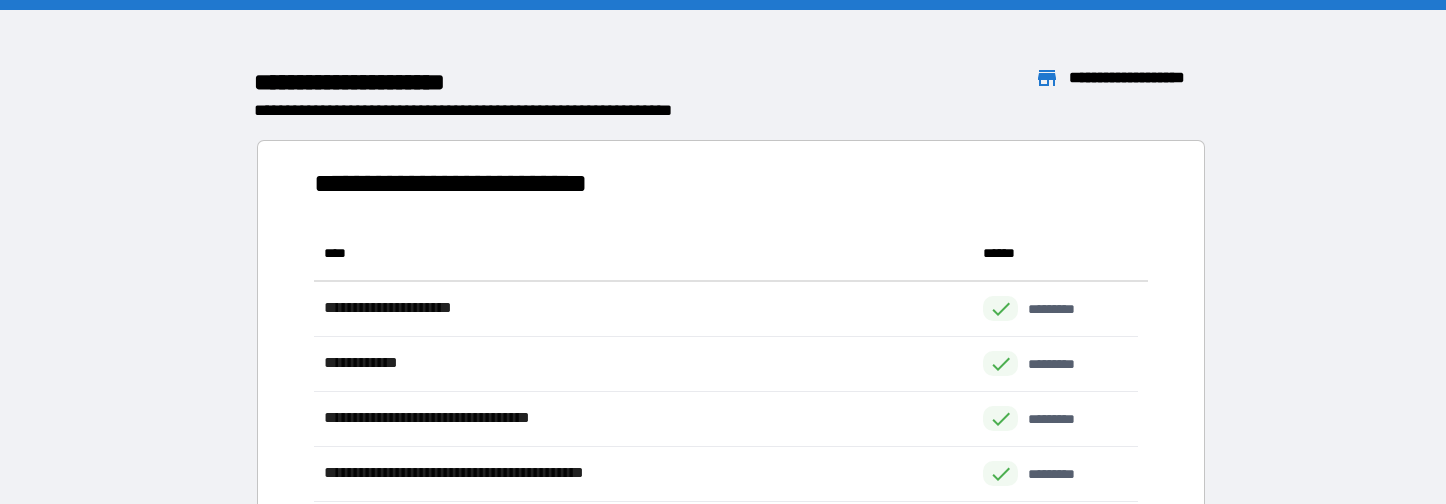 scroll, scrollTop: 16, scrollLeft: 16, axis: both 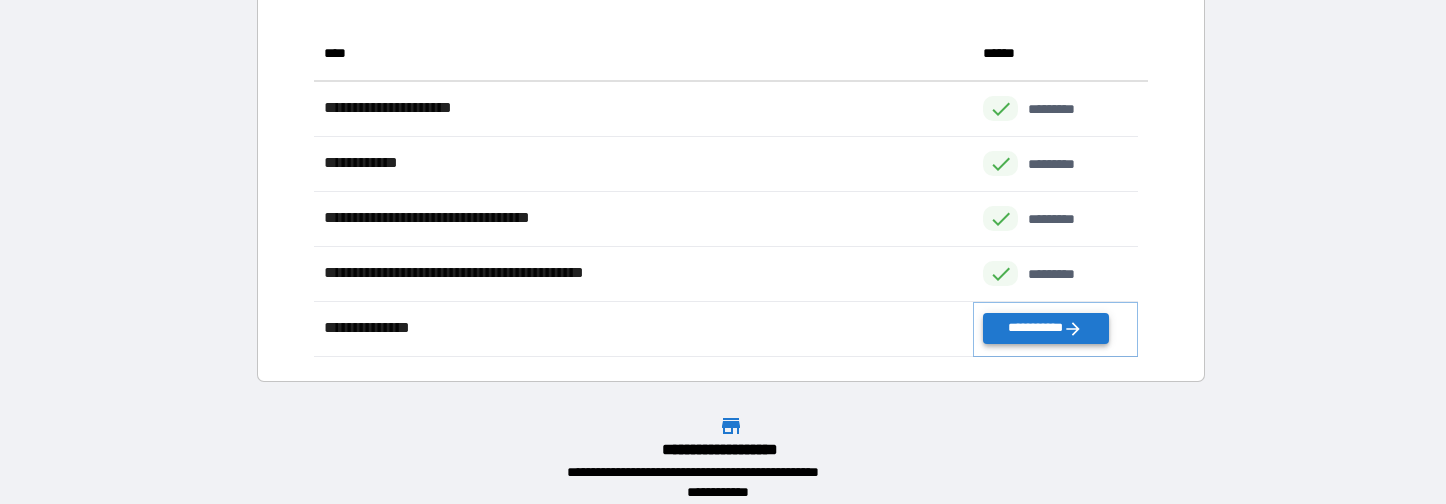 click on "**********" at bounding box center (1045, 328) 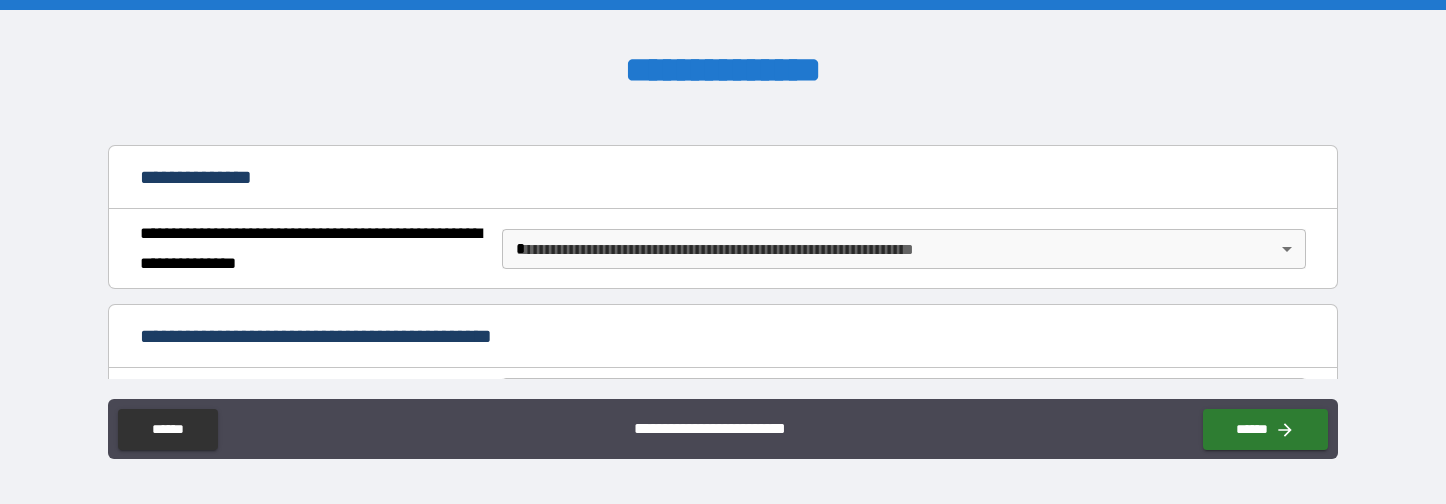 scroll, scrollTop: 200, scrollLeft: 0, axis: vertical 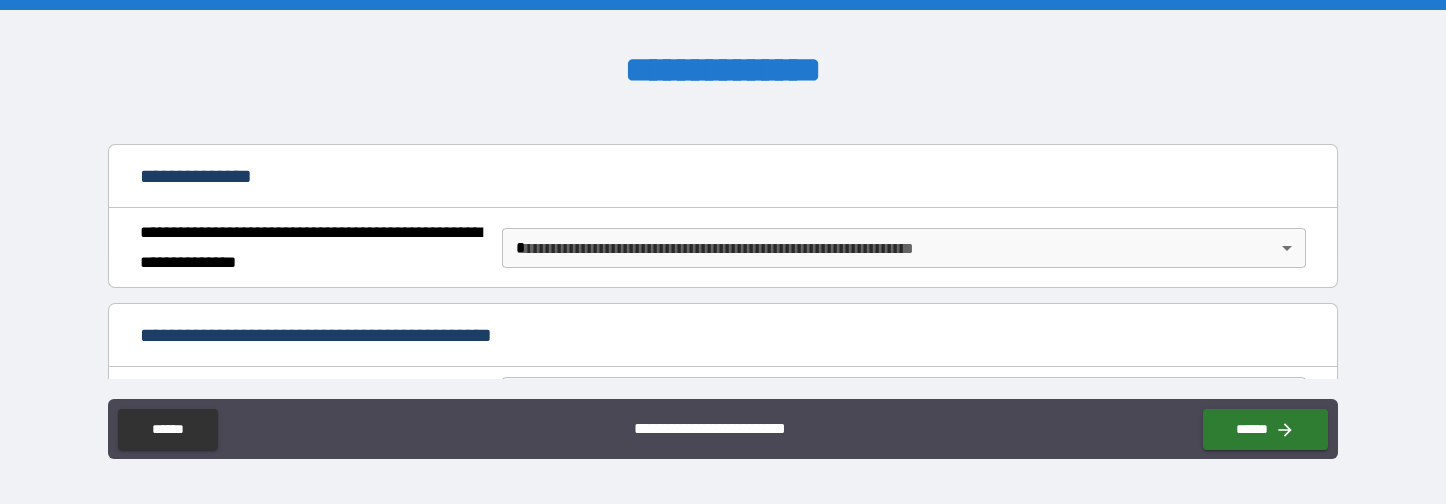 click on "**********" at bounding box center (723, 252) 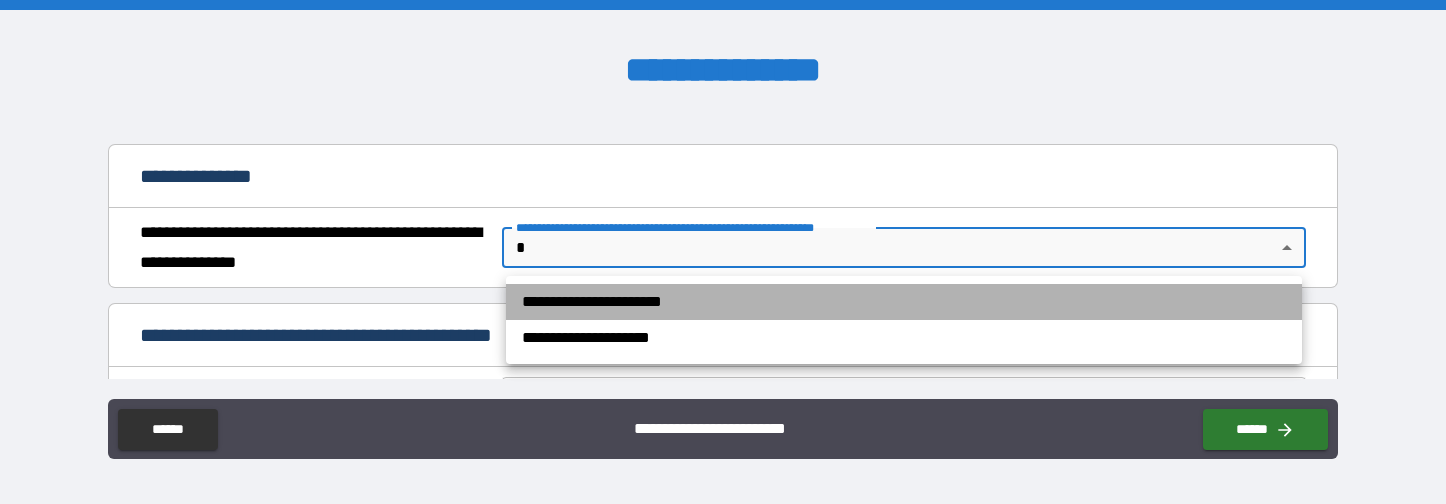 click on "**********" at bounding box center (904, 302) 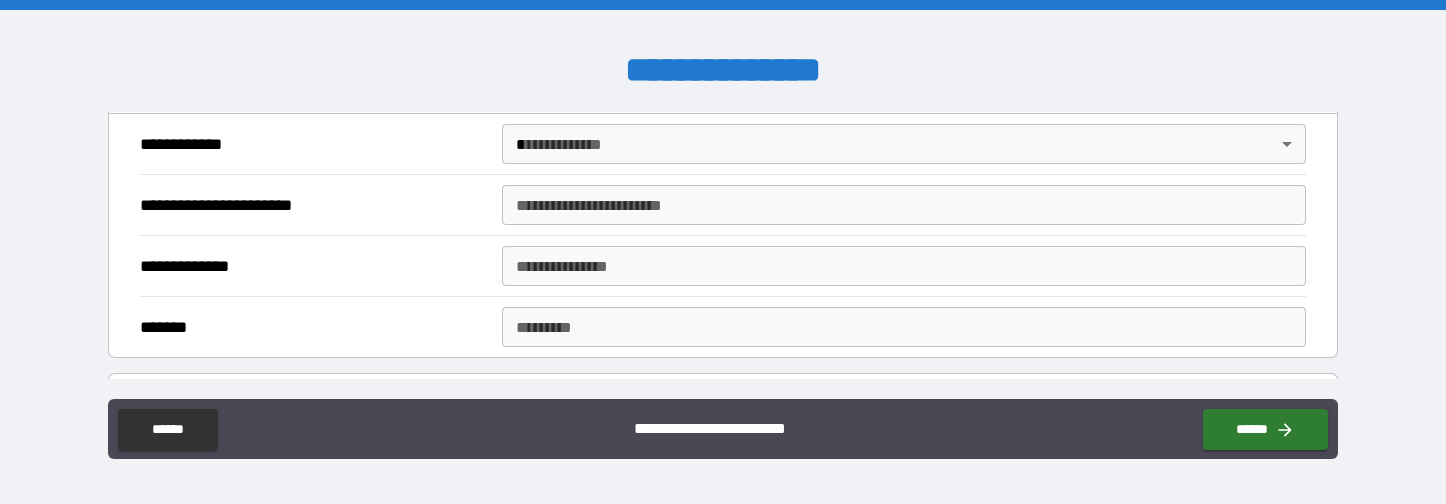 scroll, scrollTop: 500, scrollLeft: 0, axis: vertical 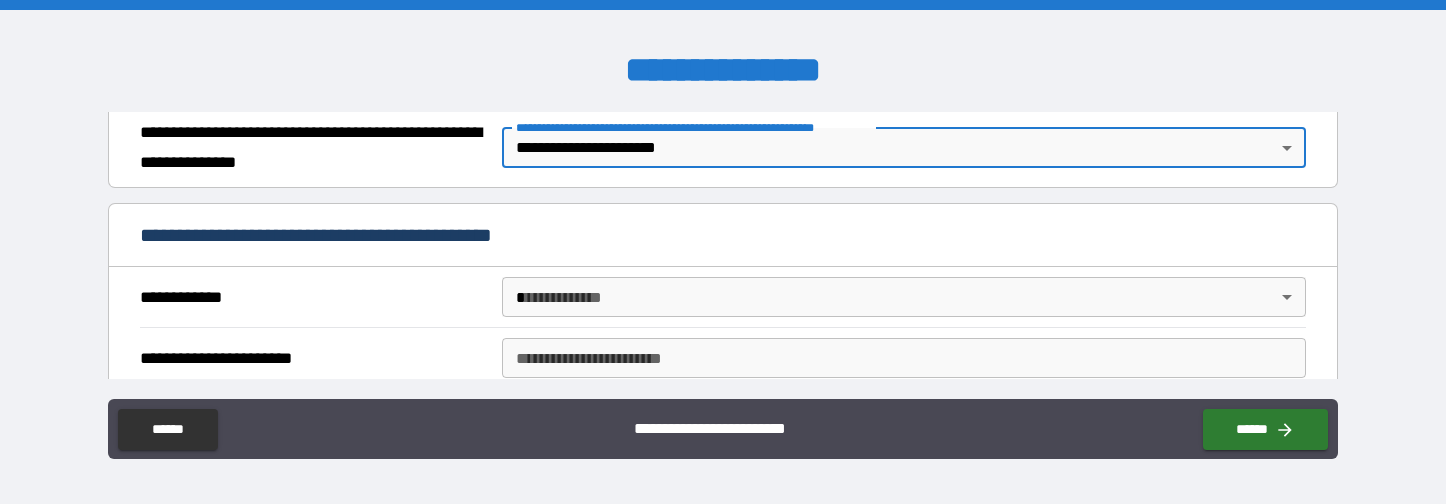 click on "**********" at bounding box center [723, 252] 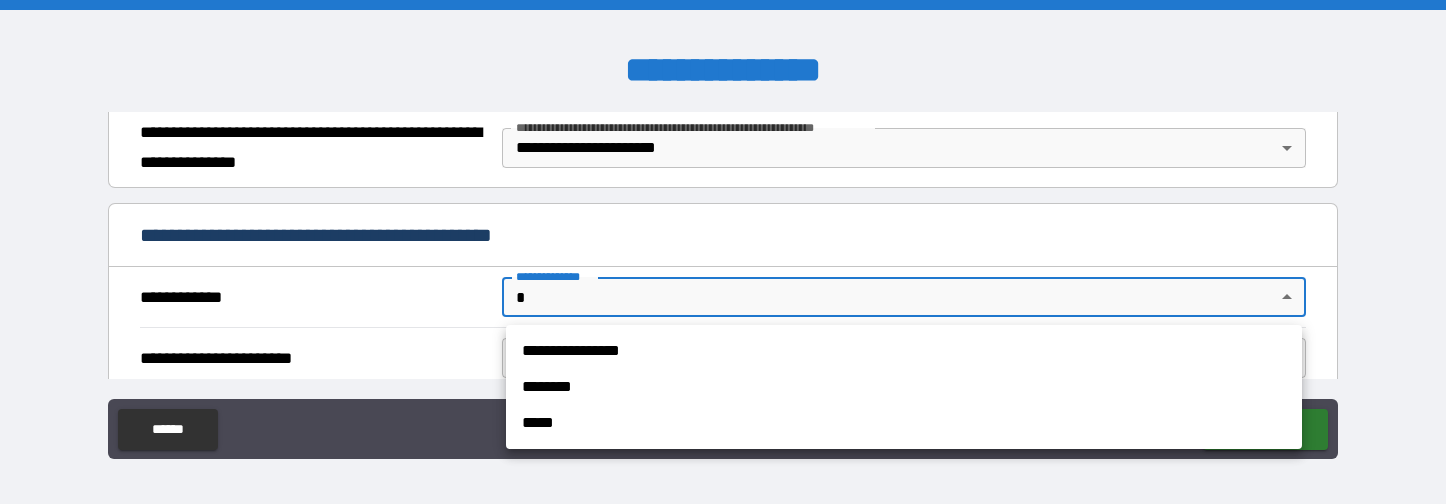 click on "**********" at bounding box center [904, 351] 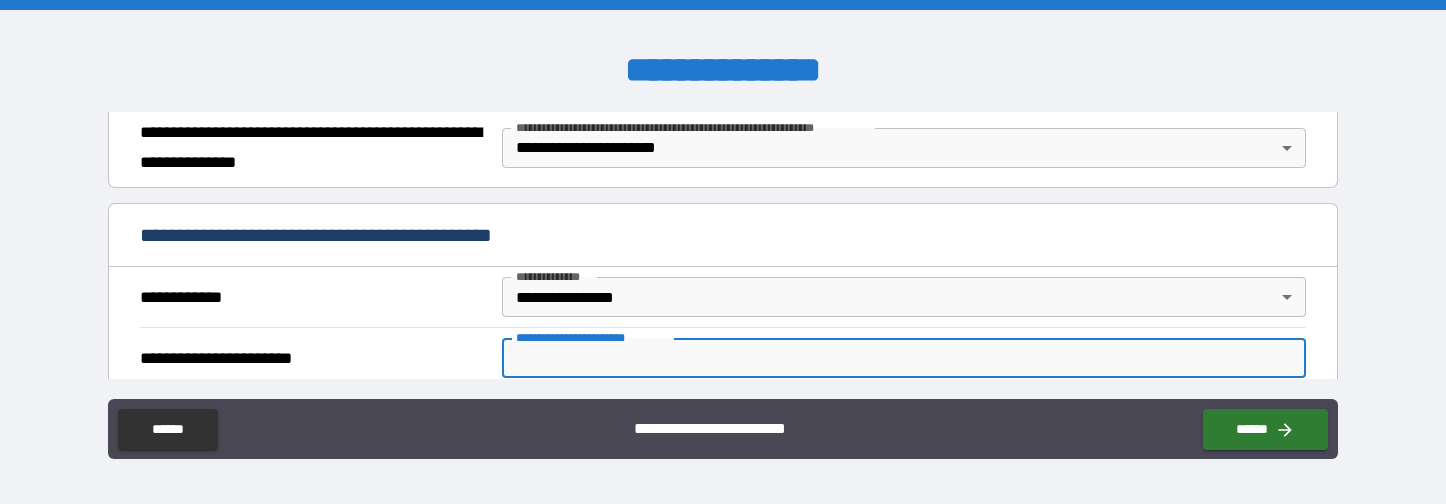 click on "**********" at bounding box center [904, 358] 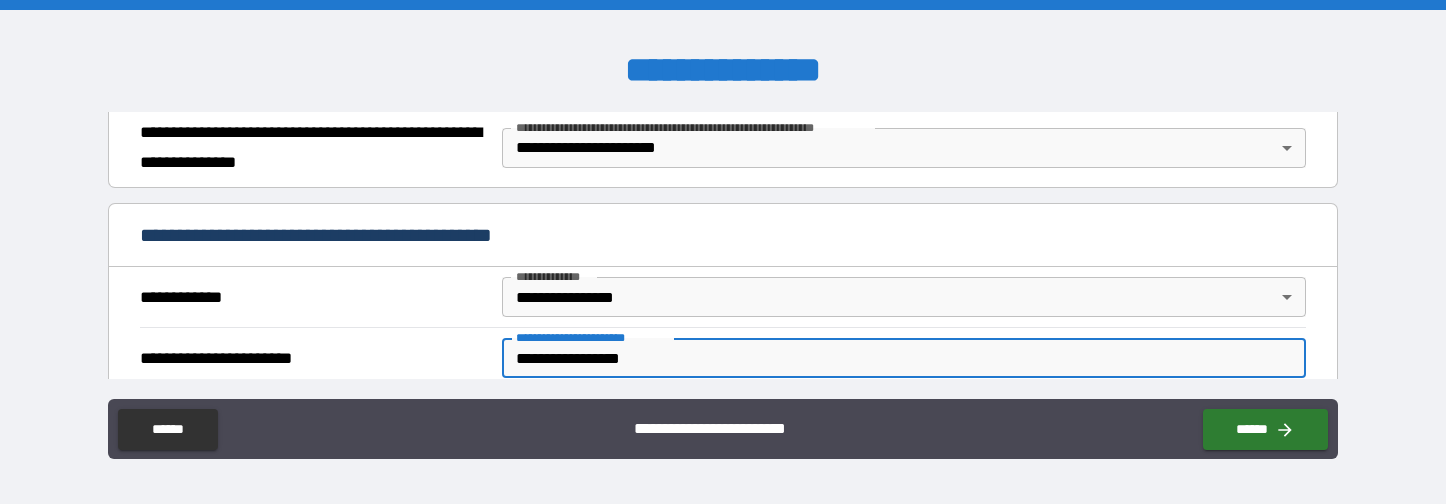 type on "**********" 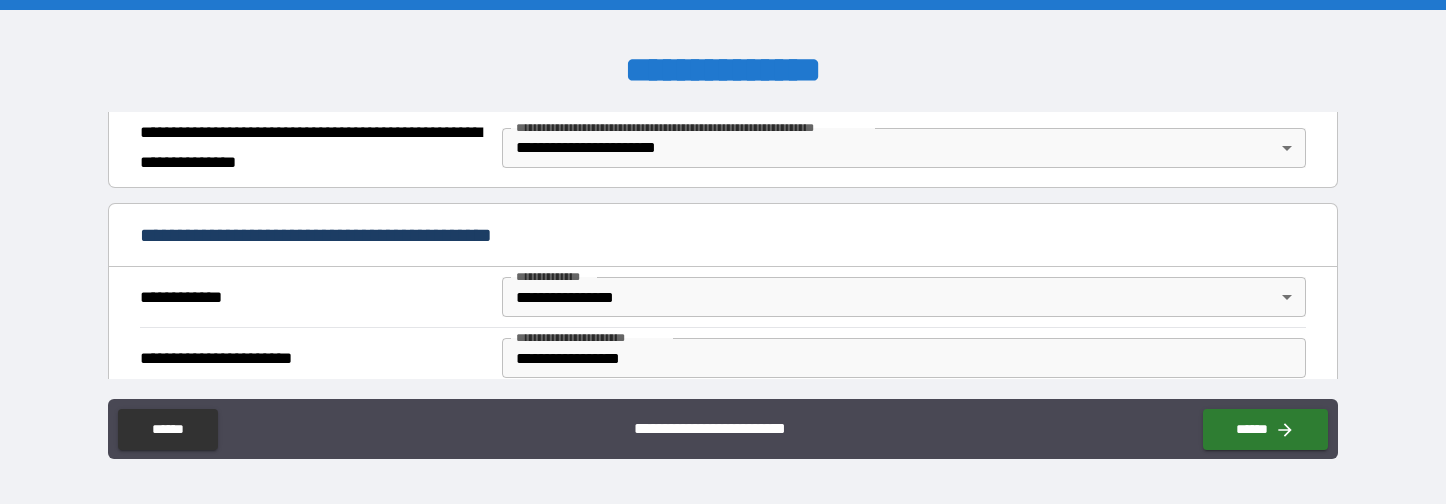 click on "**********" at bounding box center (313, 359) 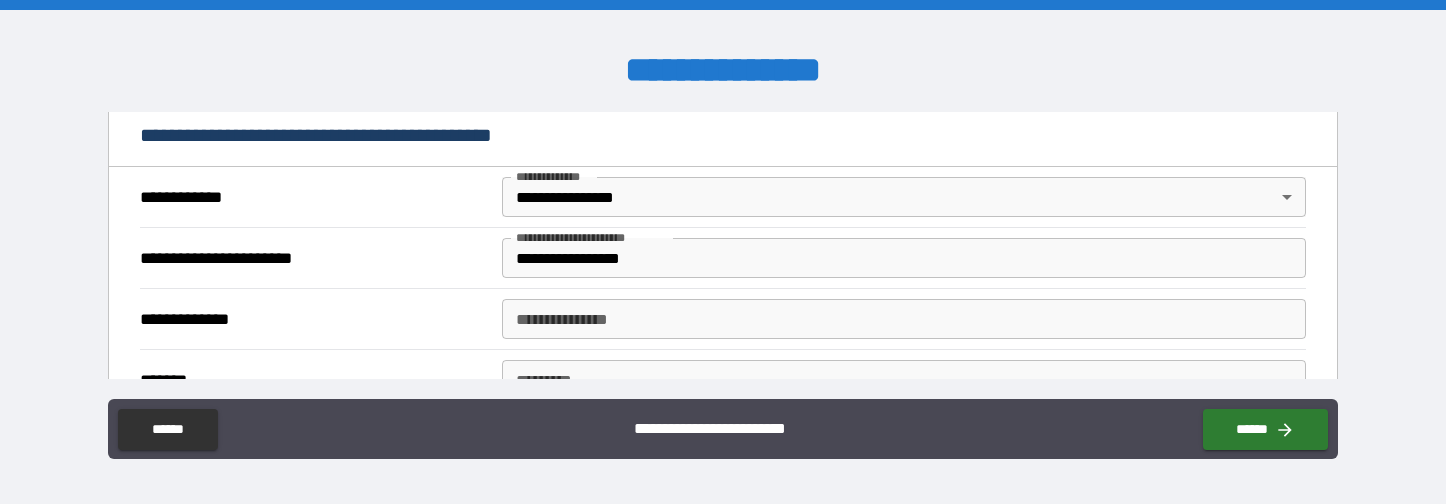click on "**********" at bounding box center [904, 319] 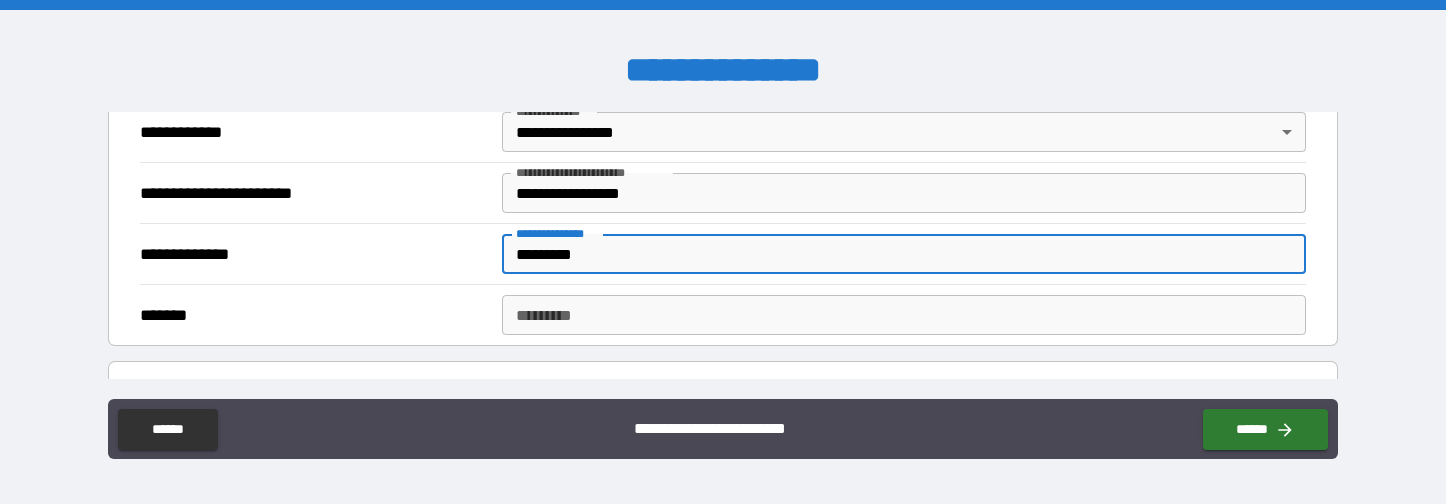 scroll, scrollTop: 500, scrollLeft: 0, axis: vertical 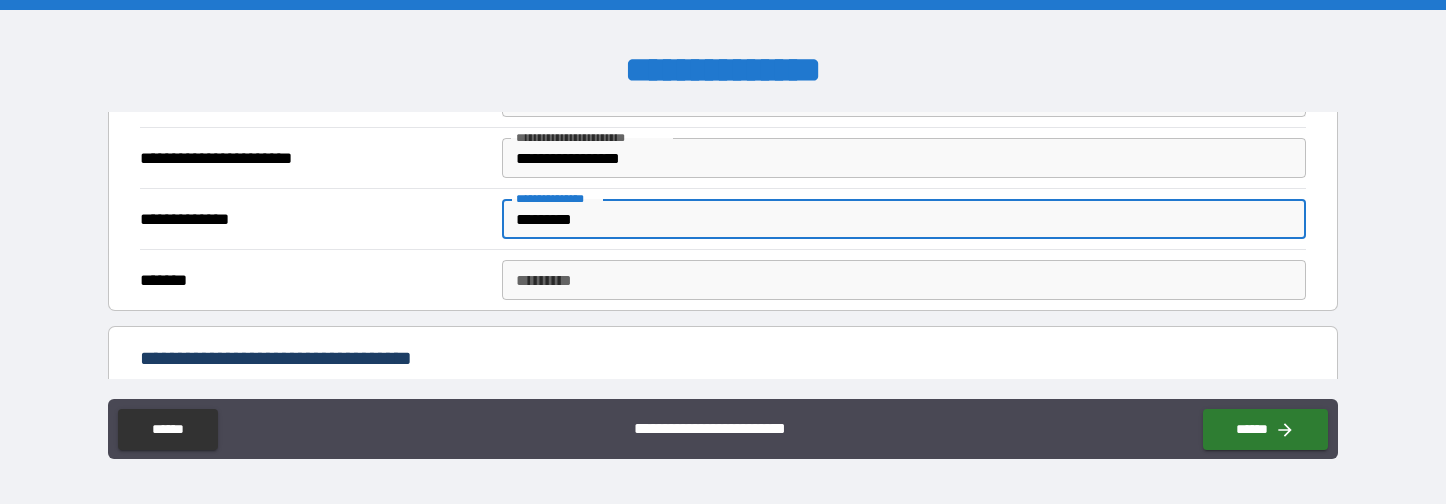 type on "*********" 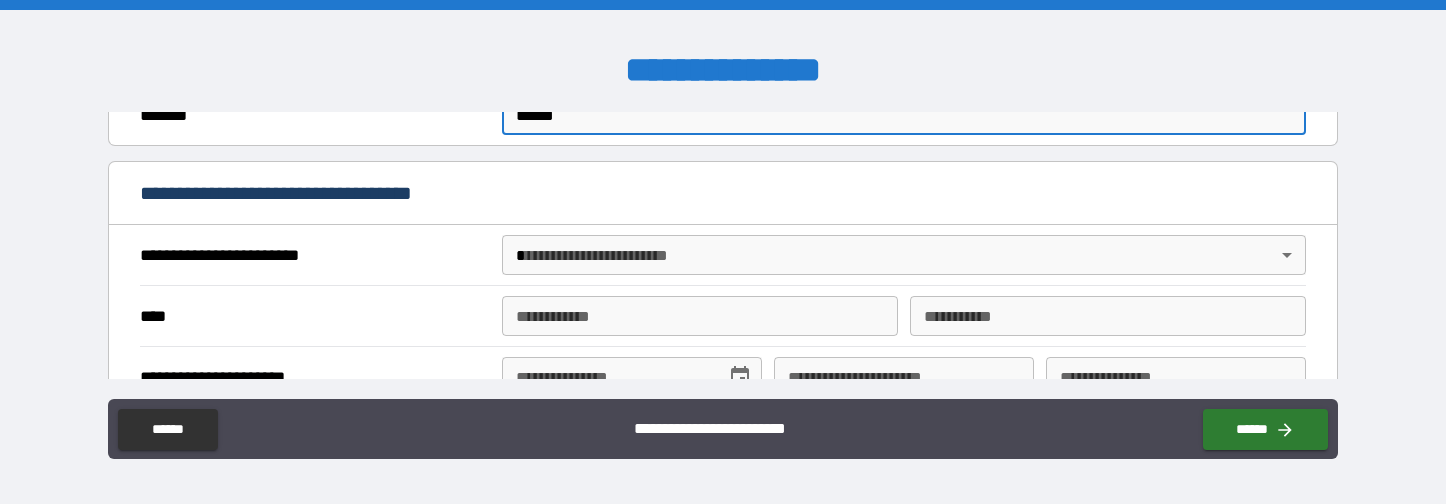 scroll, scrollTop: 700, scrollLeft: 0, axis: vertical 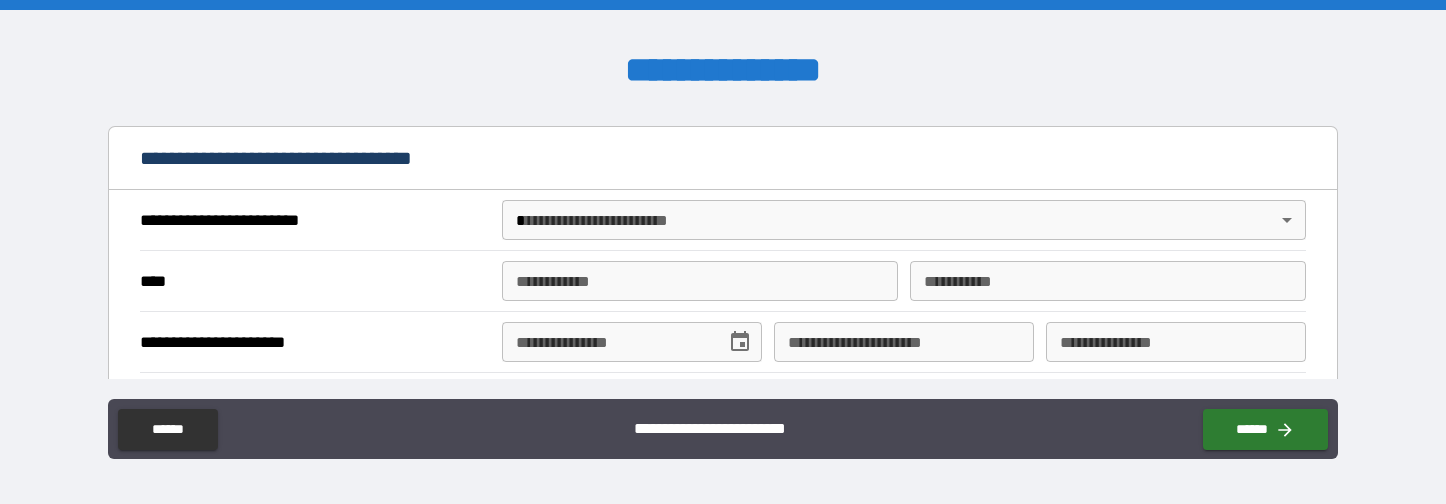 type on "******" 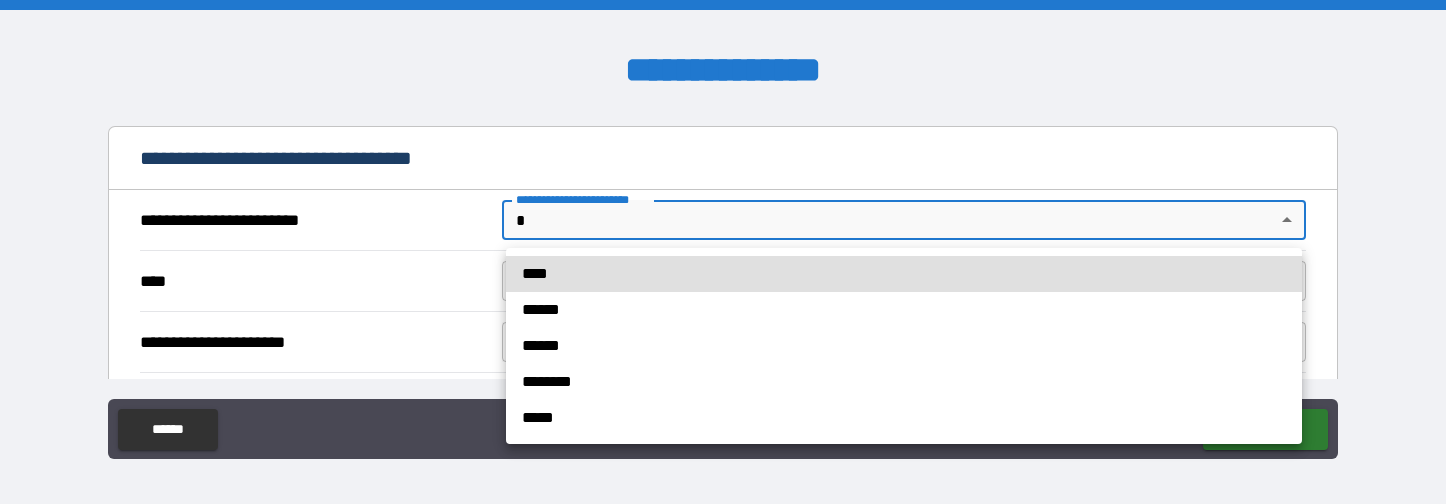 click on "******" at bounding box center [904, 310] 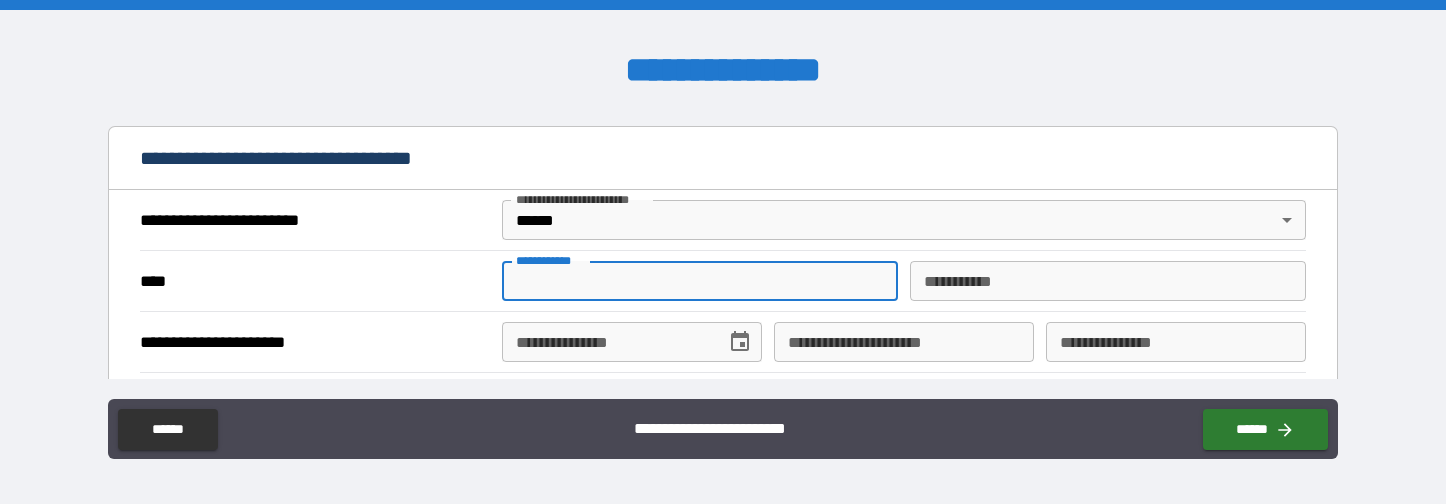 click on "**********" at bounding box center [700, 281] 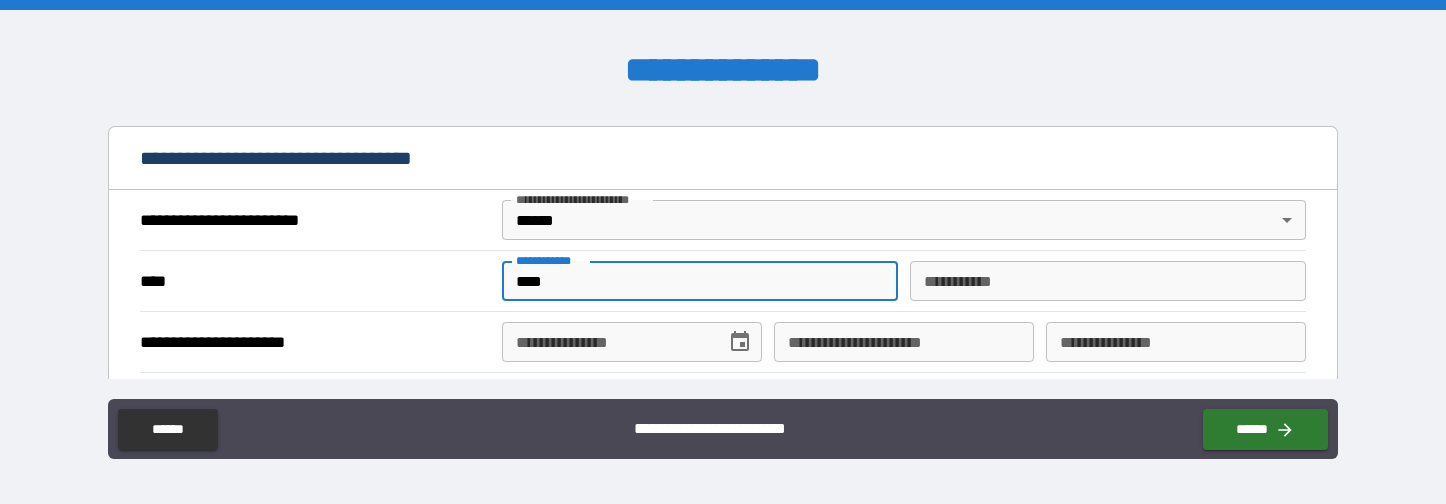 type on "****" 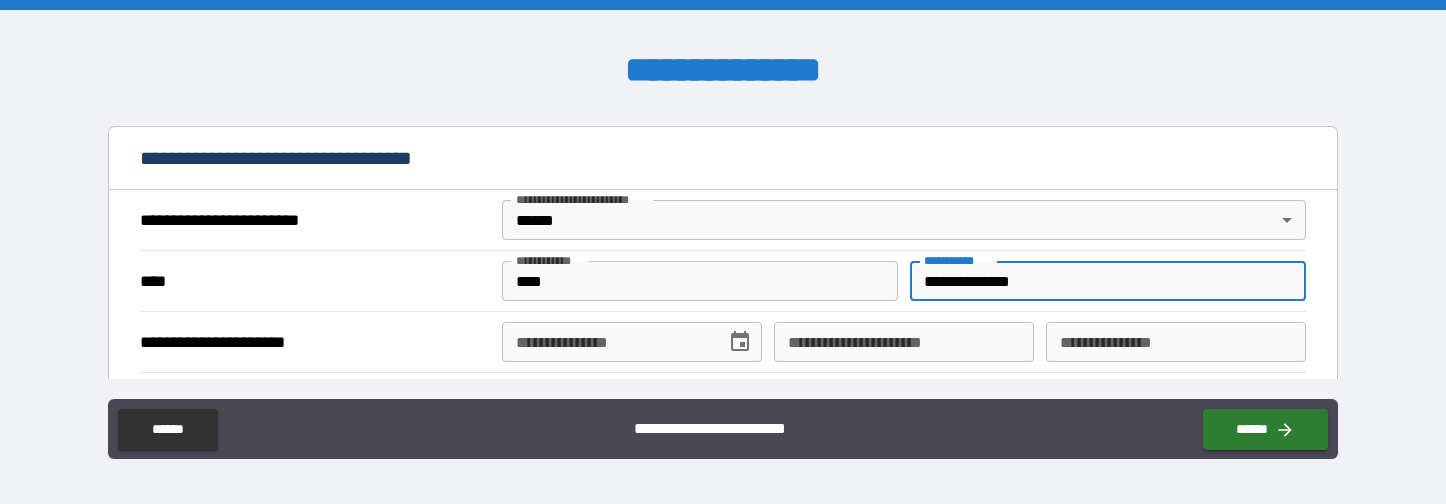type on "**********" 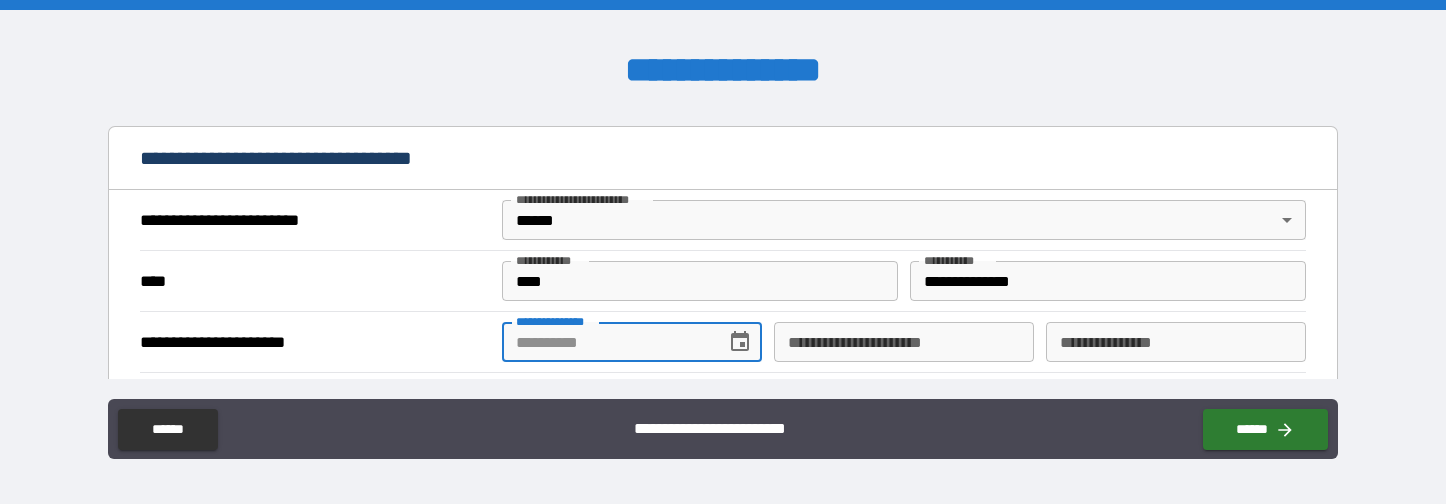 click on "**********" at bounding box center [607, 342] 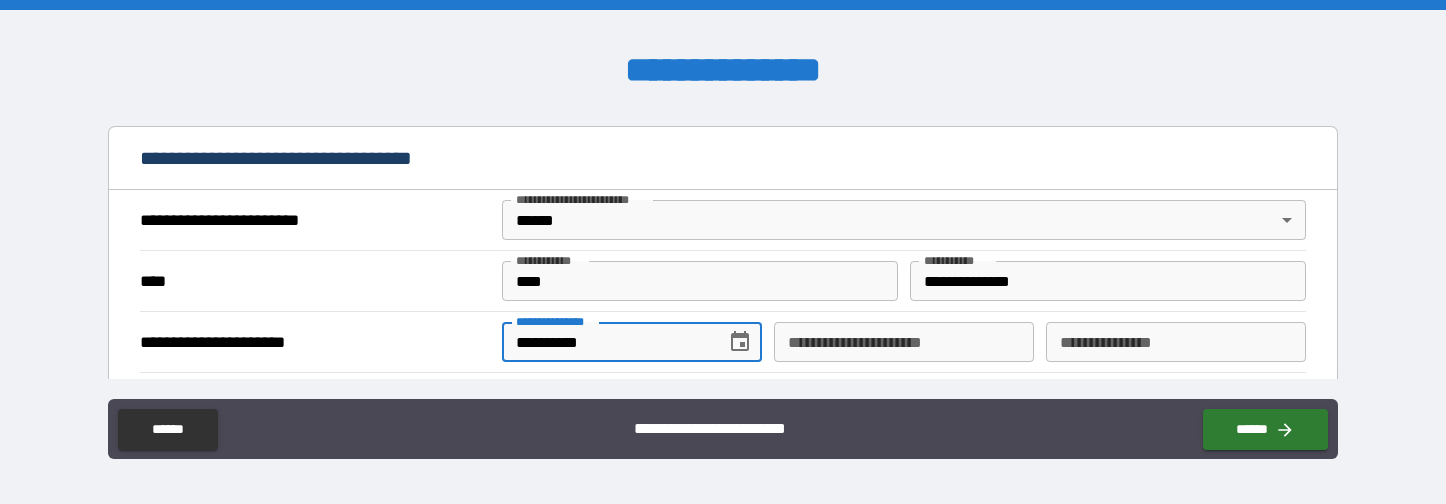 type on "**********" 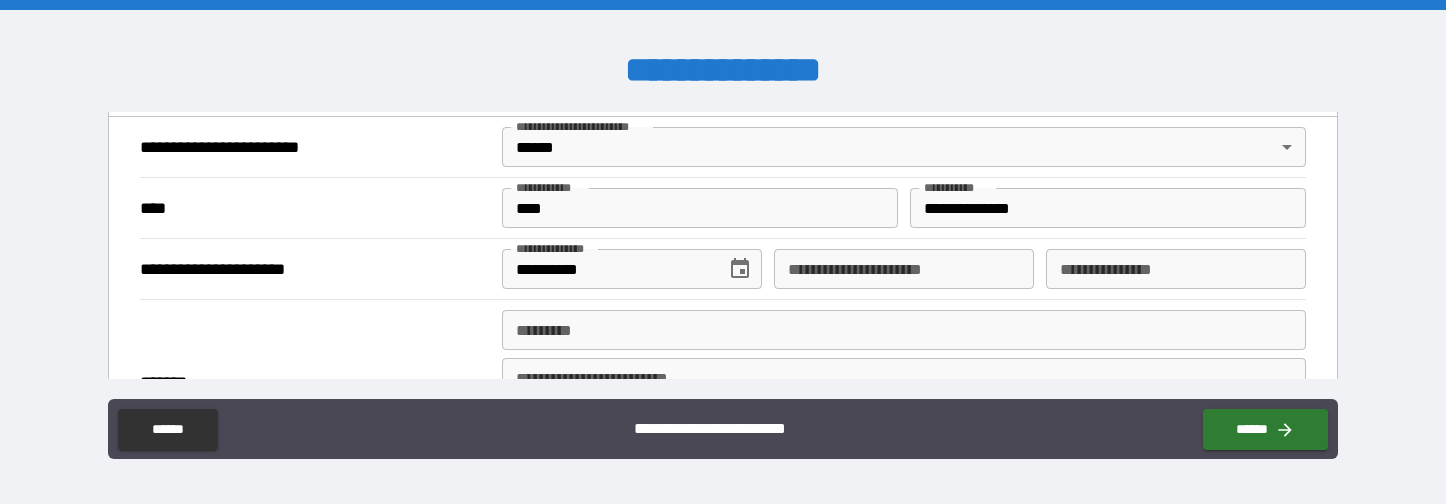 scroll, scrollTop: 800, scrollLeft: 0, axis: vertical 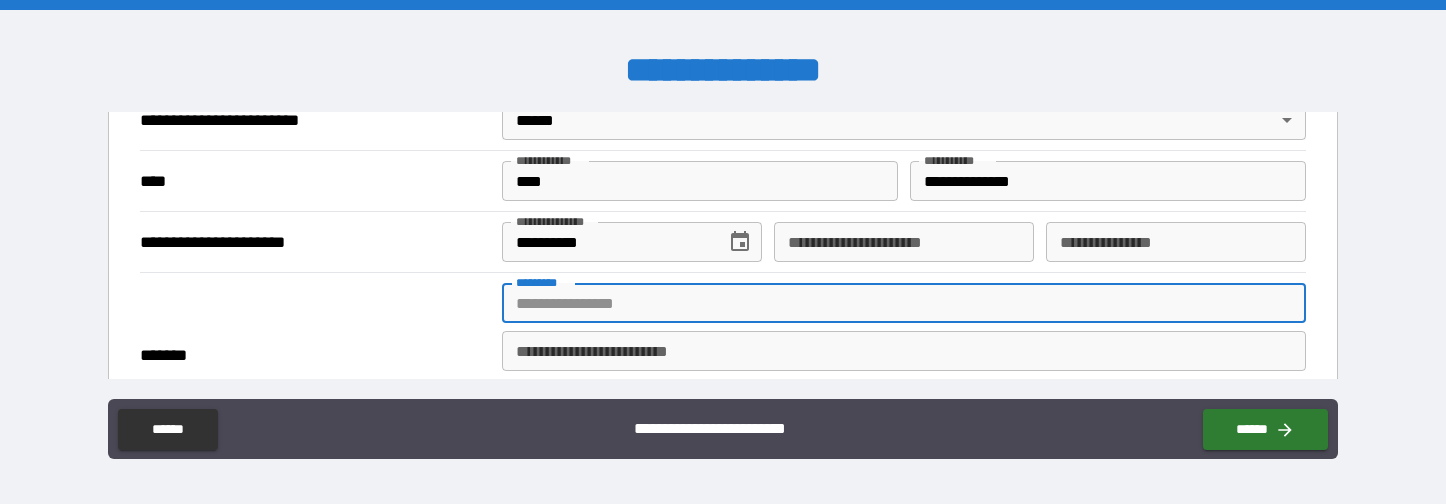 click on "*******   * *******   *" at bounding box center [904, 303] 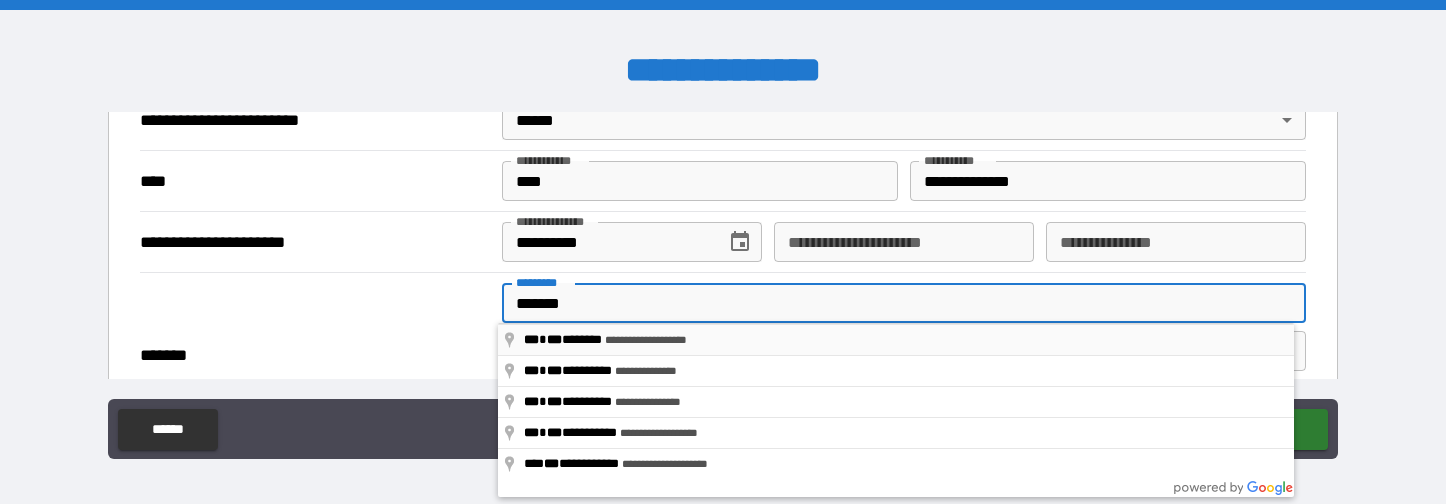 type on "**********" 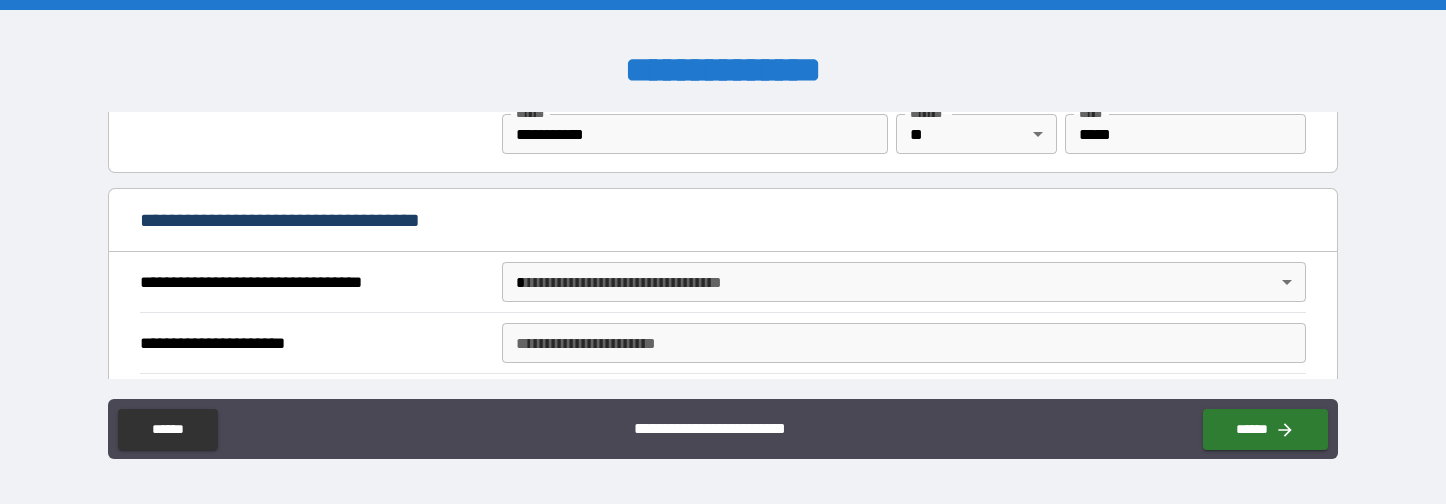 scroll, scrollTop: 1100, scrollLeft: 0, axis: vertical 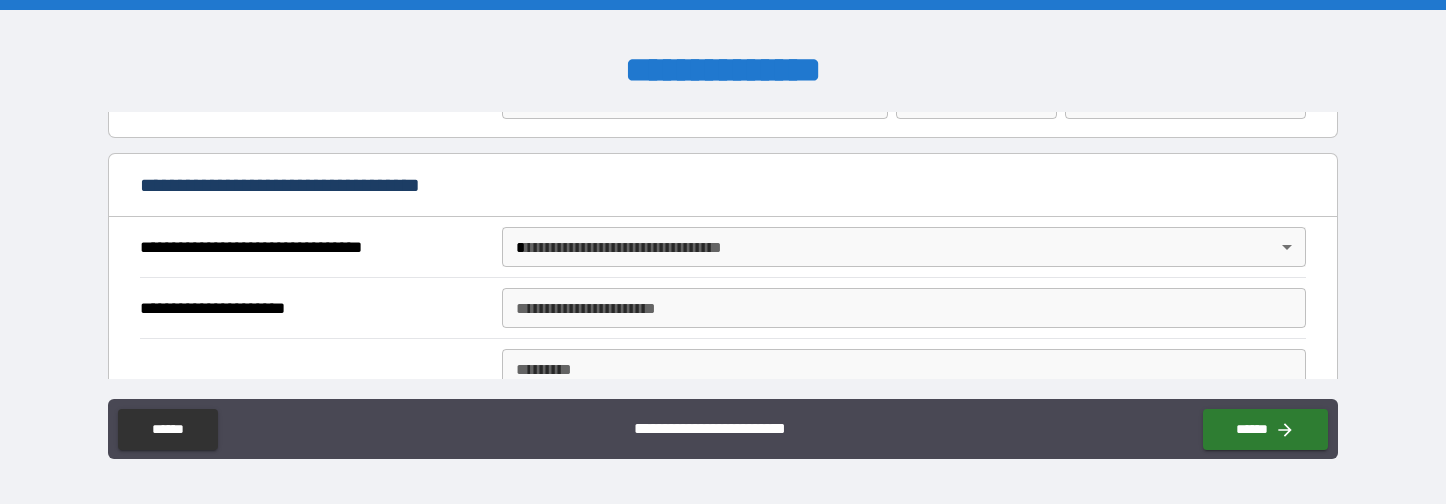 click on "**********" at bounding box center (723, 252) 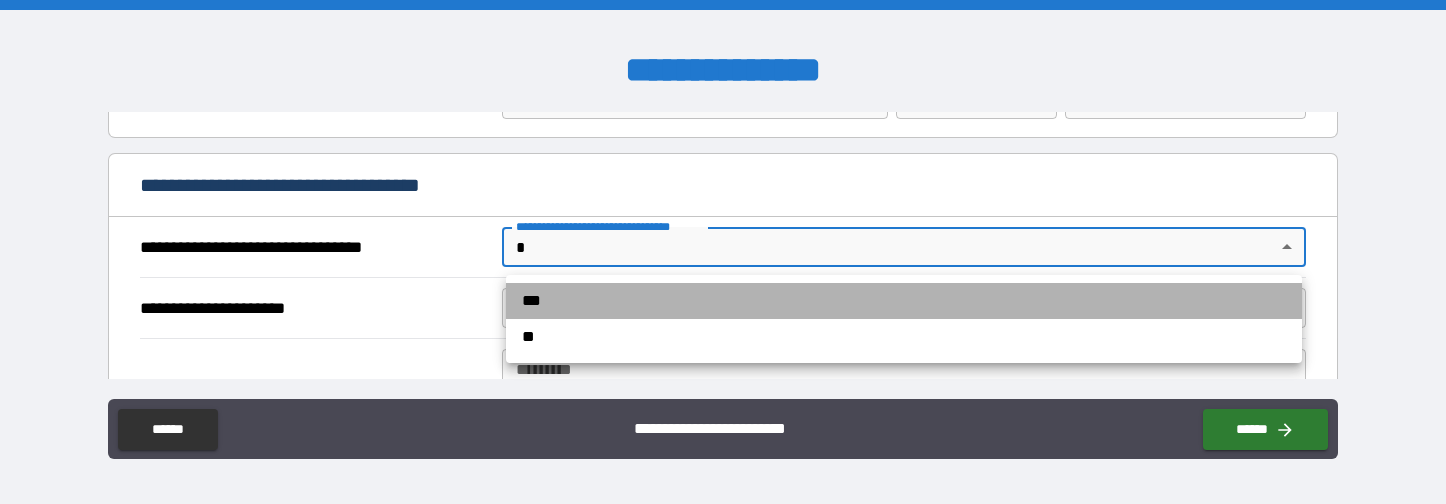 click on "***" at bounding box center (904, 301) 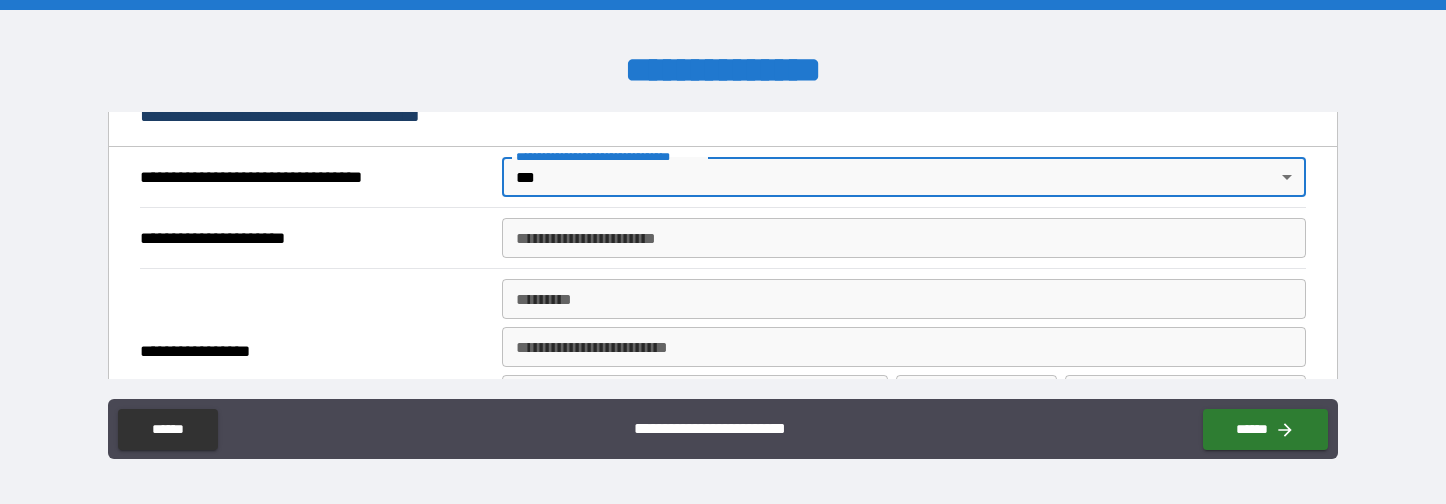 scroll, scrollTop: 1200, scrollLeft: 0, axis: vertical 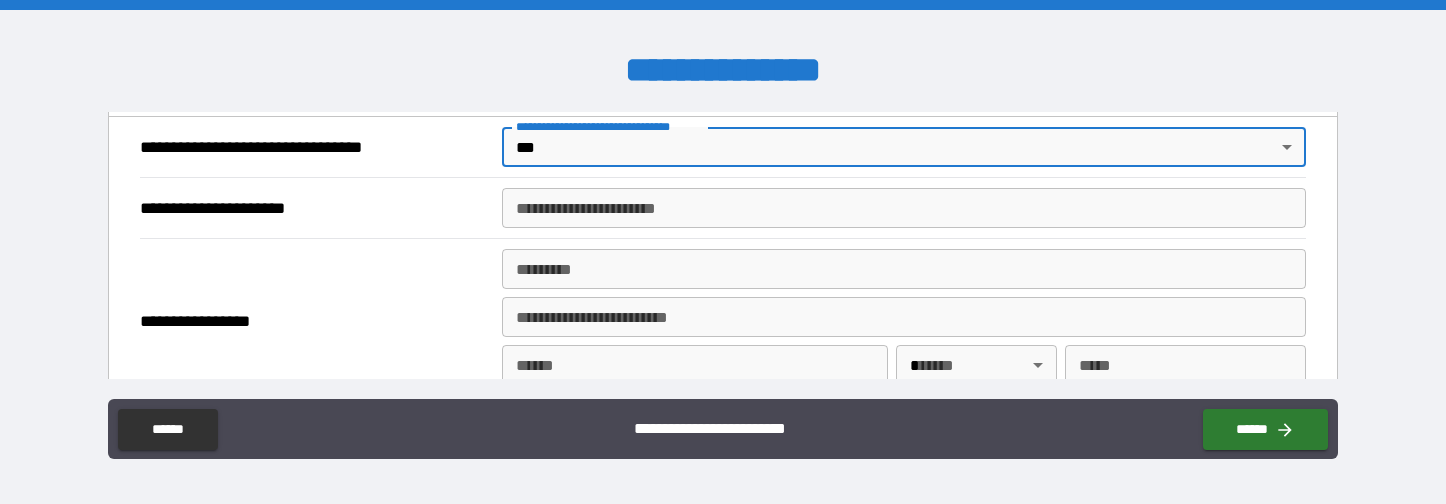 click on "**********" at bounding box center (904, 208) 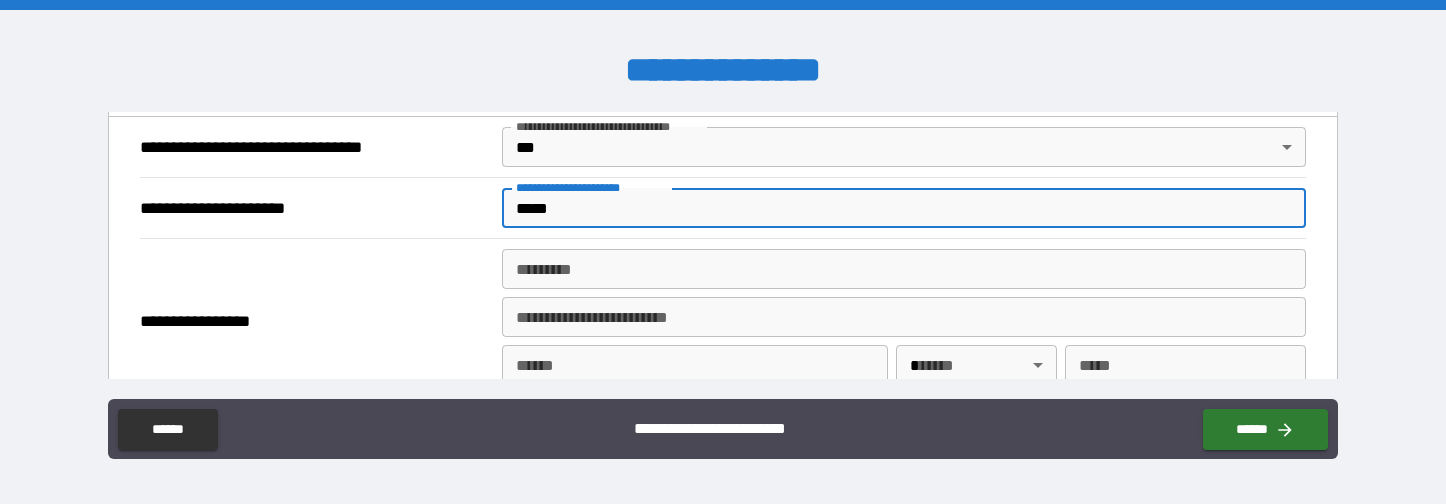 type on "*****" 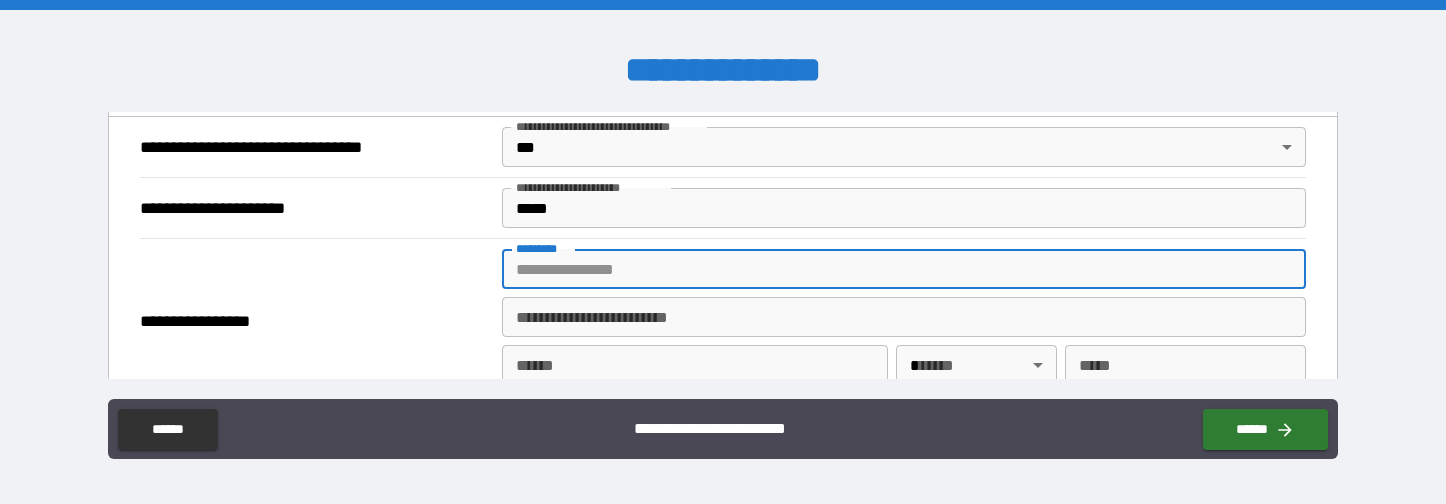 click on "*******   *" at bounding box center (904, 269) 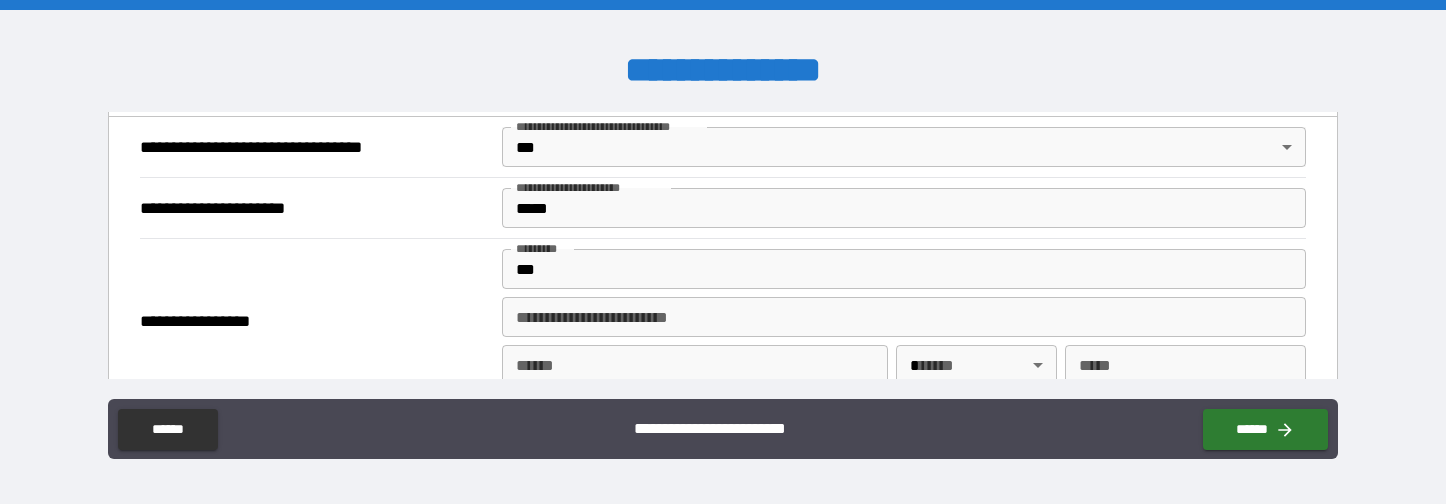 type on "**********" 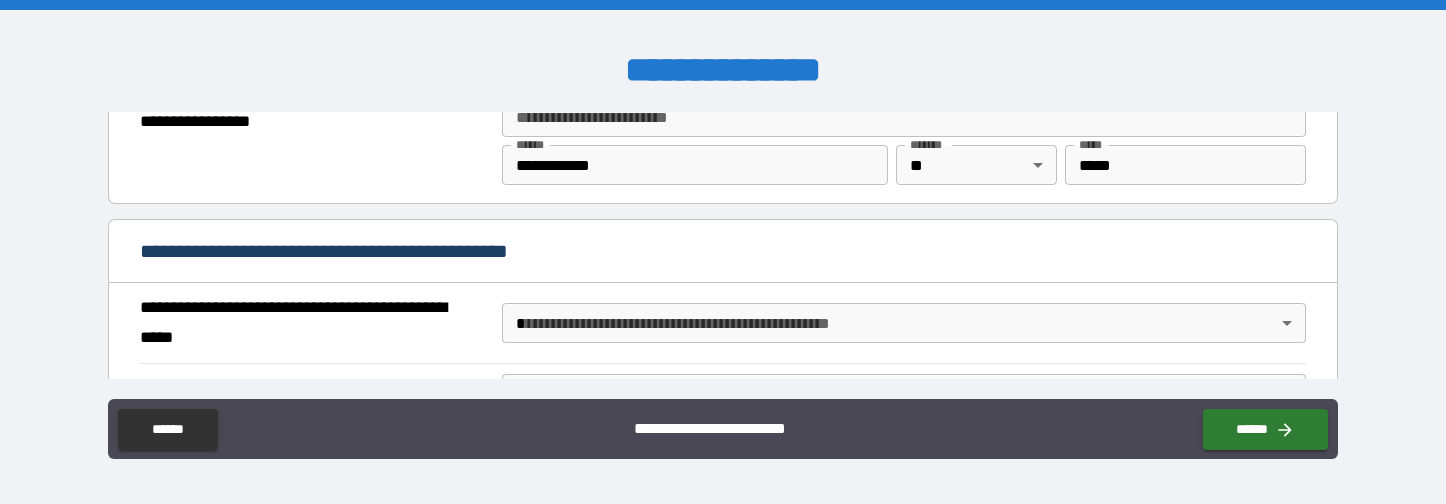 scroll, scrollTop: 1500, scrollLeft: 0, axis: vertical 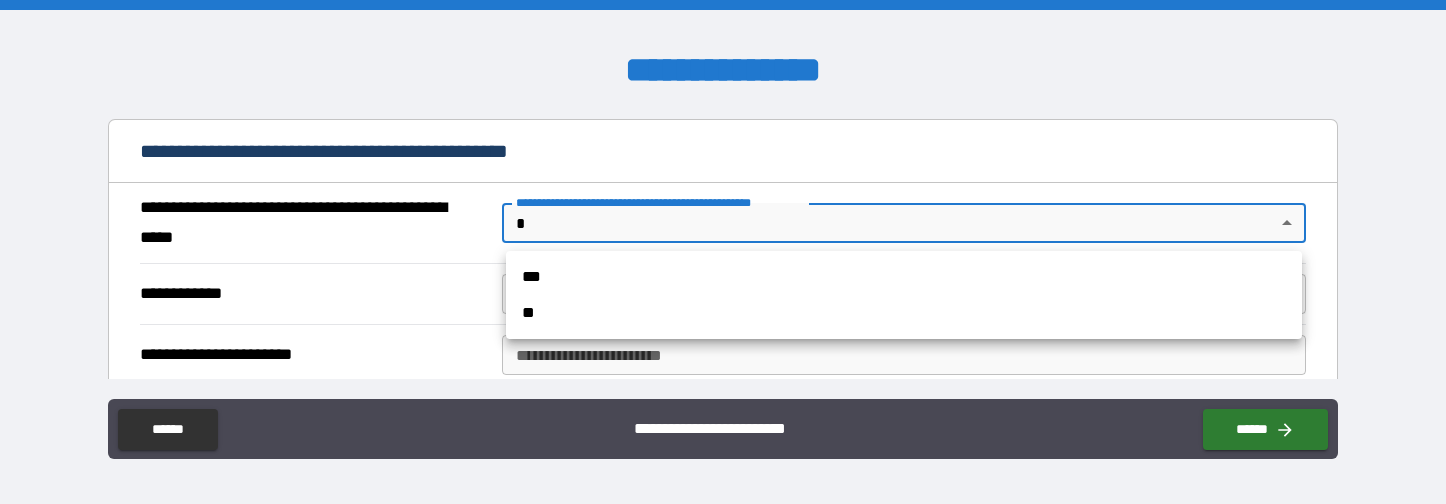 click on "**********" at bounding box center (723, 252) 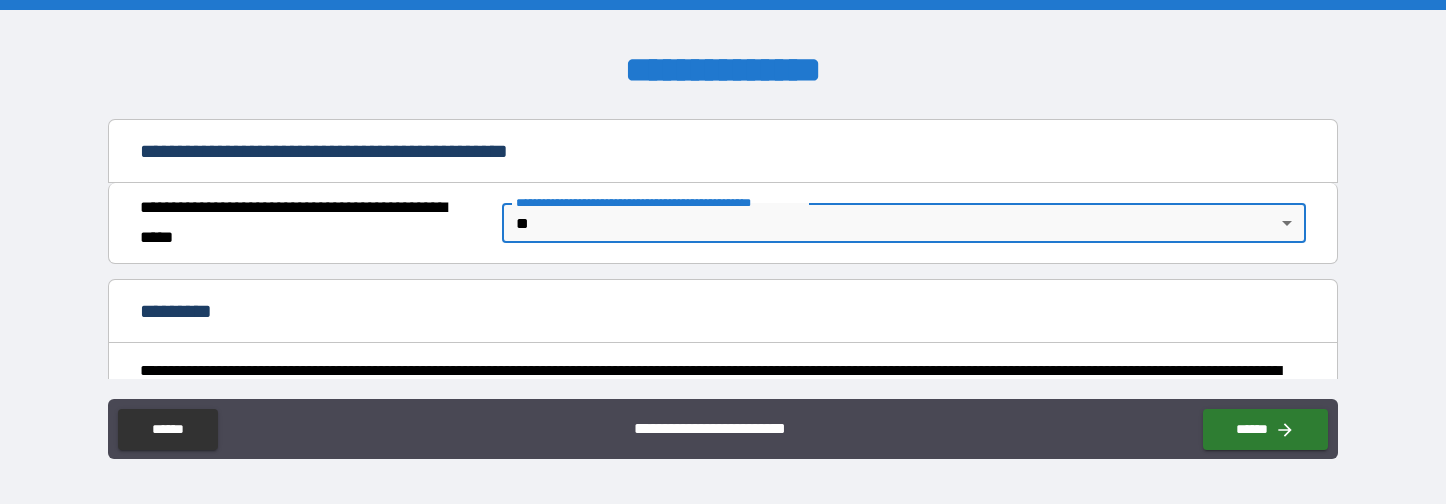 type on "*" 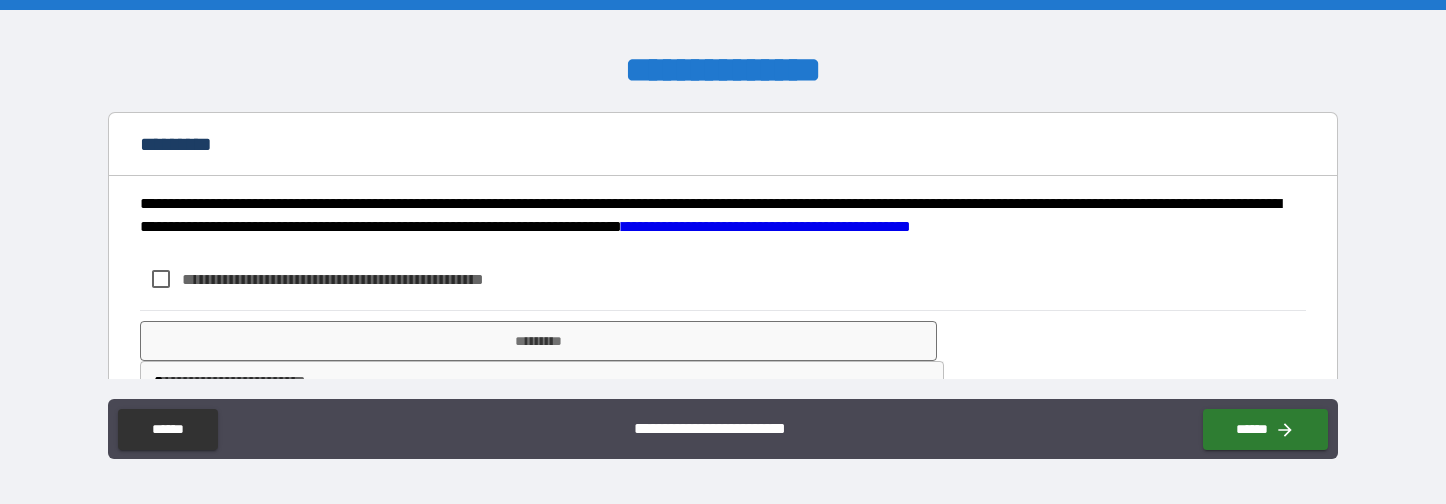 scroll, scrollTop: 1700, scrollLeft: 0, axis: vertical 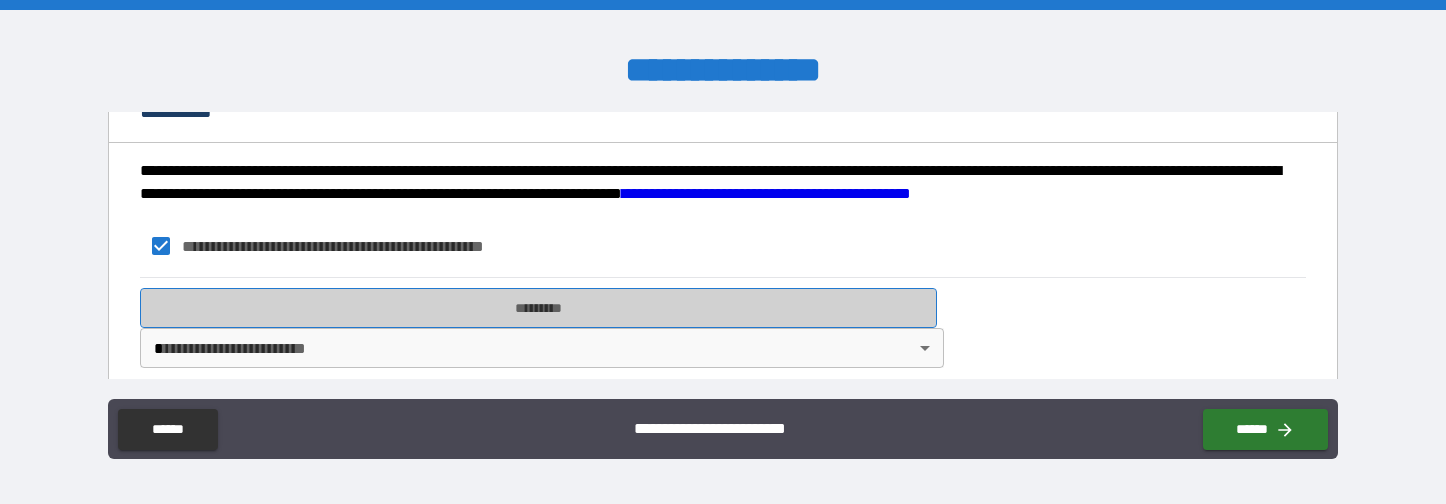 click on "*********" at bounding box center (538, 308) 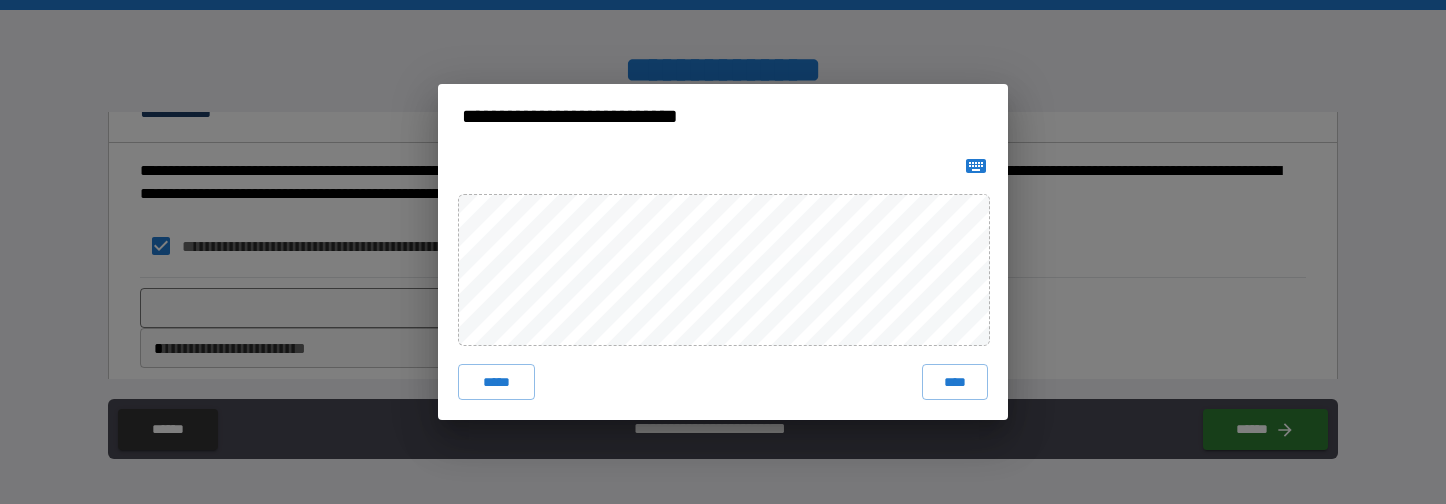 click on "***** ****" at bounding box center (723, 284) 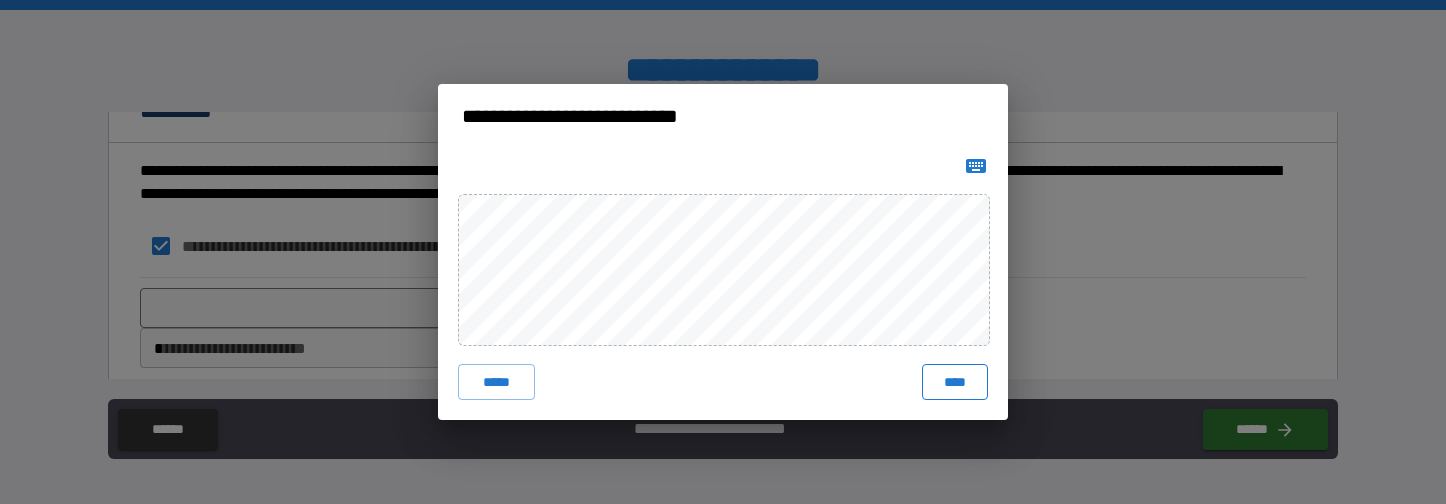 click on "****" at bounding box center [955, 382] 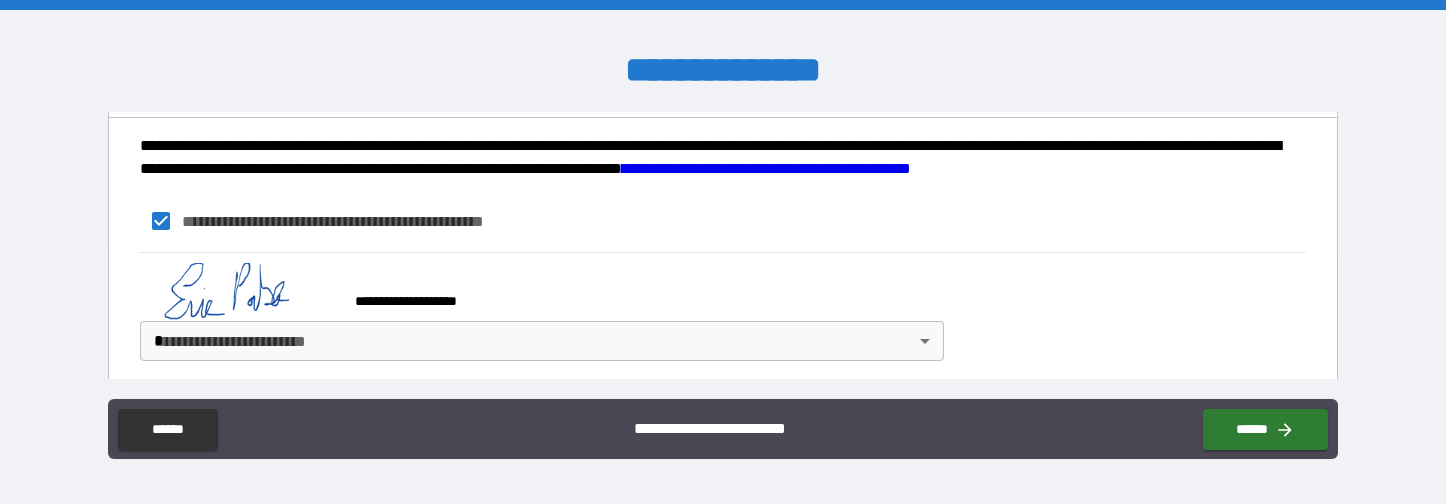 scroll, scrollTop: 1738, scrollLeft: 0, axis: vertical 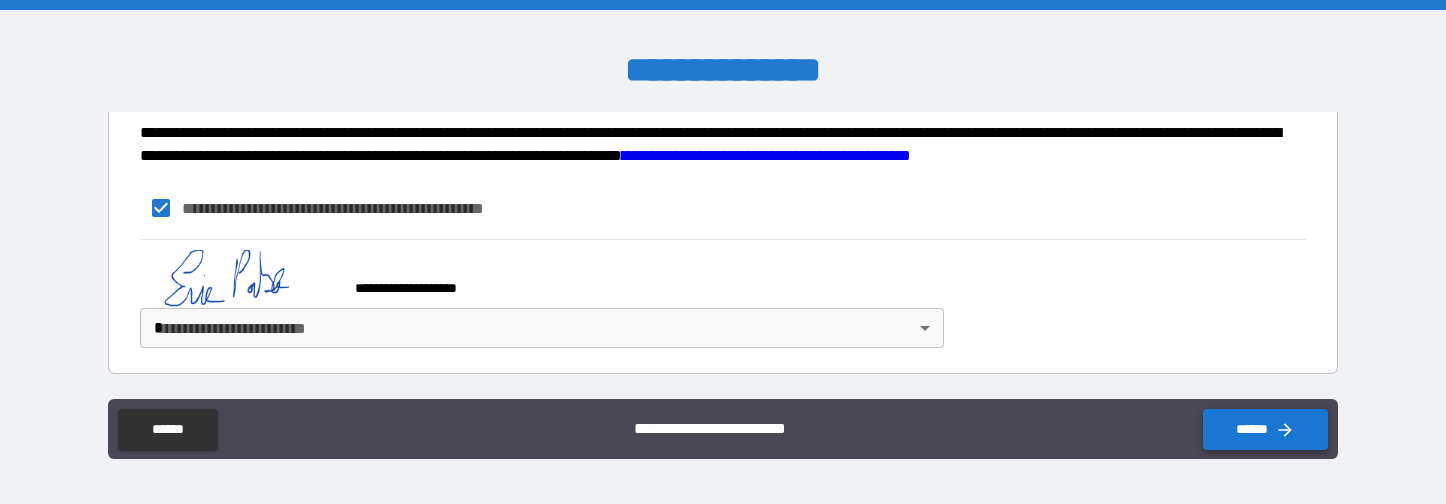 click on "******" at bounding box center (1265, 429) 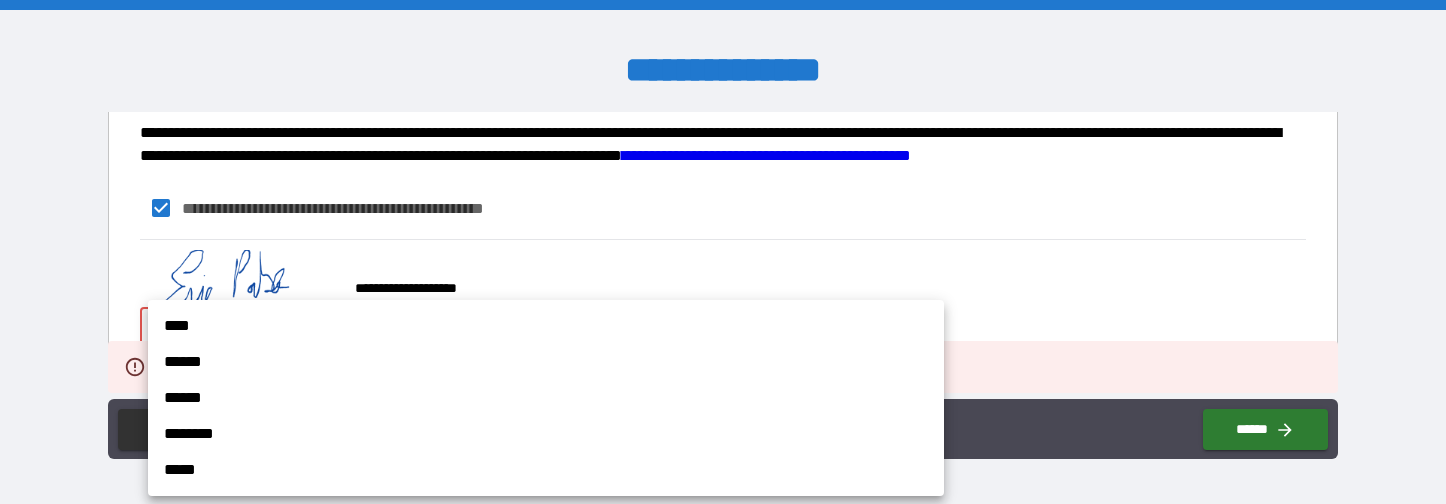 click on "**********" at bounding box center (723, 252) 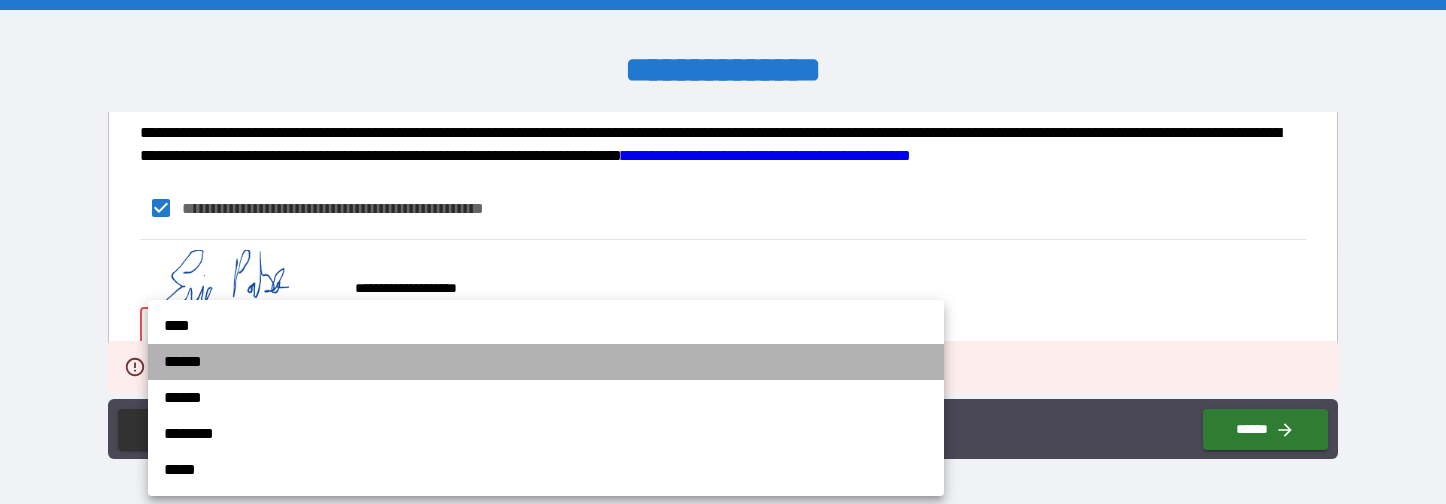 click on "******" at bounding box center (546, 362) 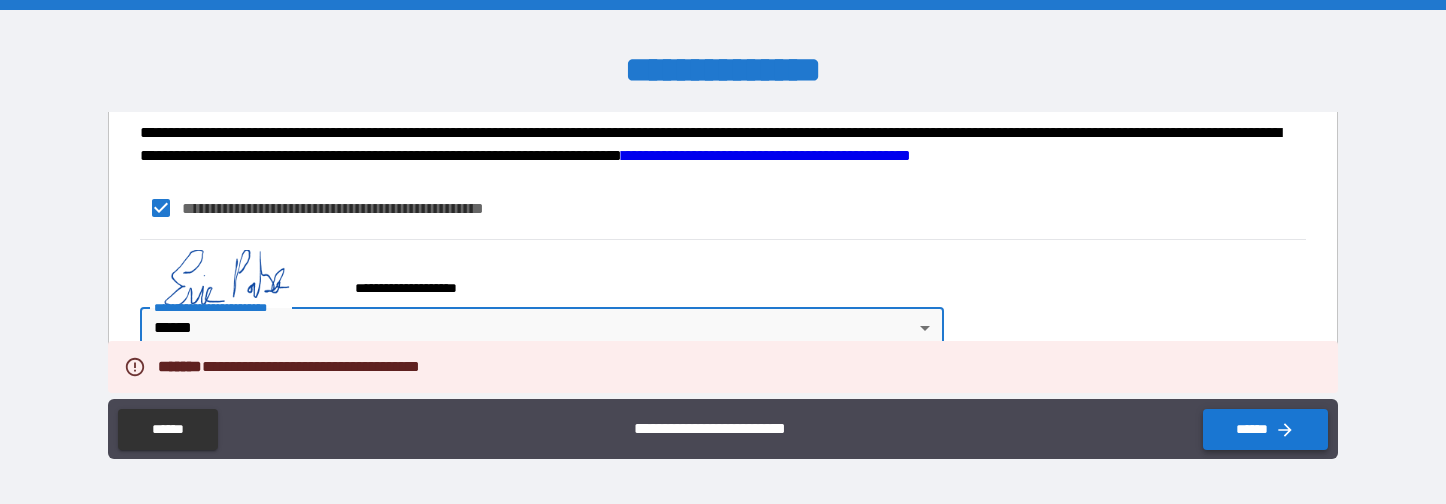 click on "******" at bounding box center (1265, 429) 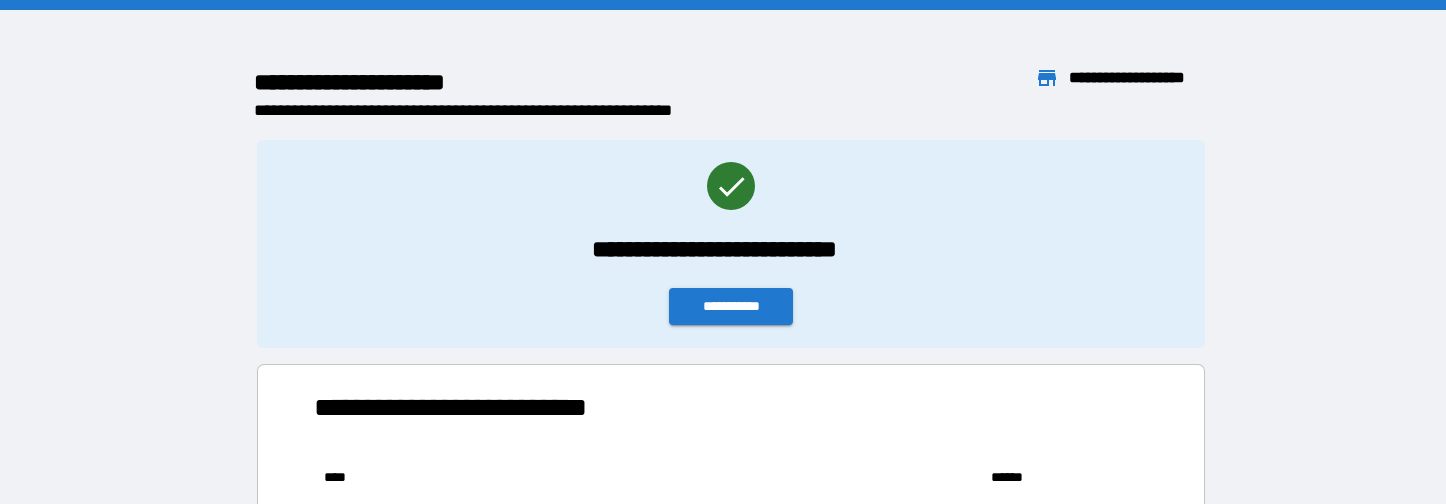 scroll, scrollTop: 16, scrollLeft: 16, axis: both 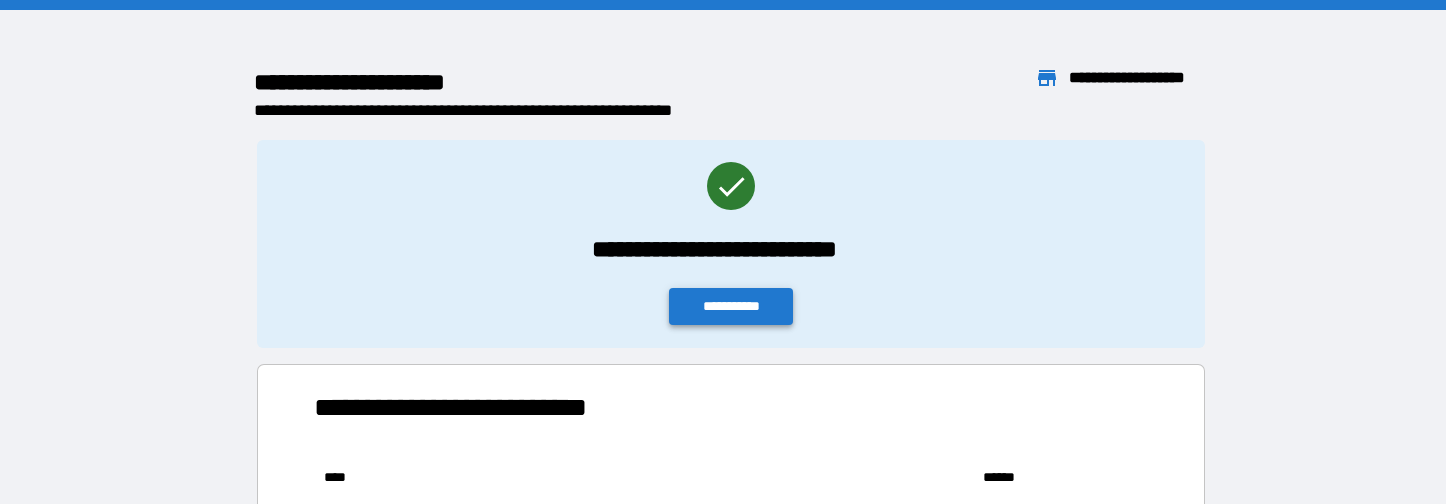 click on "**********" at bounding box center (731, 306) 